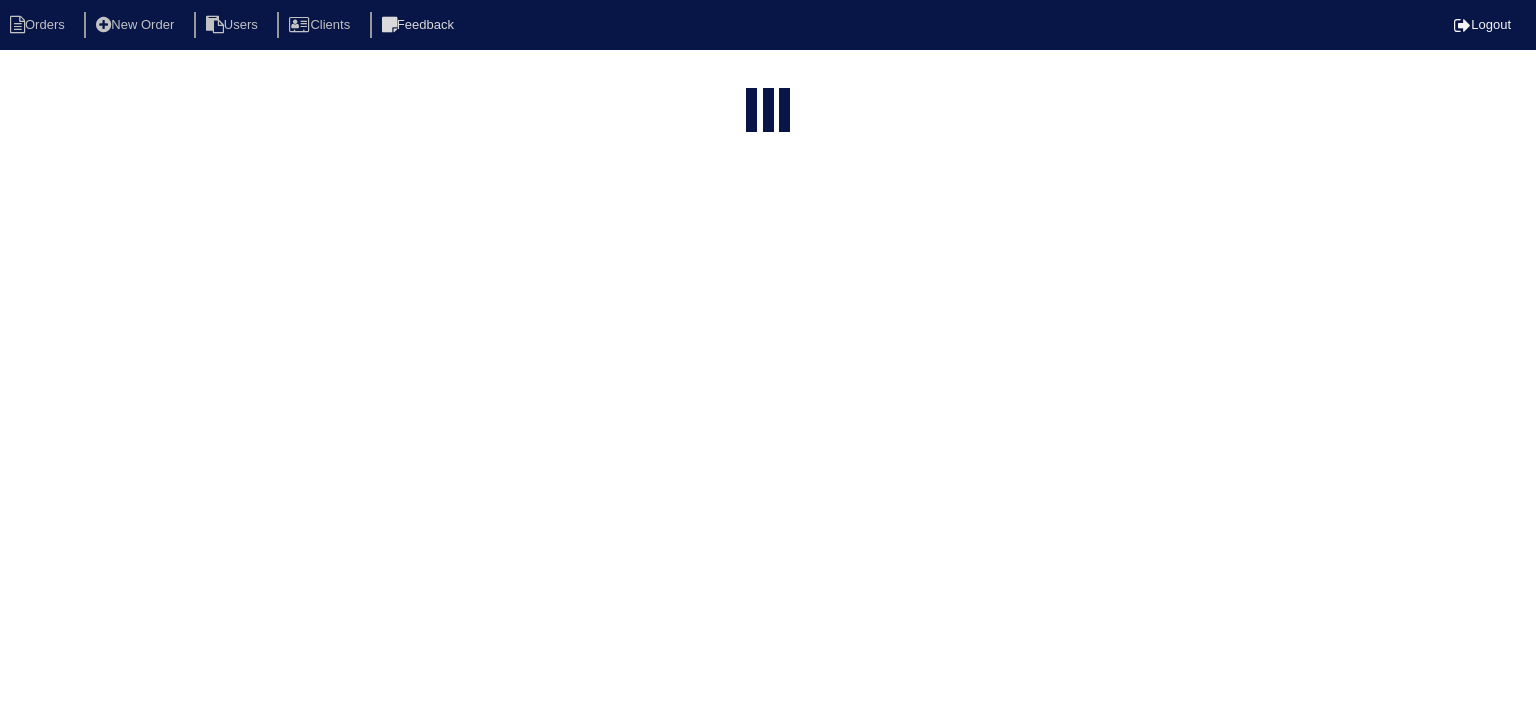 select on "15" 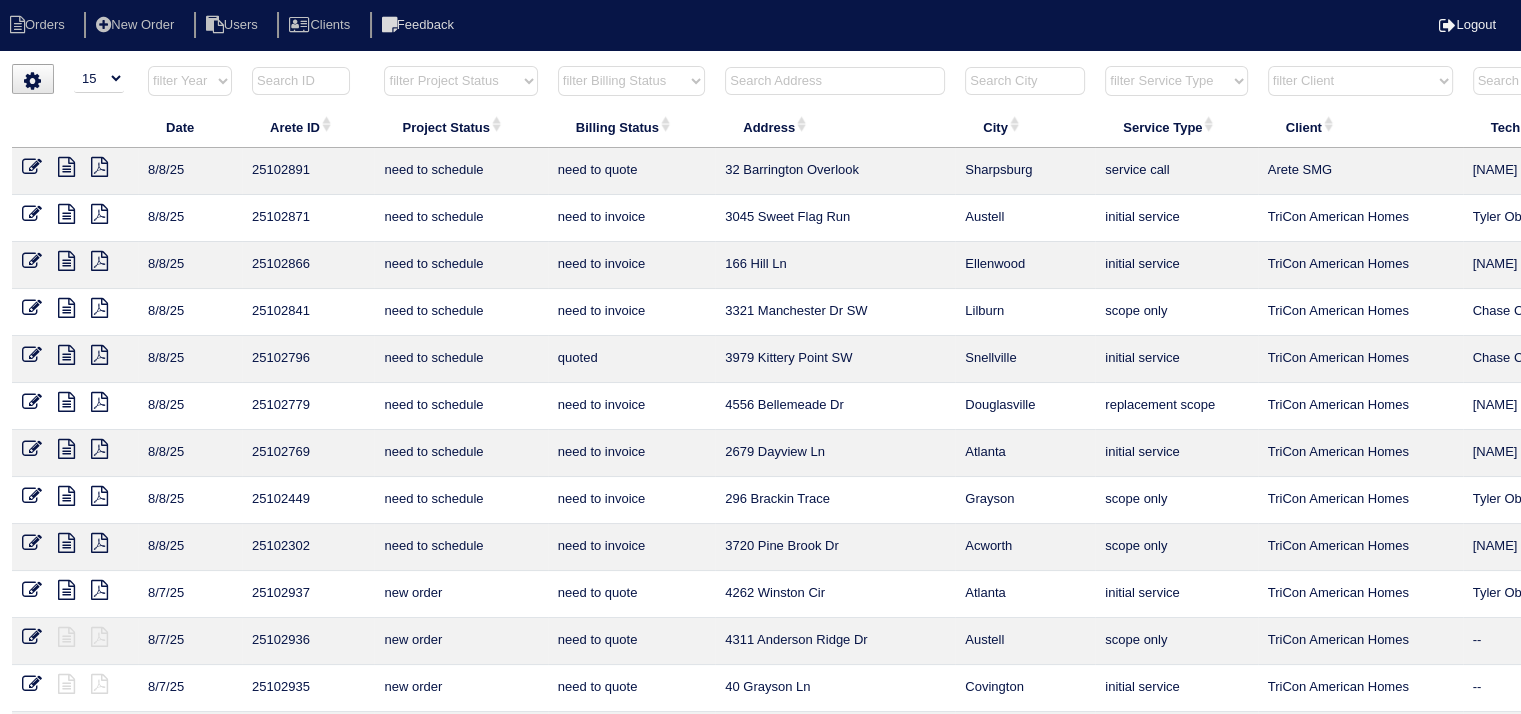click at bounding box center (835, 81) 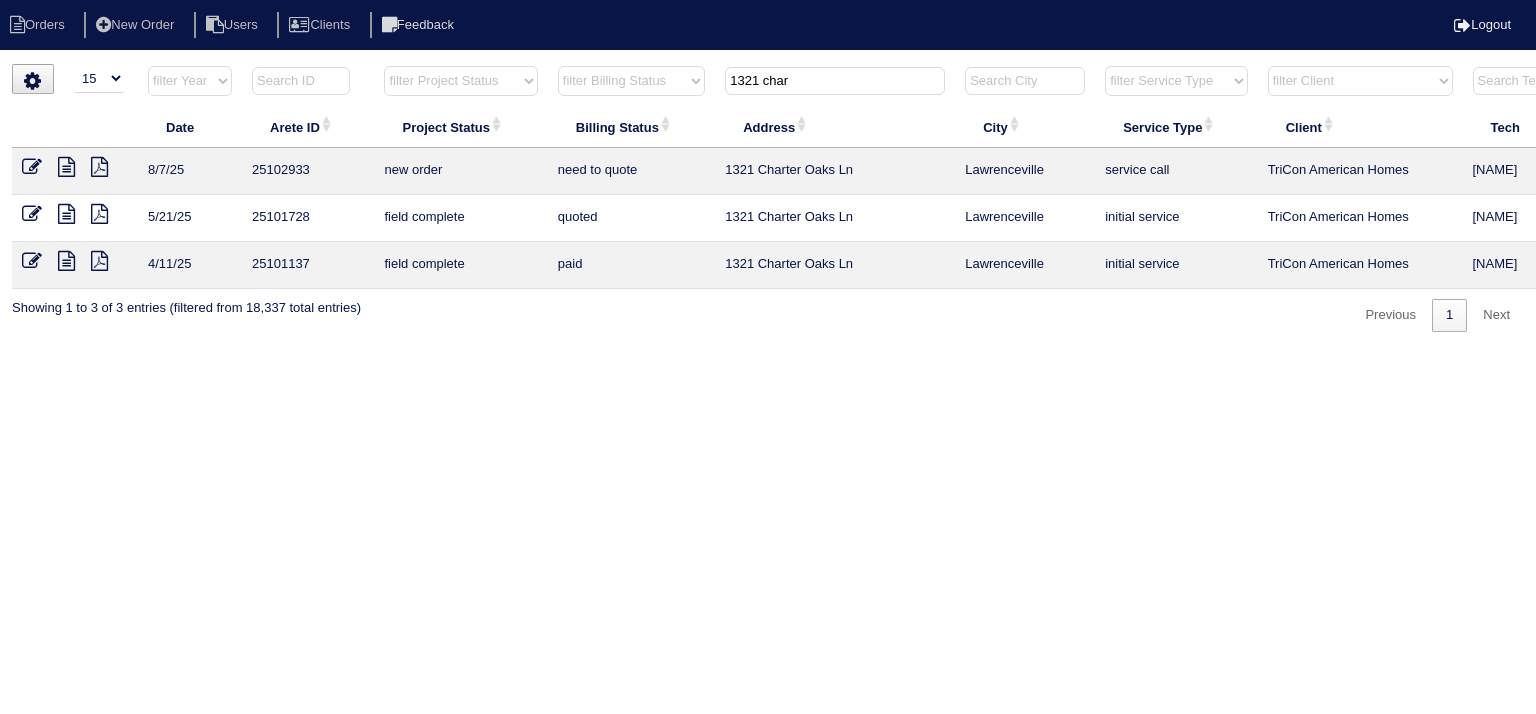 drag, startPoint x: 821, startPoint y: 79, endPoint x: 582, endPoint y: 116, distance: 241.84706 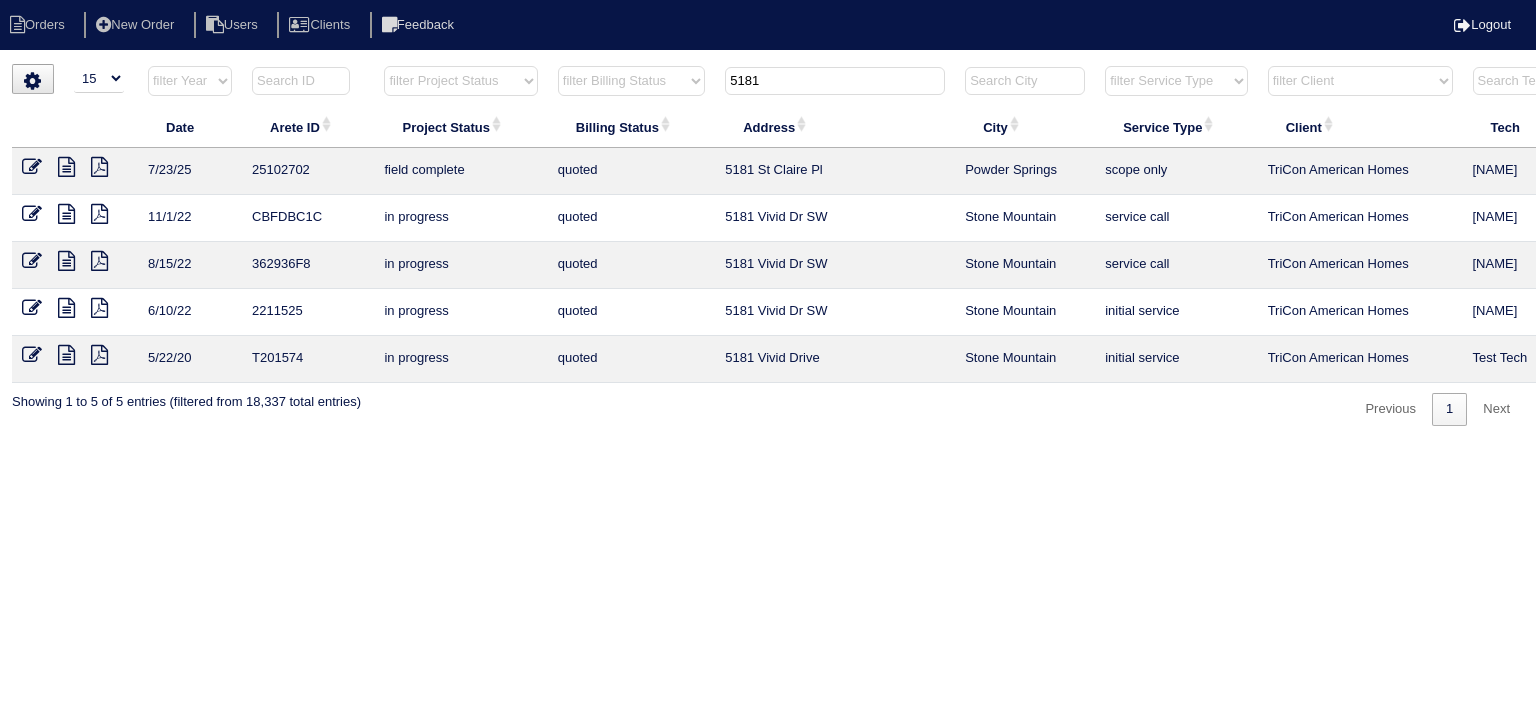 type on "5181" 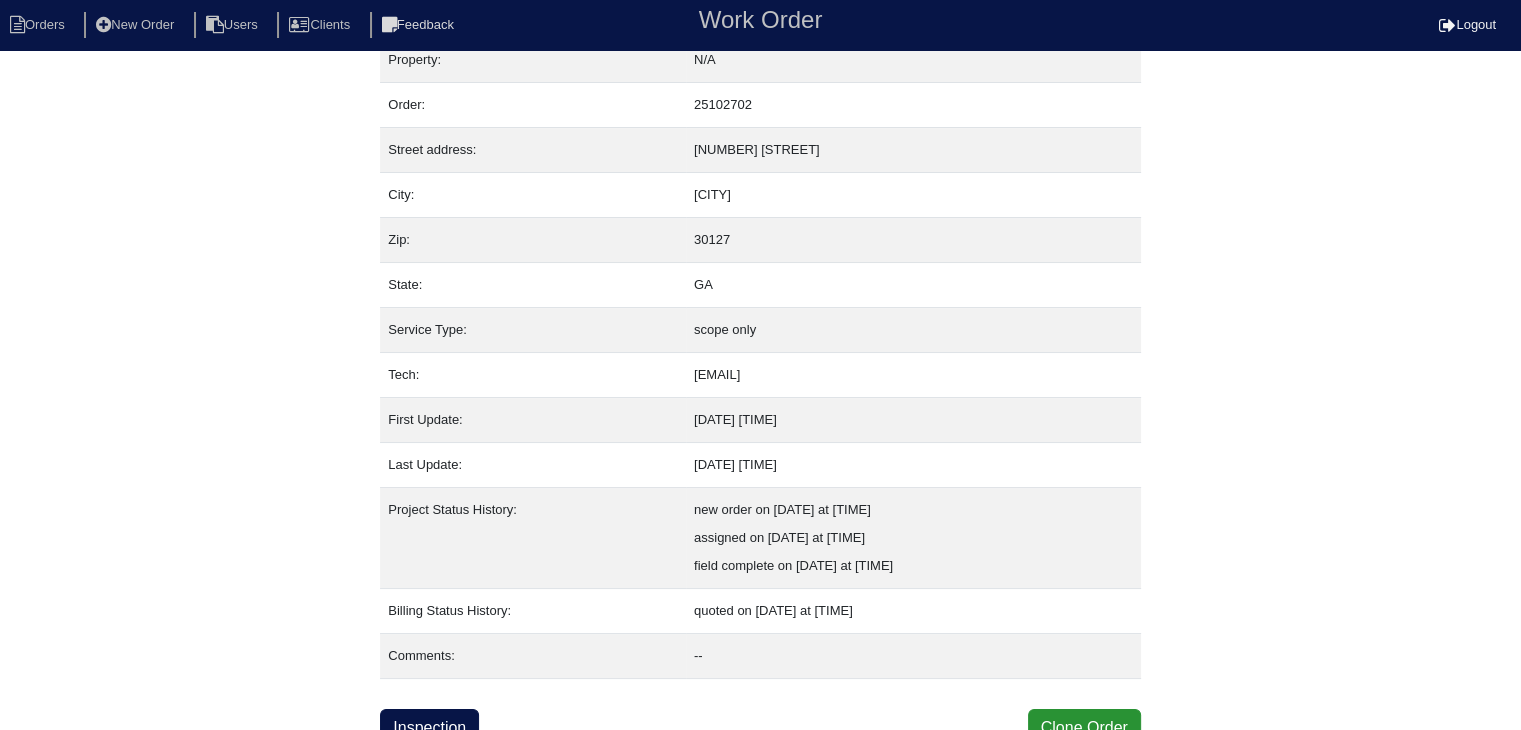 scroll, scrollTop: 40, scrollLeft: 0, axis: vertical 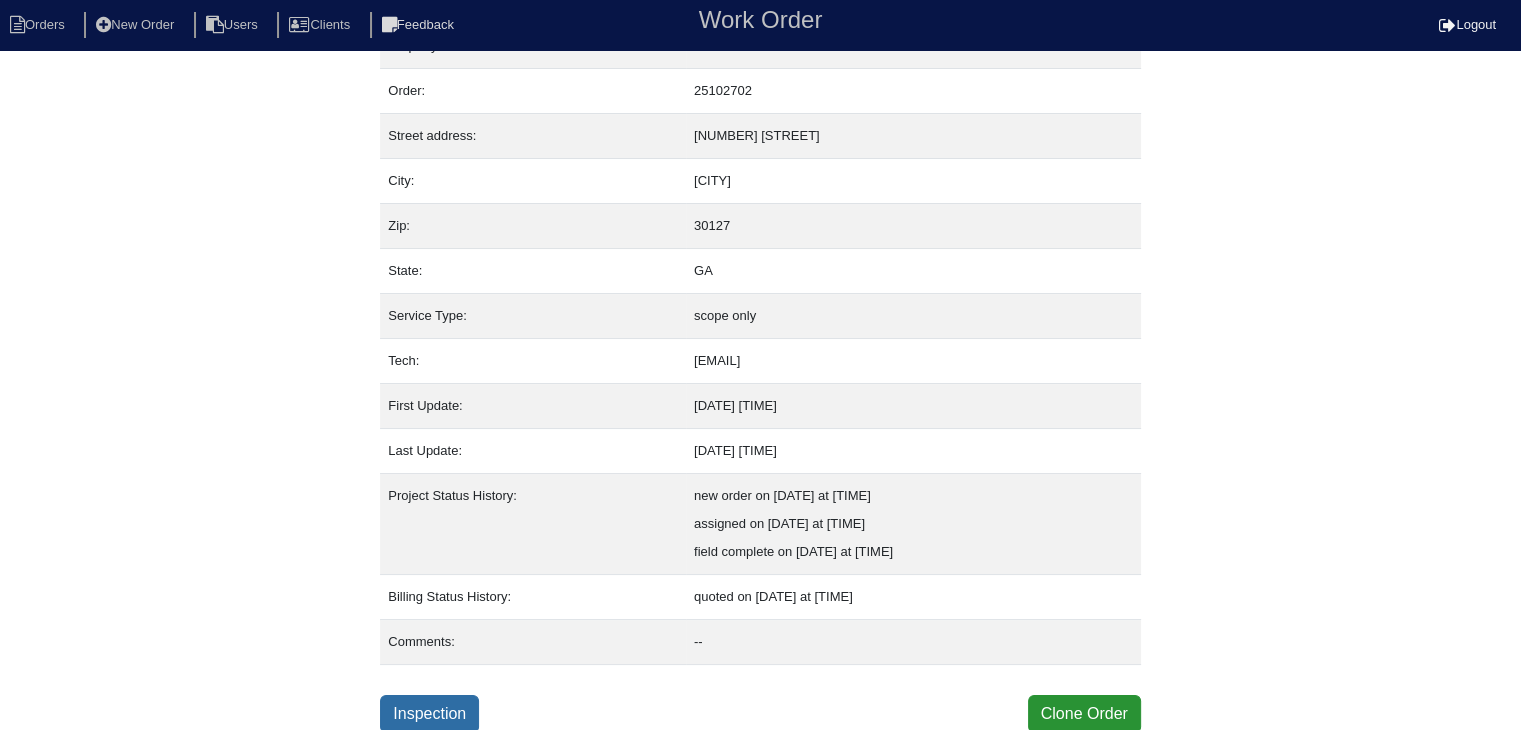 click on "Inspection" at bounding box center [429, 714] 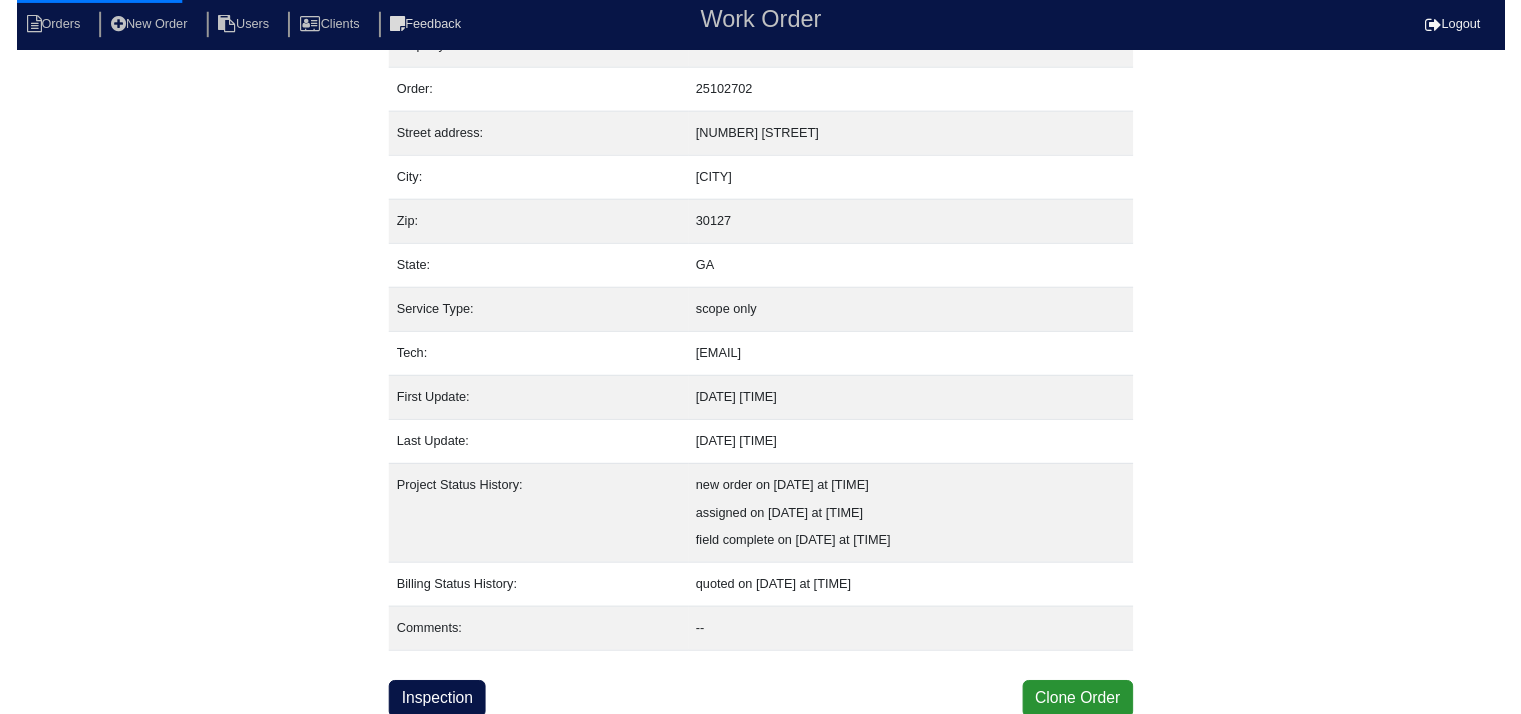 scroll, scrollTop: 0, scrollLeft: 0, axis: both 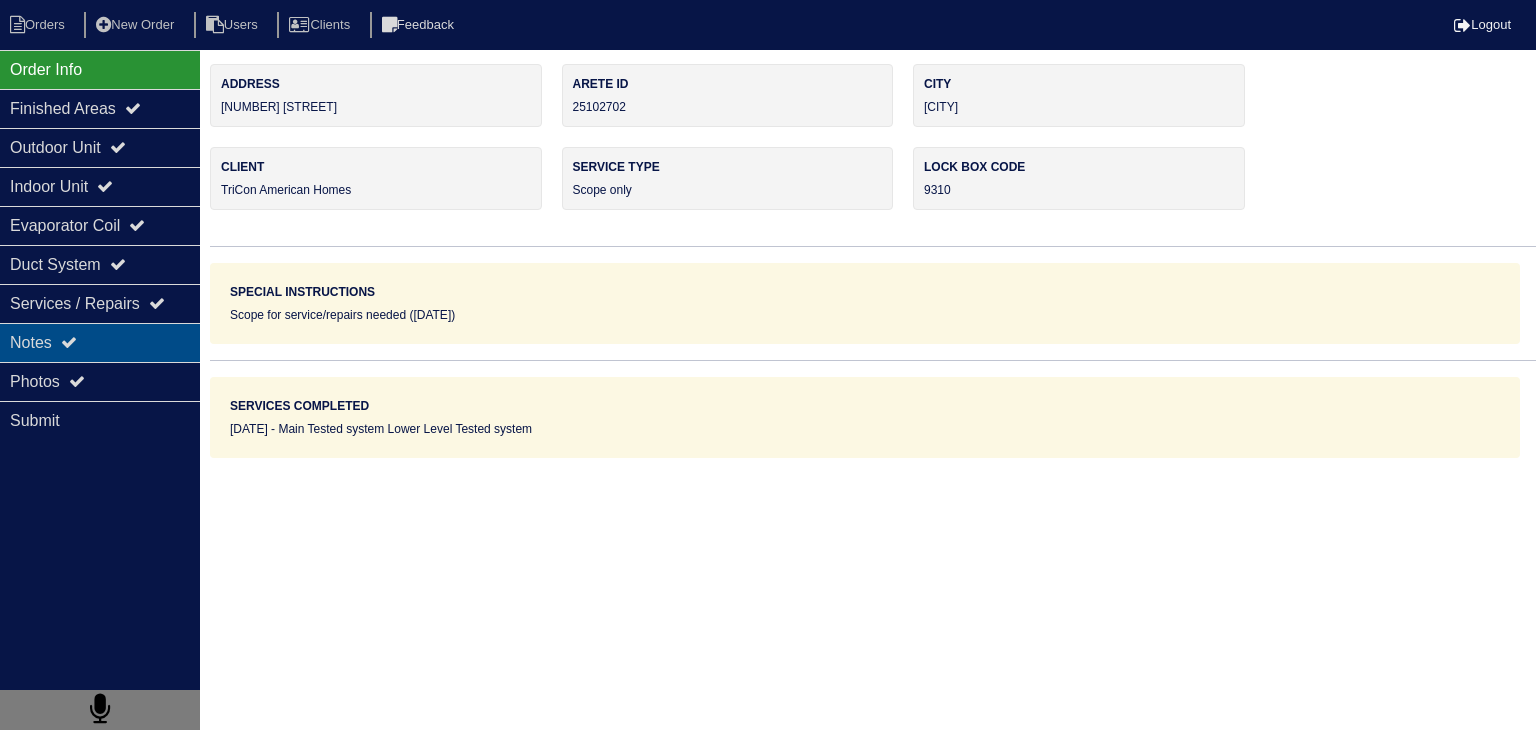 click on "Notes" at bounding box center [100, 342] 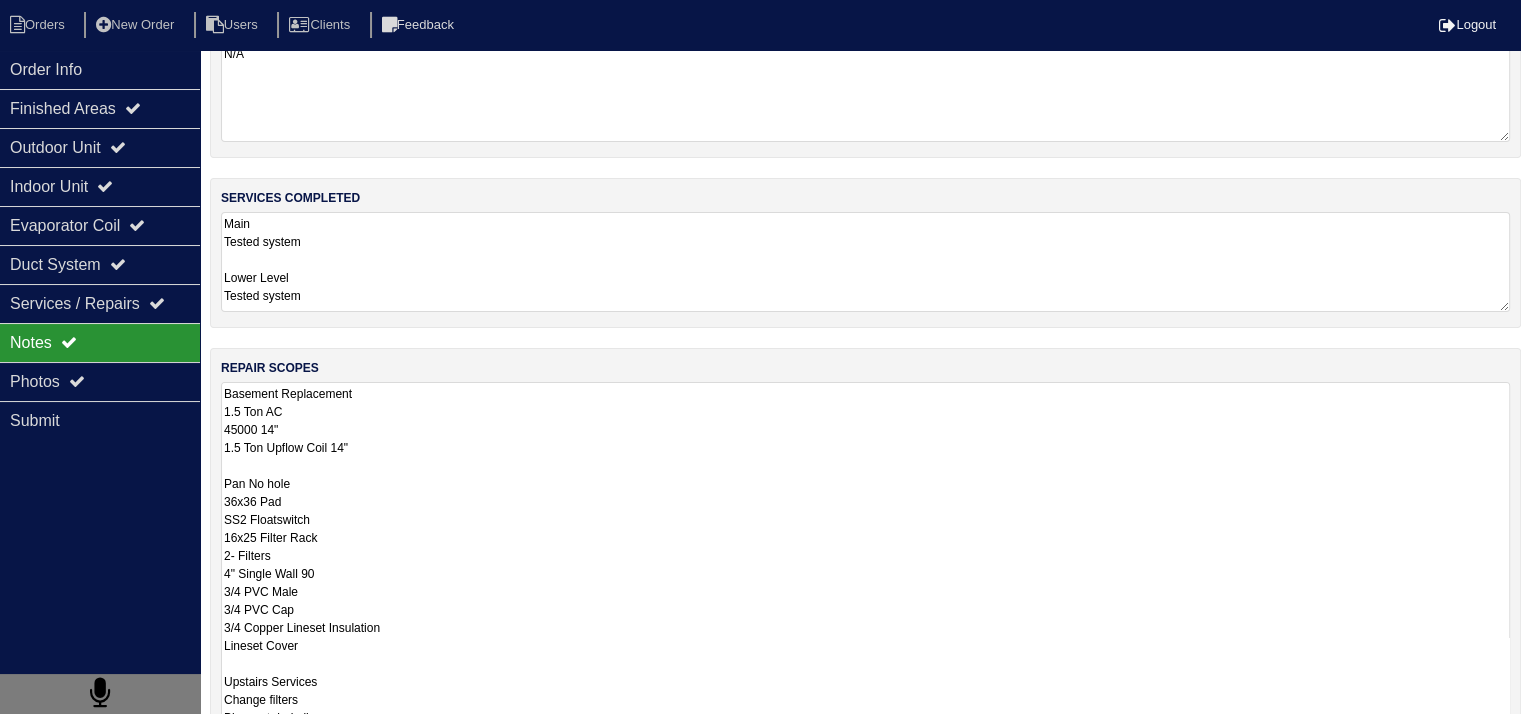 scroll, scrollTop: 333, scrollLeft: 0, axis: vertical 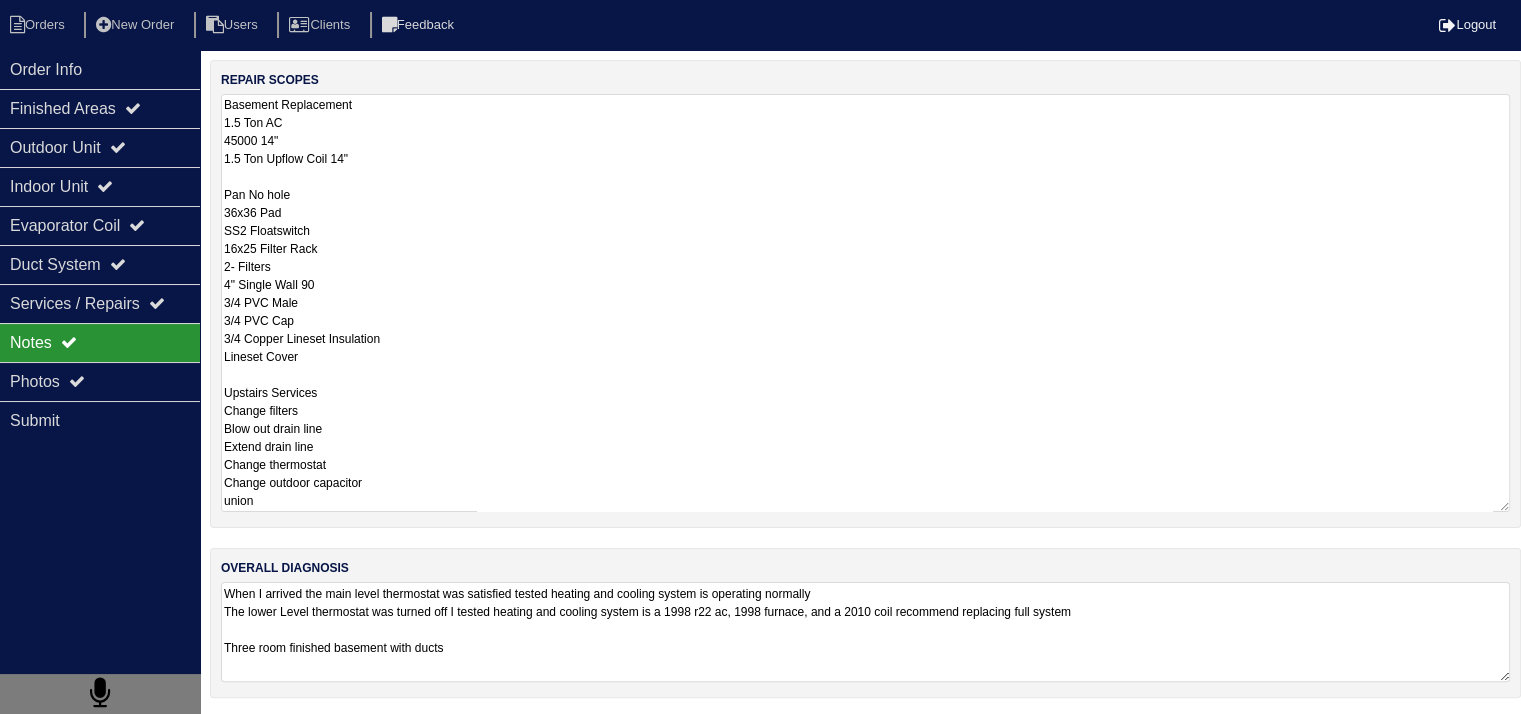 drag, startPoint x: 224, startPoint y: 445, endPoint x: 344, endPoint y: 693, distance: 275.5068 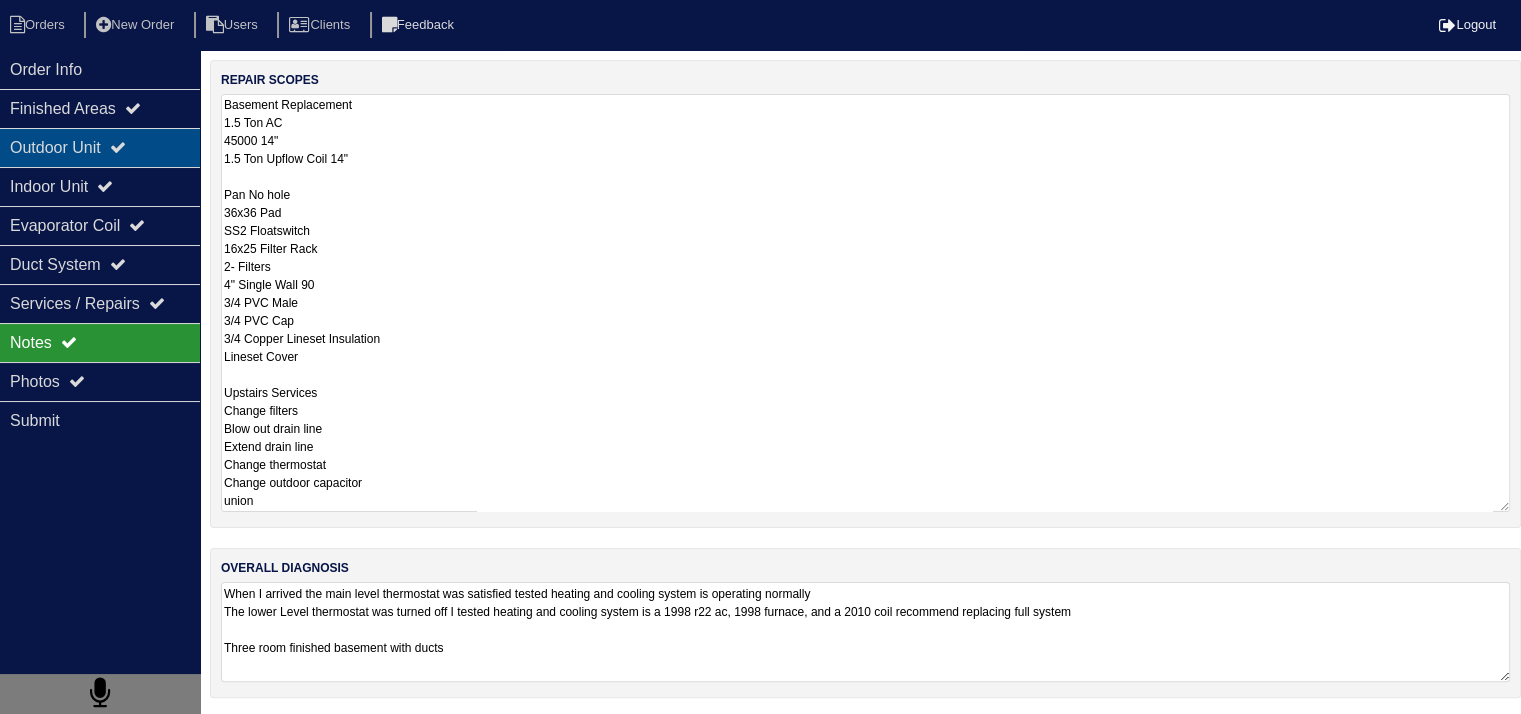 scroll, scrollTop: 25, scrollLeft: 0, axis: vertical 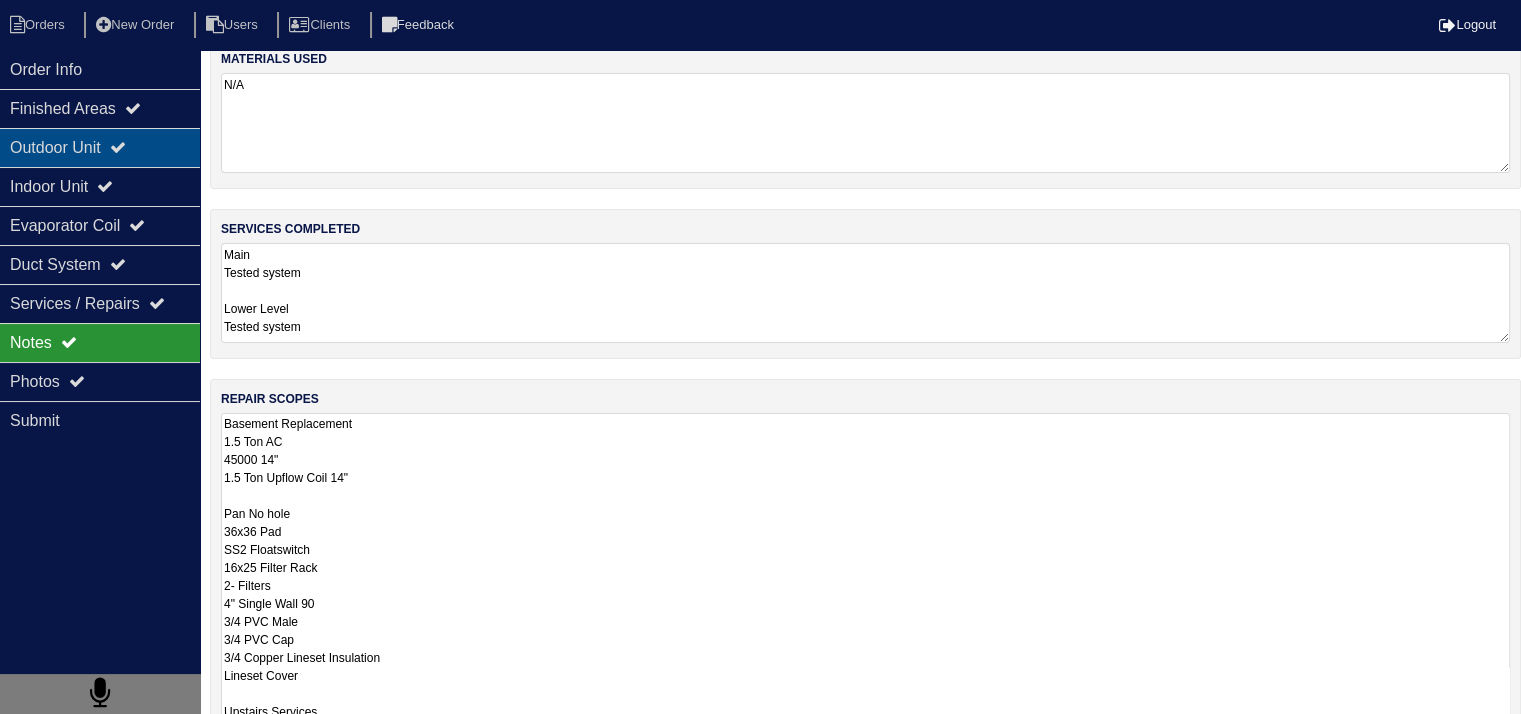 click on "Outdoor Unit" at bounding box center (100, 147) 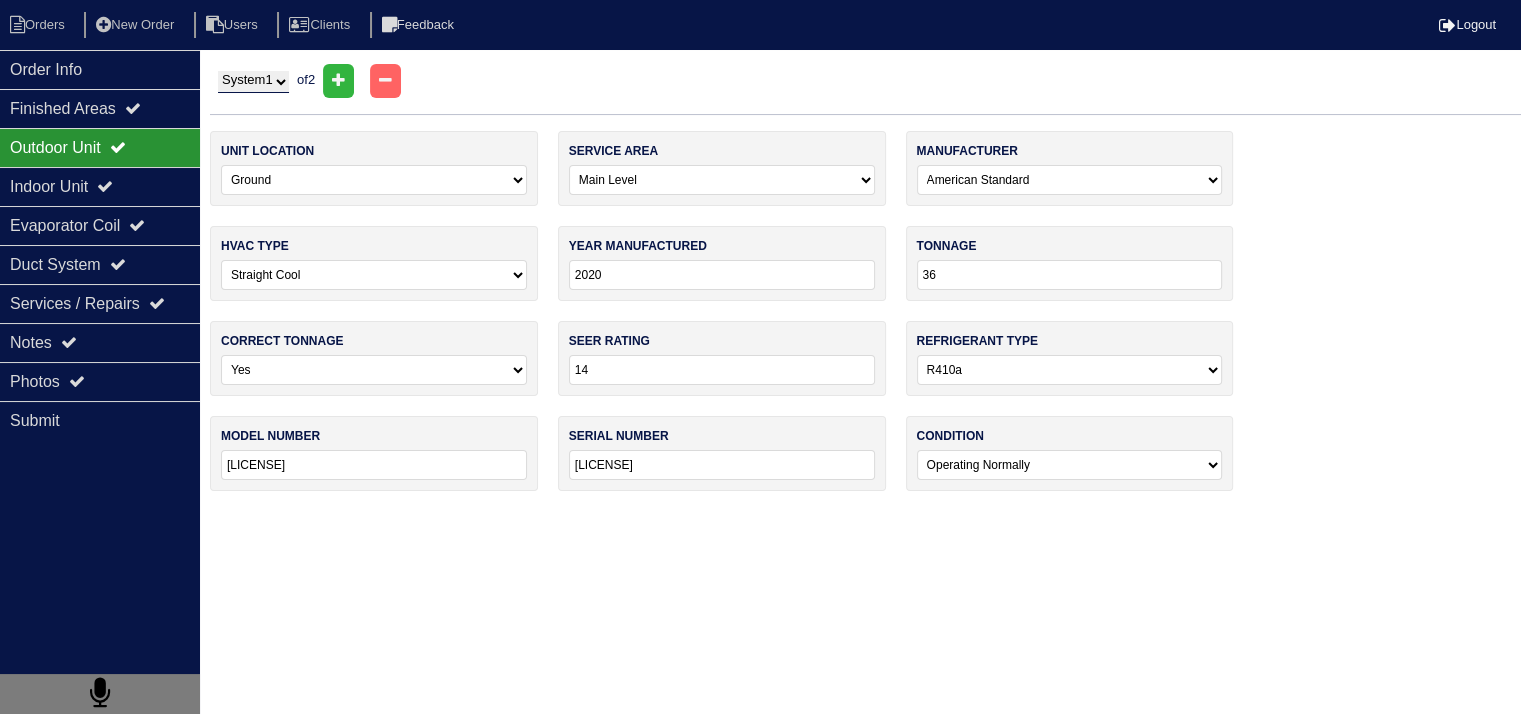 scroll, scrollTop: 0, scrollLeft: 0, axis: both 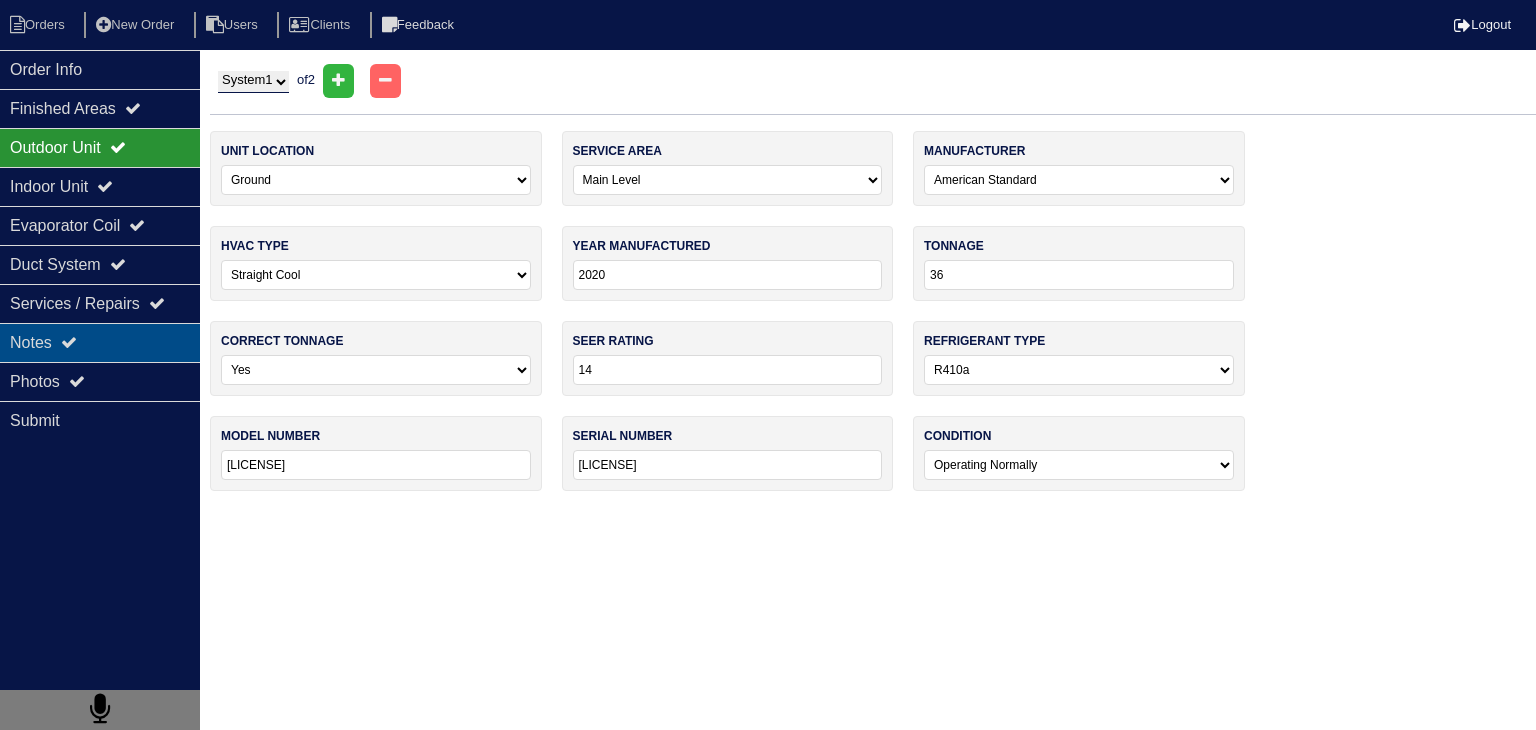 click on "Notes" at bounding box center (100, 342) 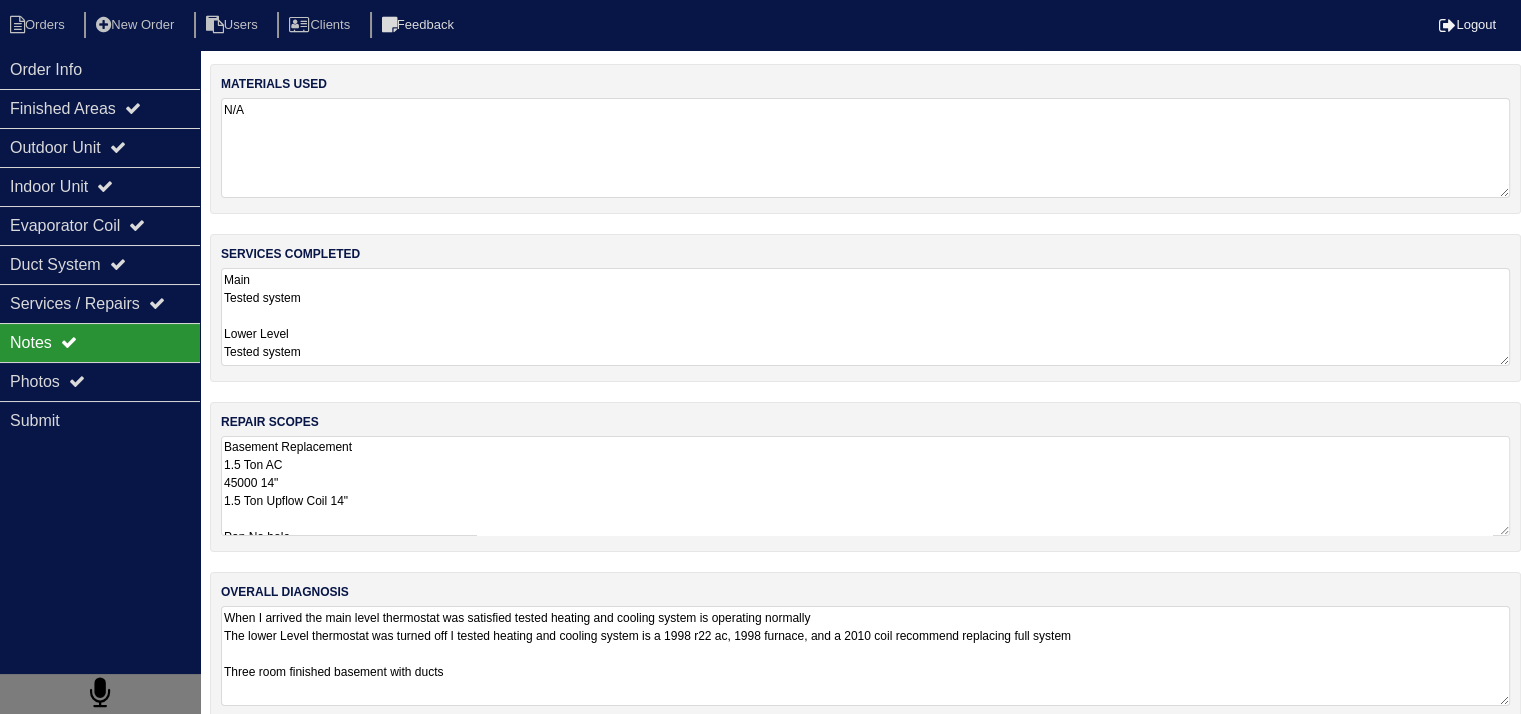 click on "Main
Tested system
Lower Level
Tested system" at bounding box center (865, 317) 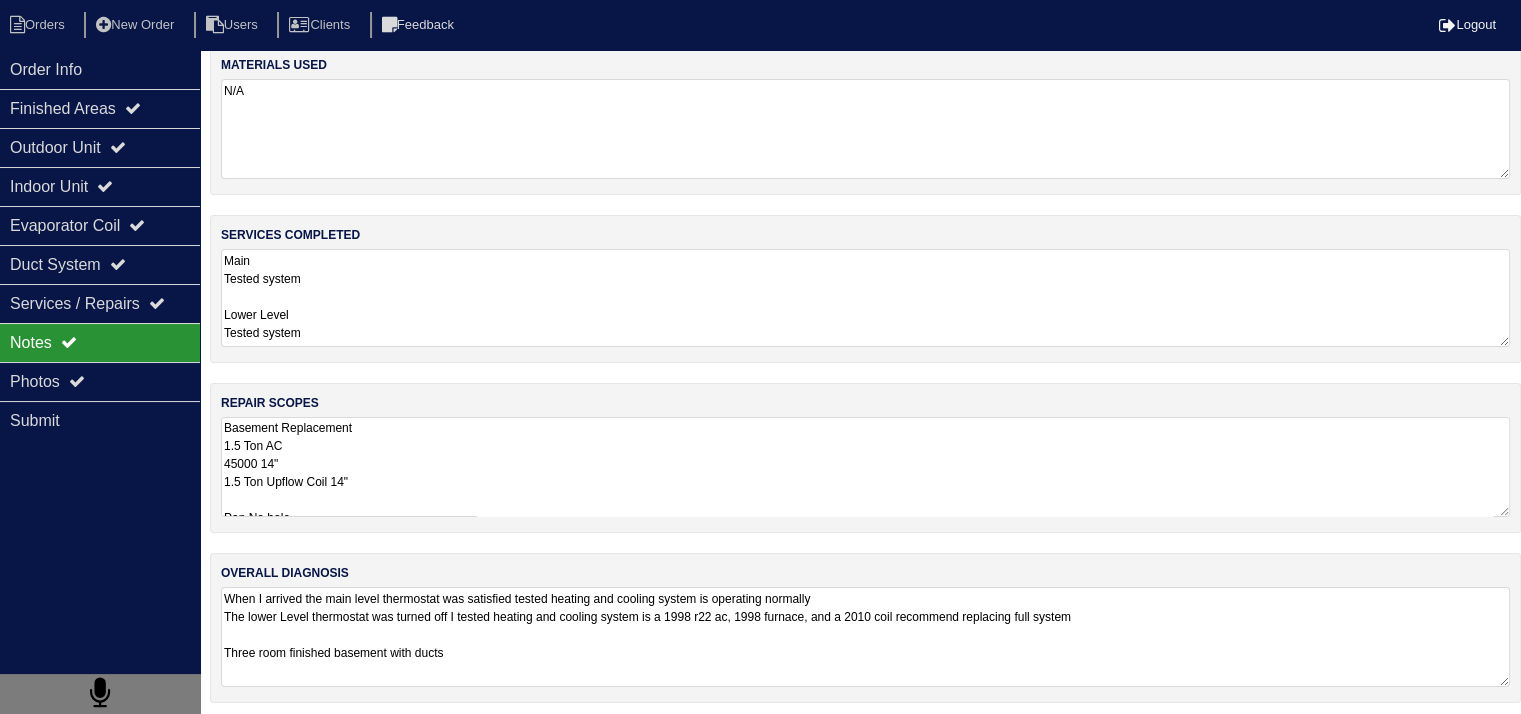 scroll, scrollTop: 24, scrollLeft: 0, axis: vertical 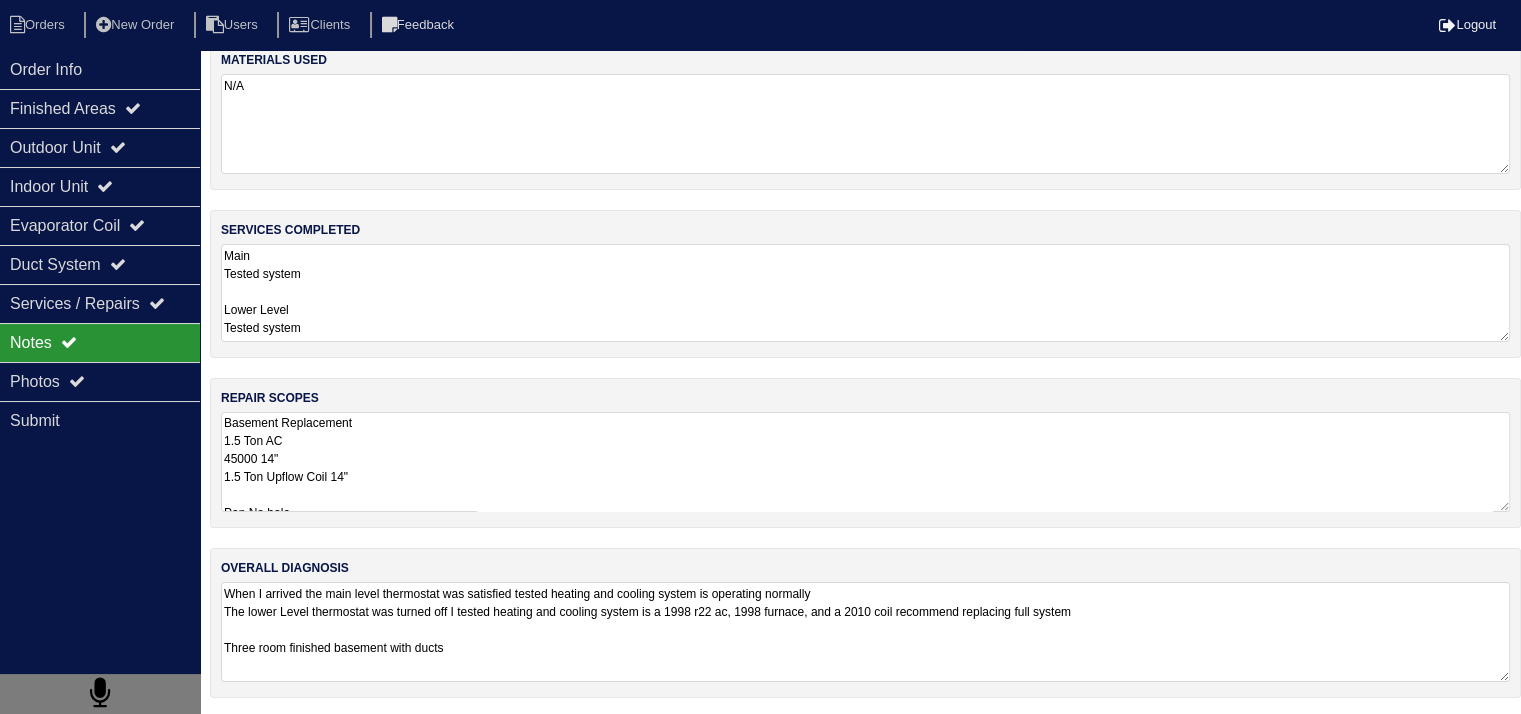 click on "Basement Replacement
1.5 Ton AC
45000 14"
1.5 Ton Upflow Coil 14"
Pan No hole
36x36 Pad
SS2 Floatswitch
16x25 Filter Rack
2- Filters
4" Single Wall 90
3/4 PVC Male
3/4 PVC Cap
3/4 Copper Lineset Insulation
Lineset Cover
Upstairs Services
Change filters
Blow out drain line
Extend drain line
Change thermostat
Change outdoor capacitor
union" at bounding box center (865, 462) 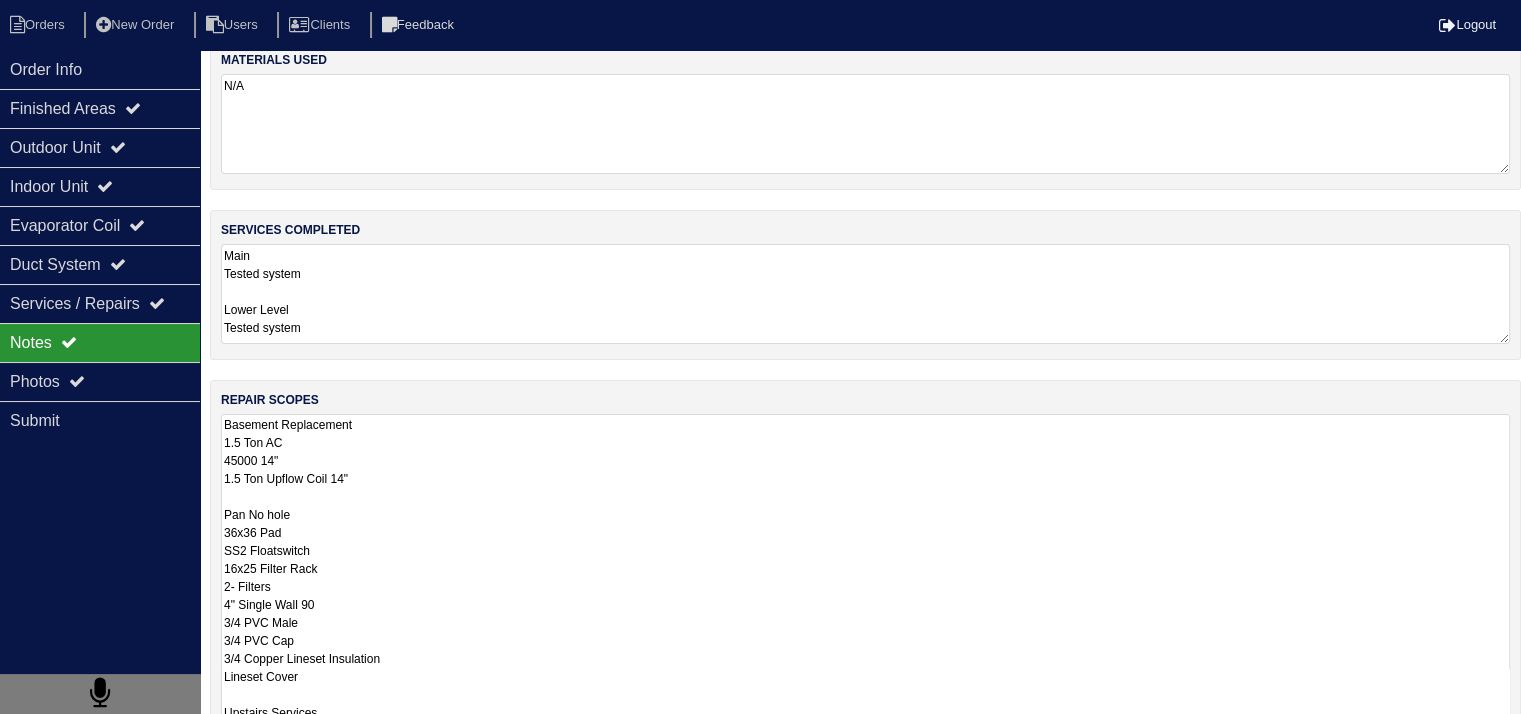 scroll, scrollTop: 324, scrollLeft: 0, axis: vertical 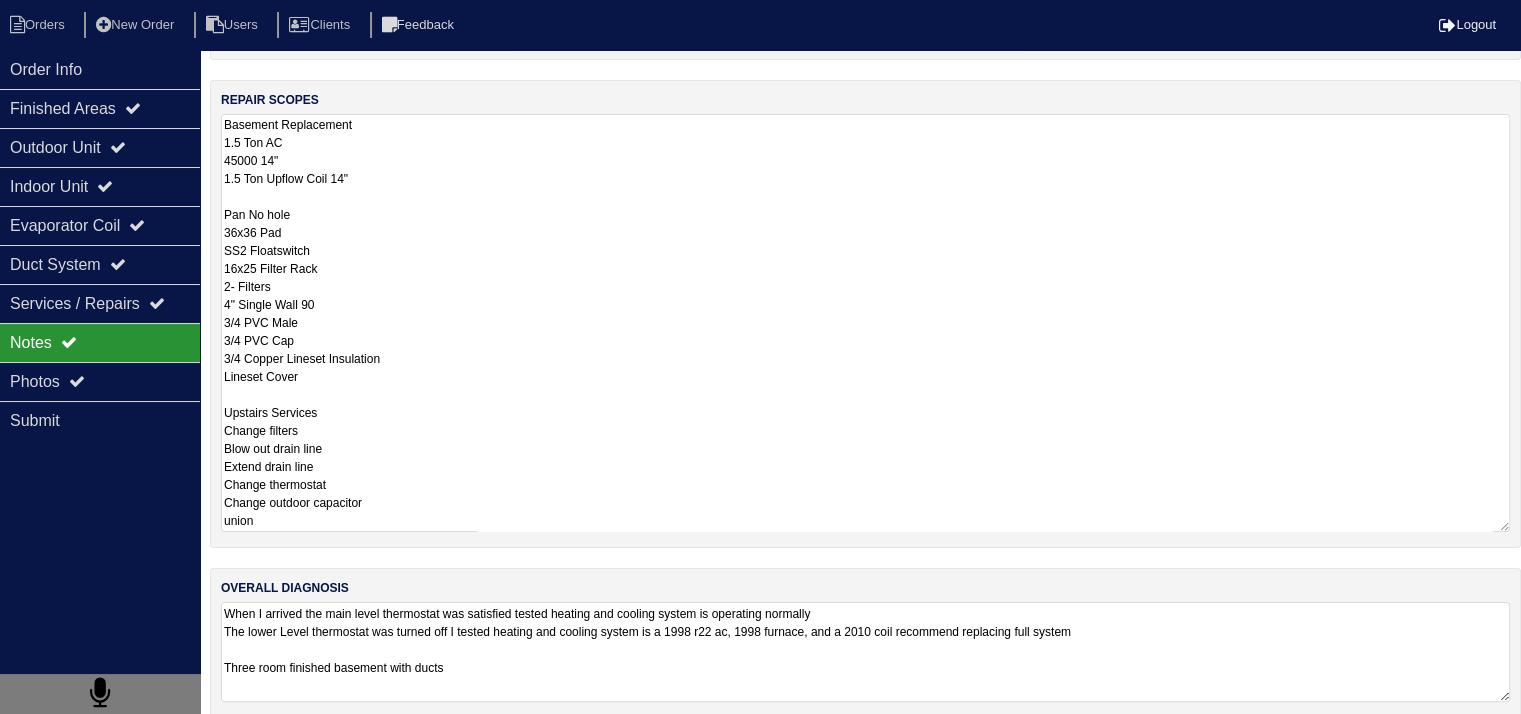 drag, startPoint x: 225, startPoint y: 118, endPoint x: 292, endPoint y: 573, distance: 459.90652 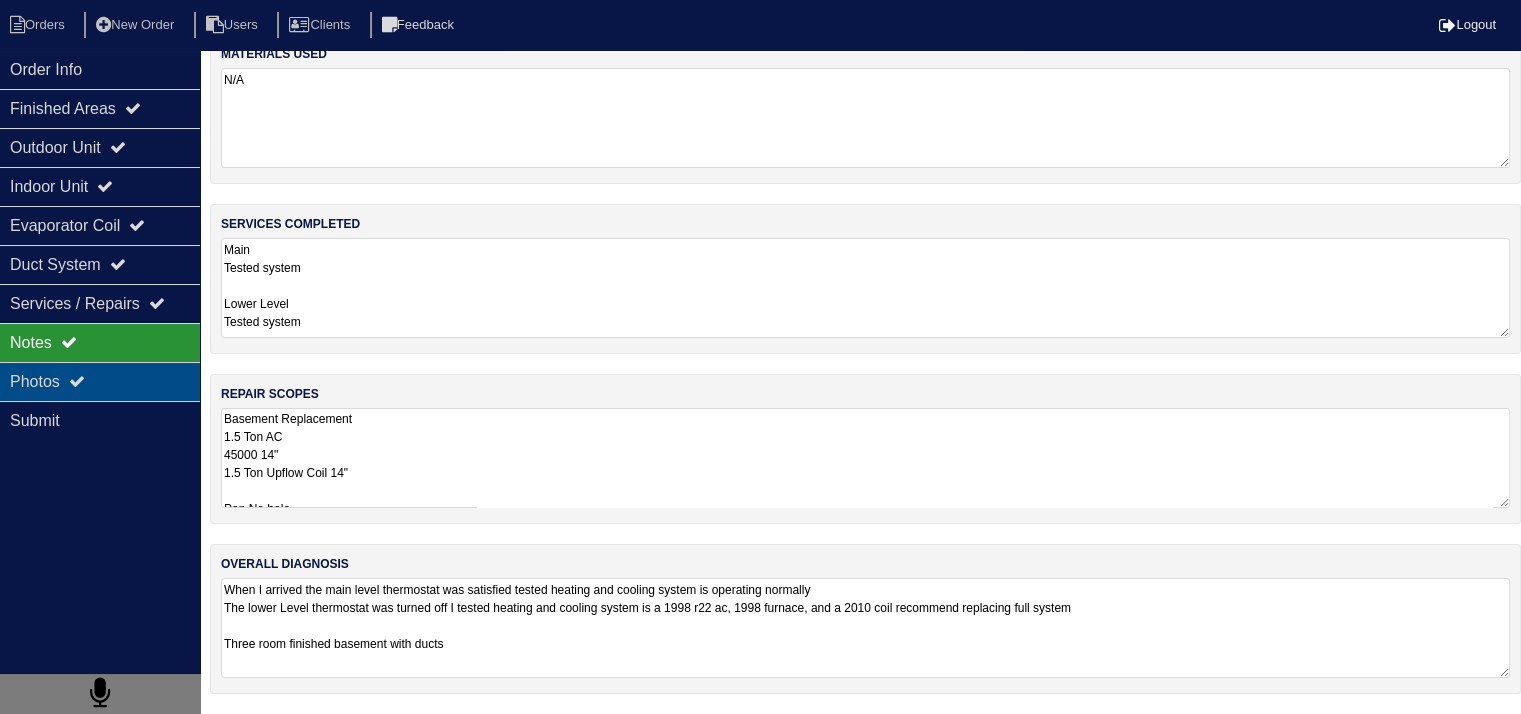click on "Photos" at bounding box center (100, 381) 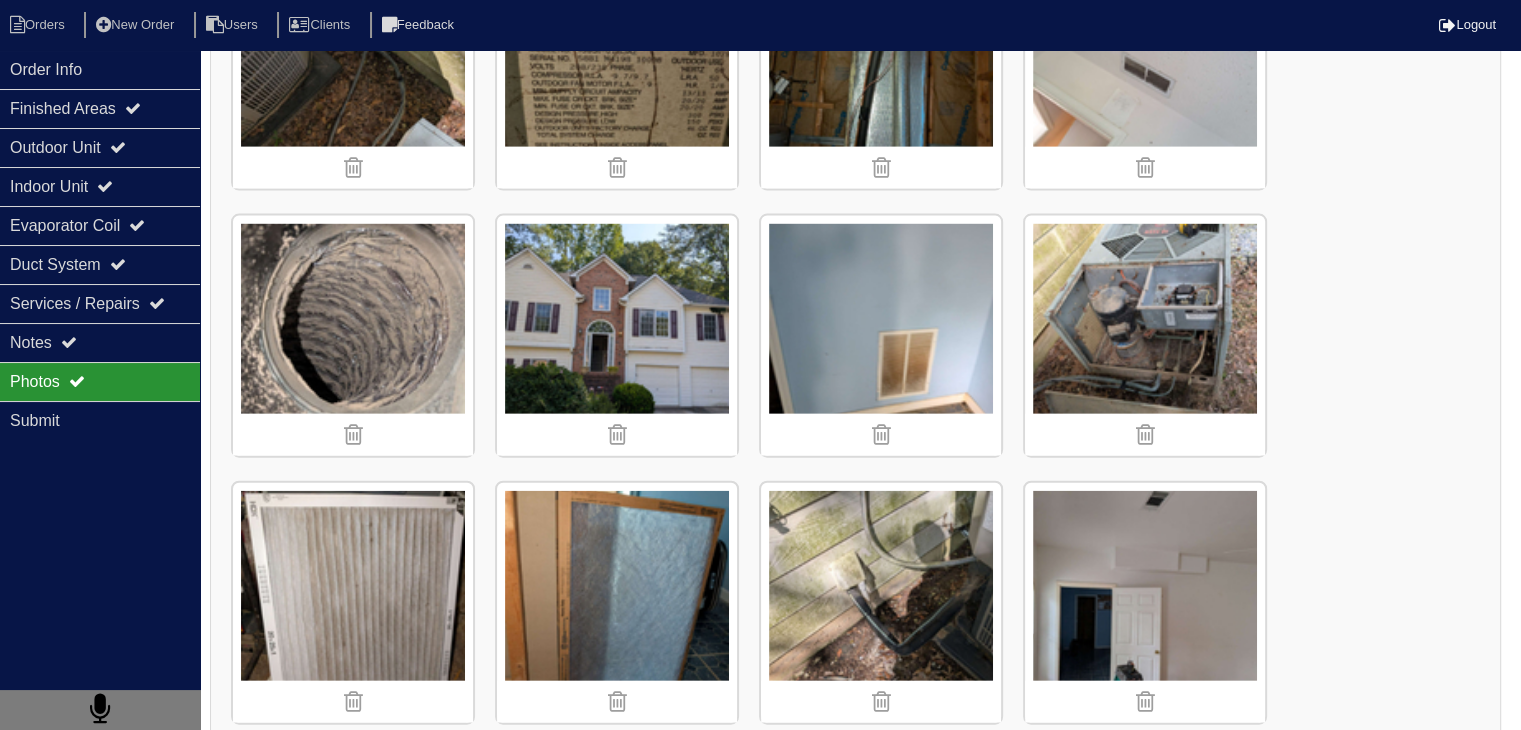 scroll, scrollTop: 4444, scrollLeft: 0, axis: vertical 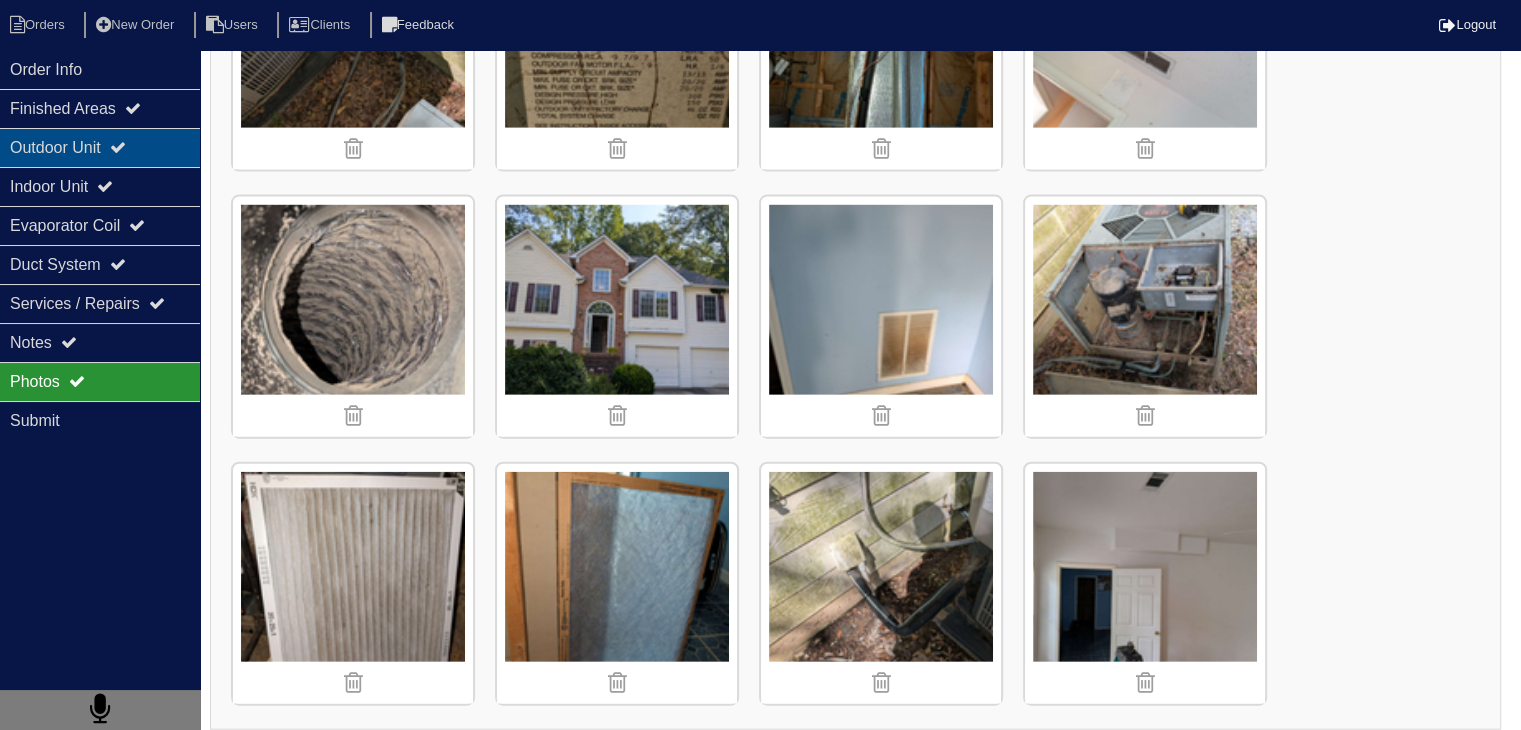 click on "Outdoor Unit" at bounding box center (100, 147) 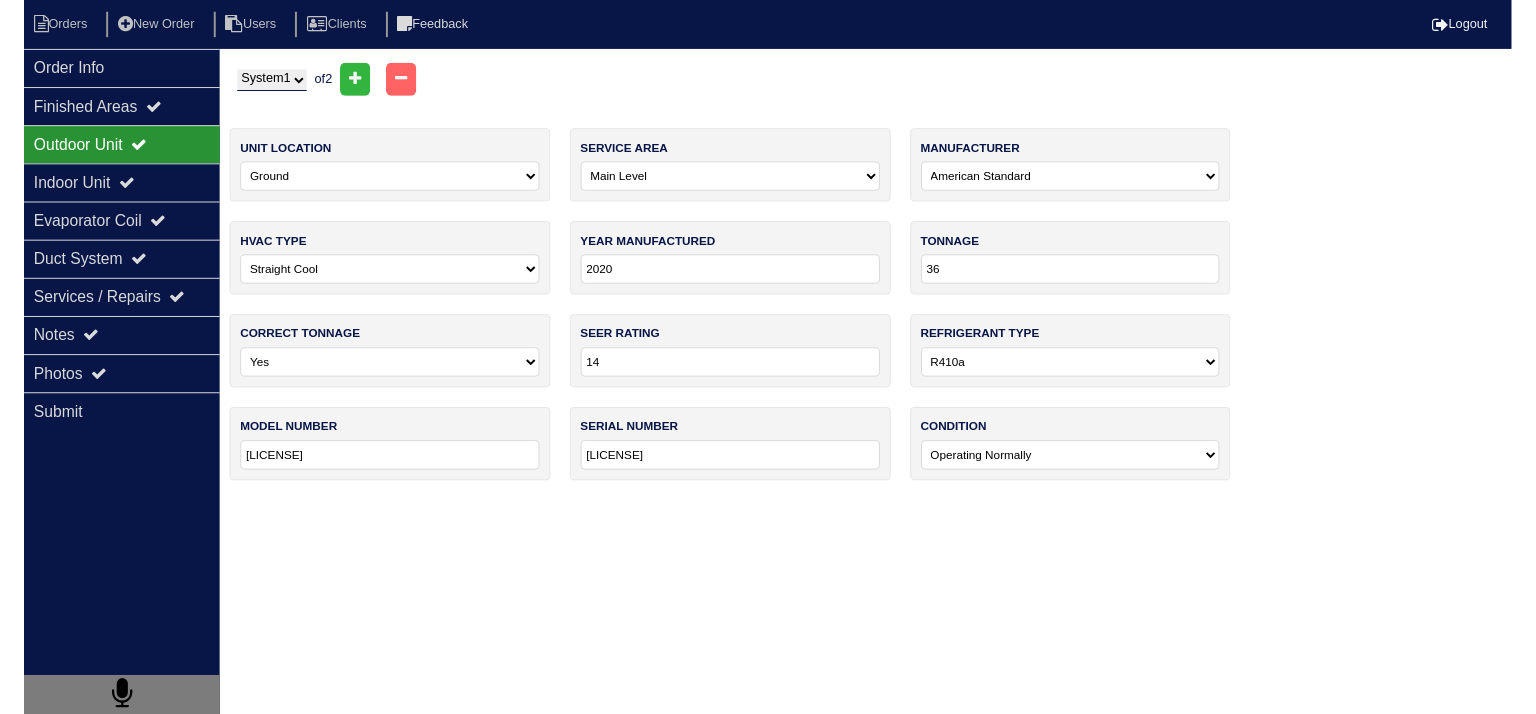 scroll, scrollTop: 0, scrollLeft: 0, axis: both 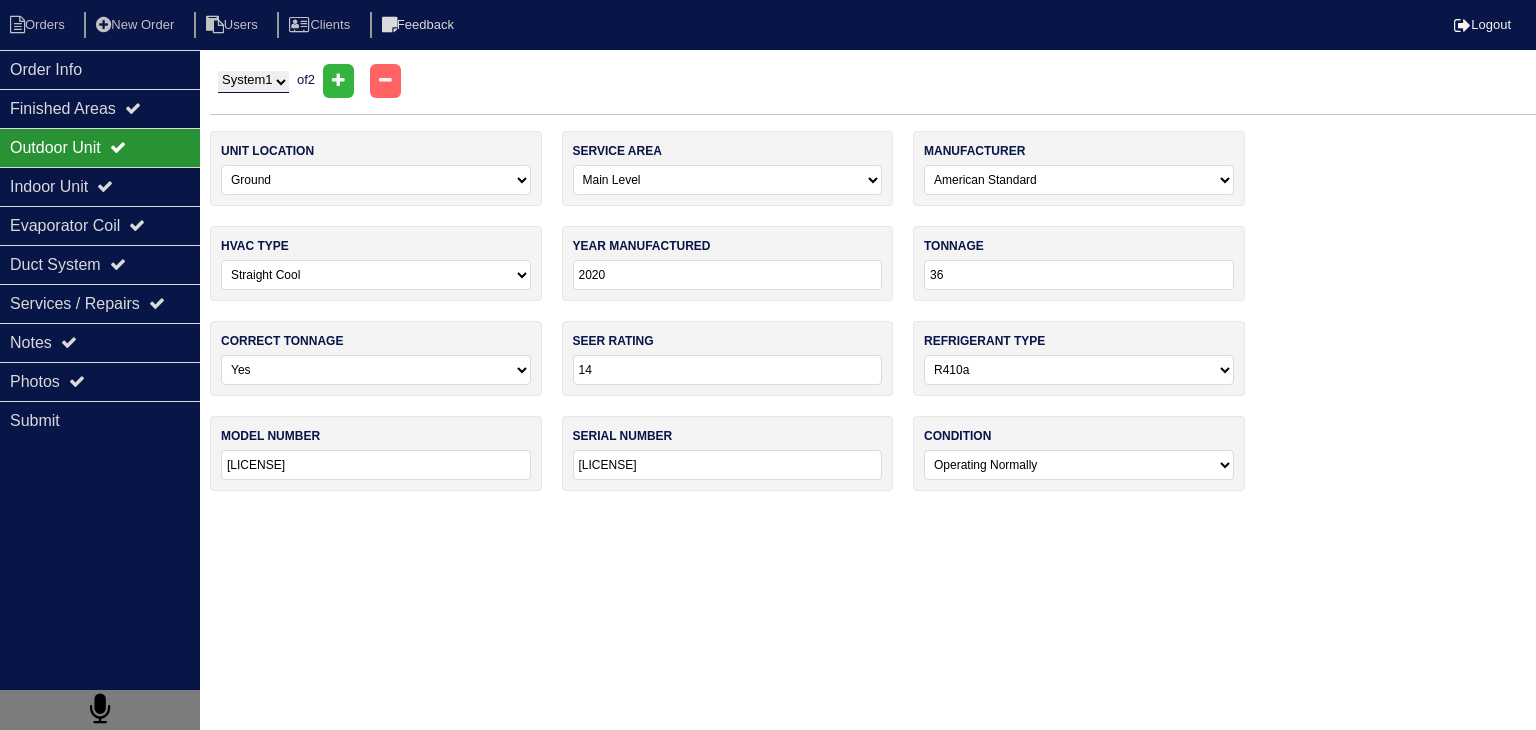 click on "System  1 System  2" at bounding box center [253, 82] 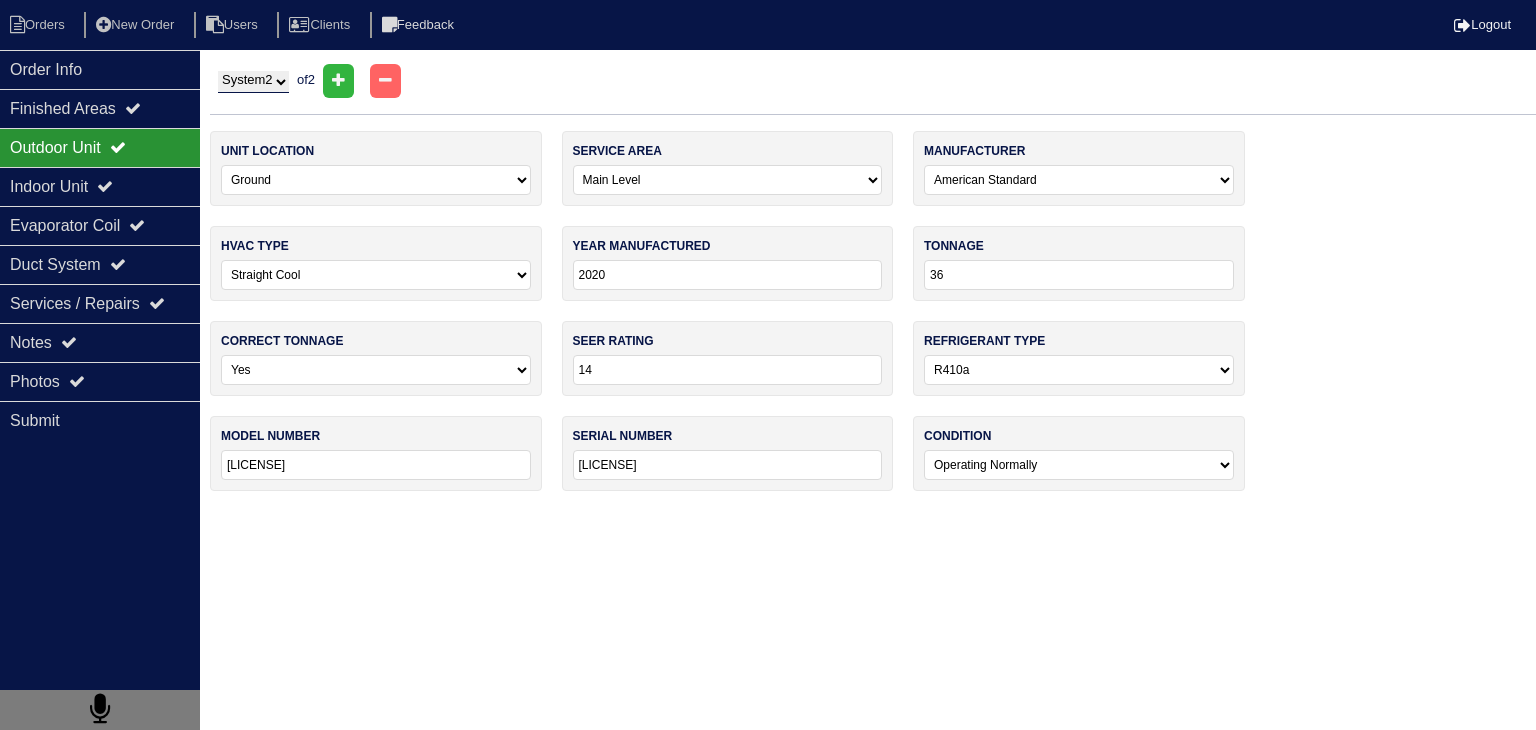 click on "System  1 System  2" at bounding box center (253, 82) 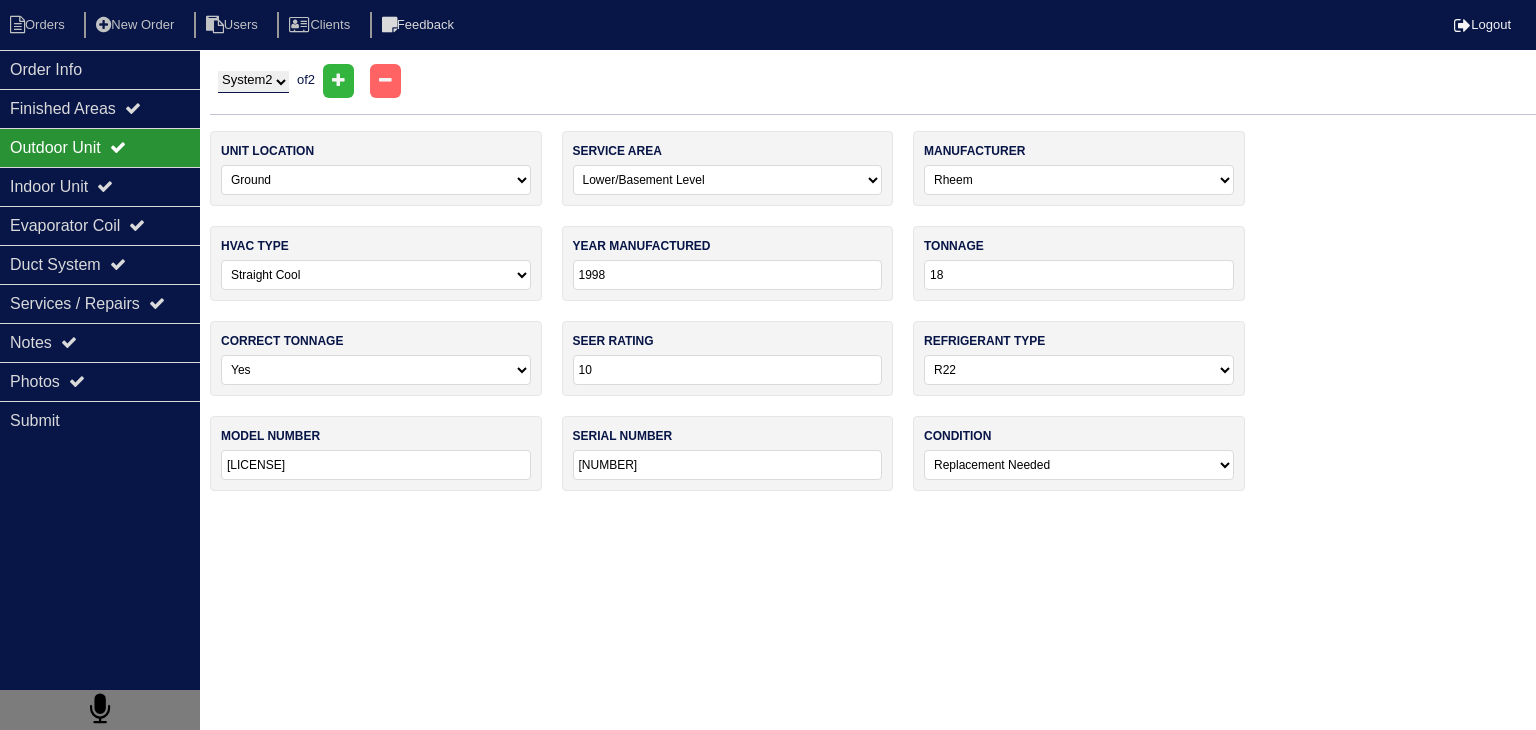 click on "System  1 System  2" at bounding box center (253, 82) 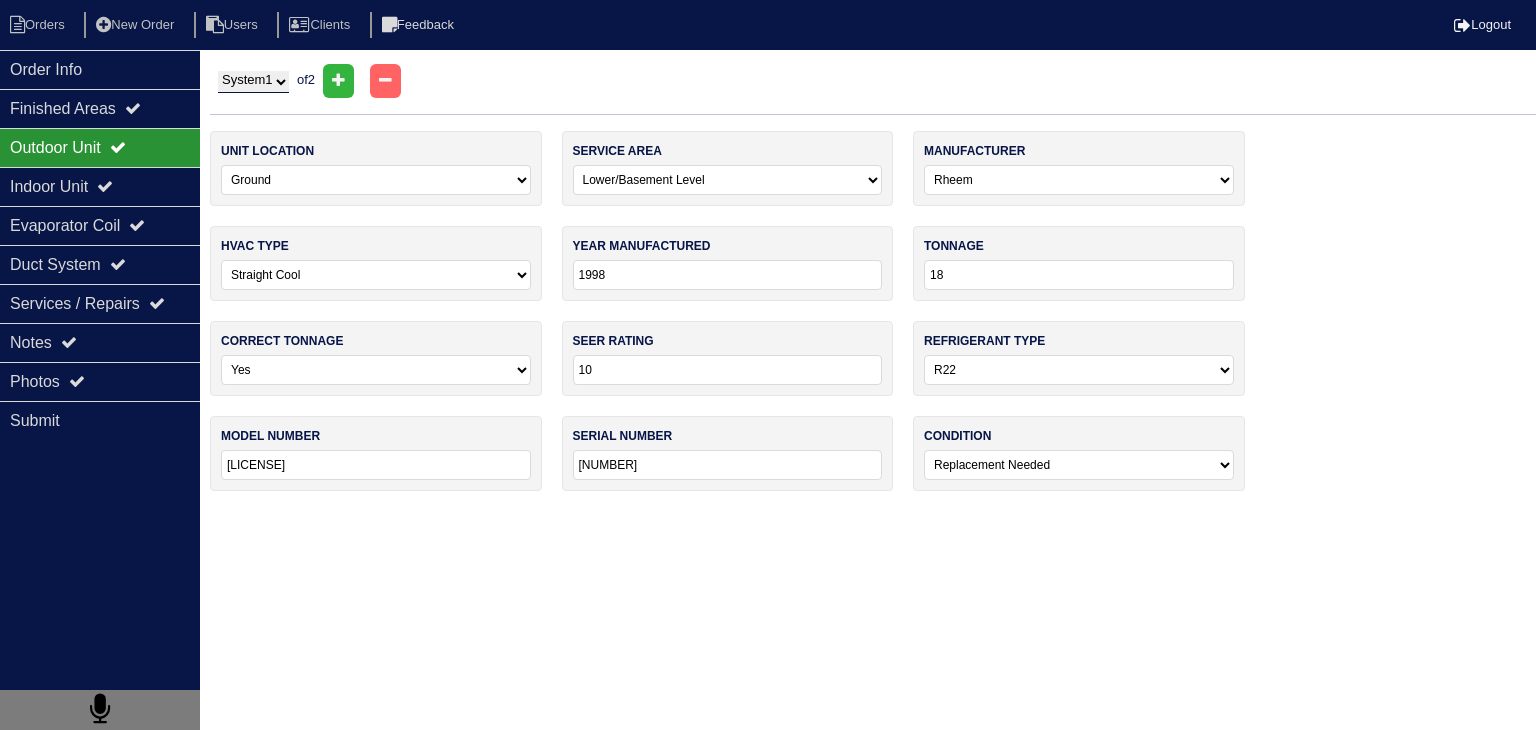 click on "System  1 System  2" at bounding box center (253, 82) 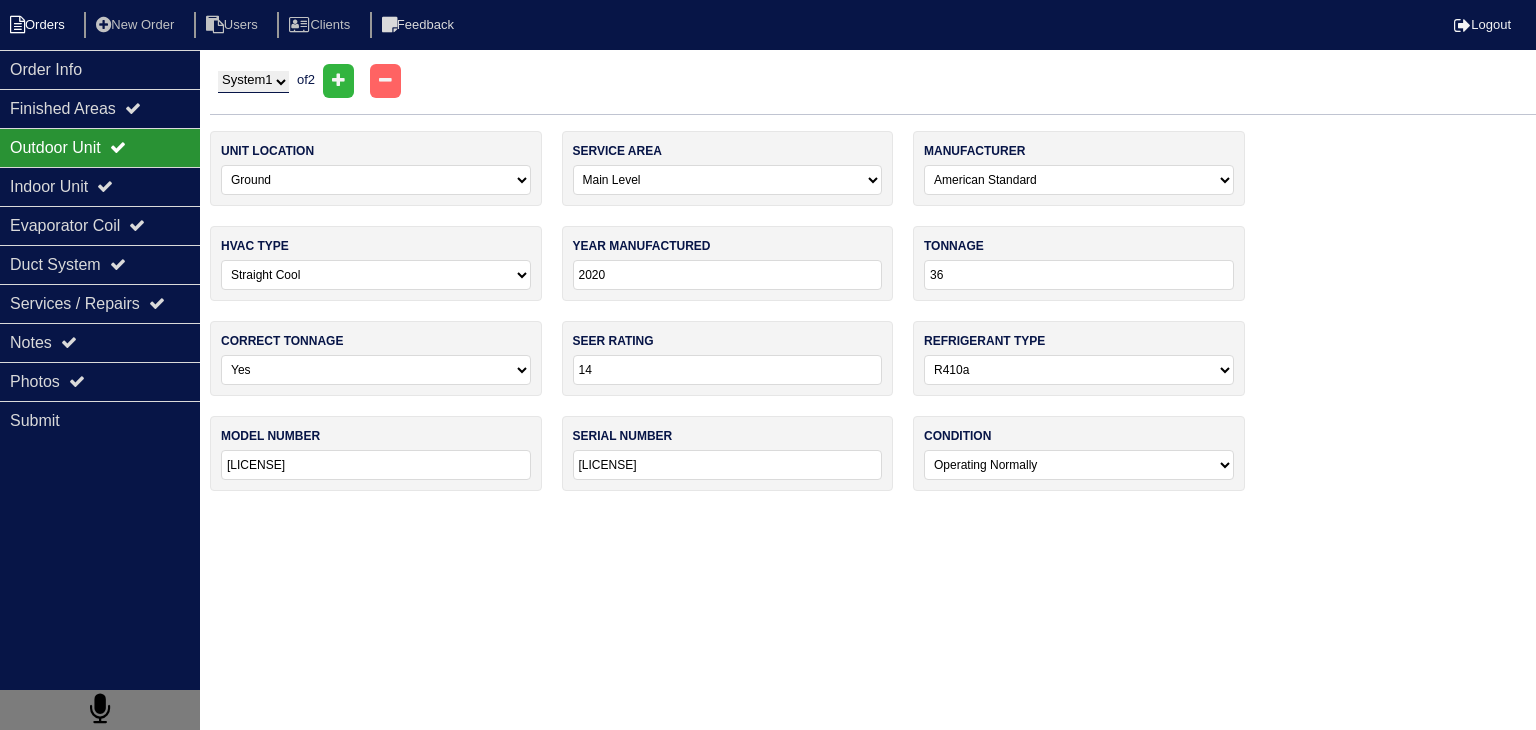click on "Orders" at bounding box center (40, 25) 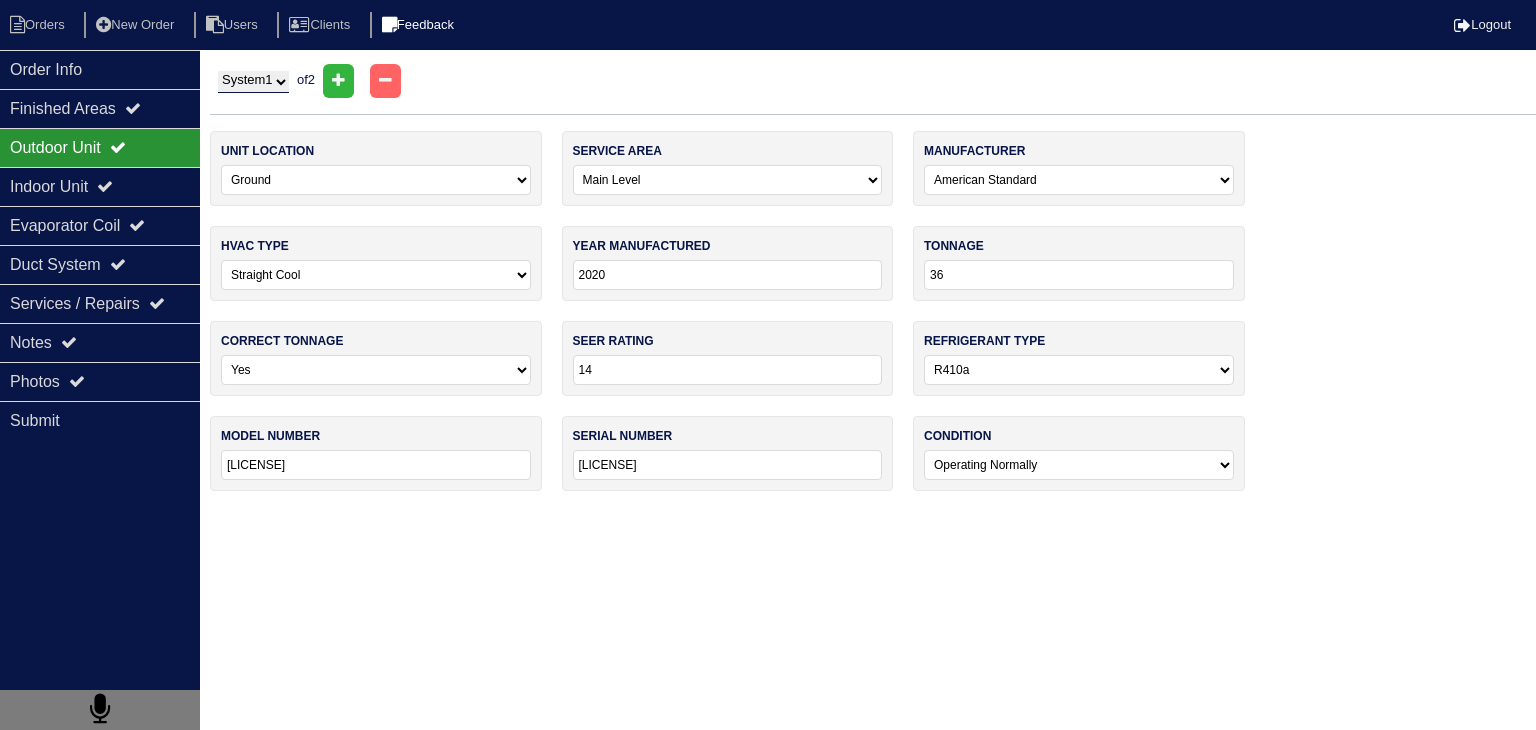 select on "15" 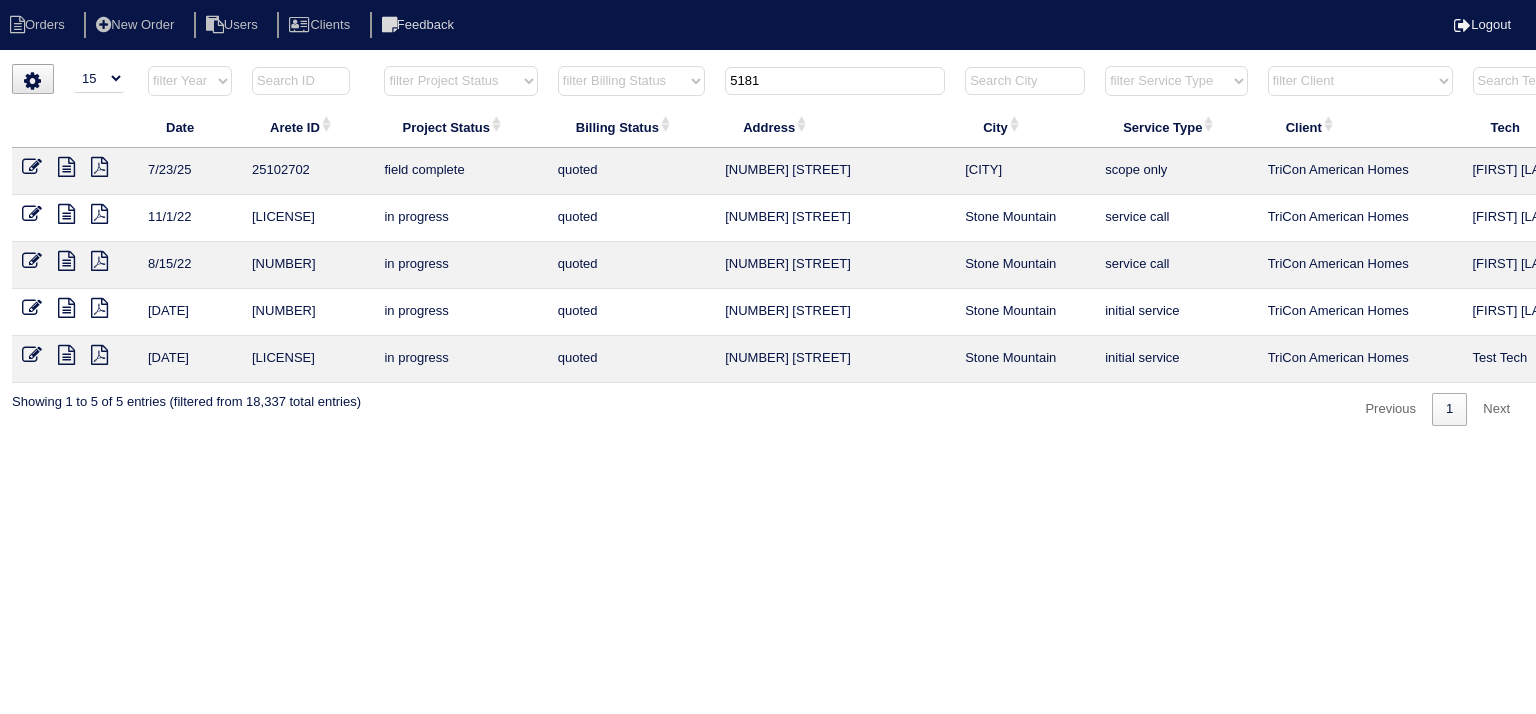 drag, startPoint x: 809, startPoint y: 87, endPoint x: 630, endPoint y: 95, distance: 179.17868 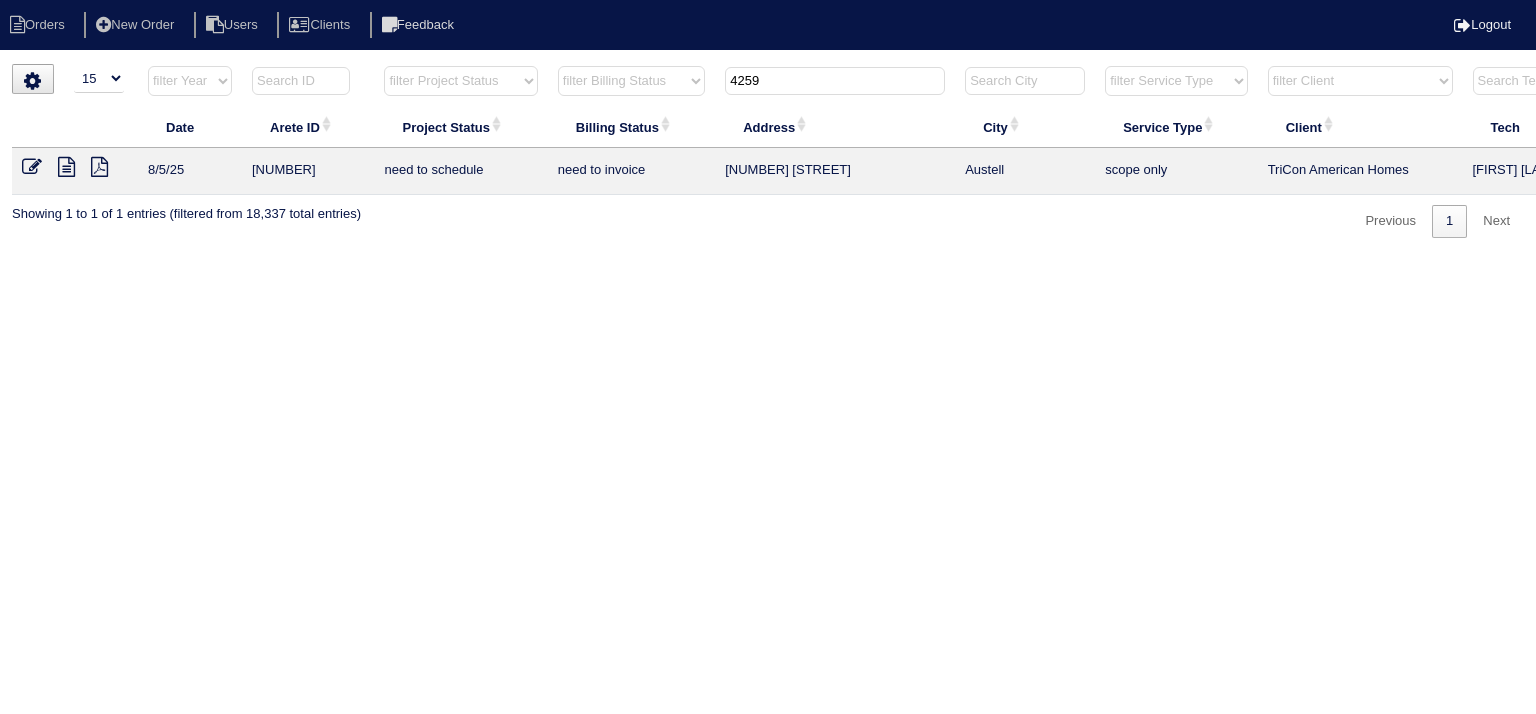 type on "4259" 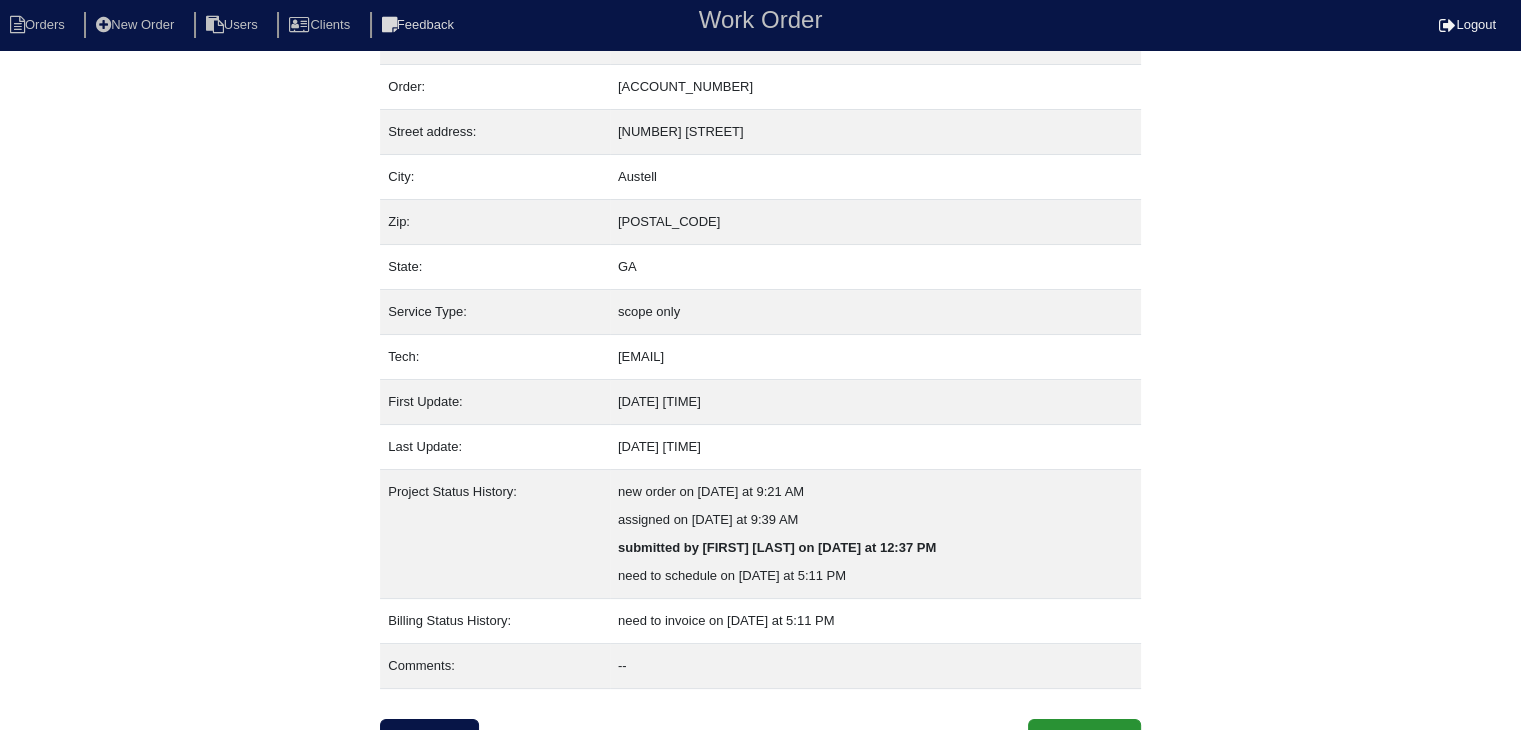 scroll, scrollTop: 68, scrollLeft: 0, axis: vertical 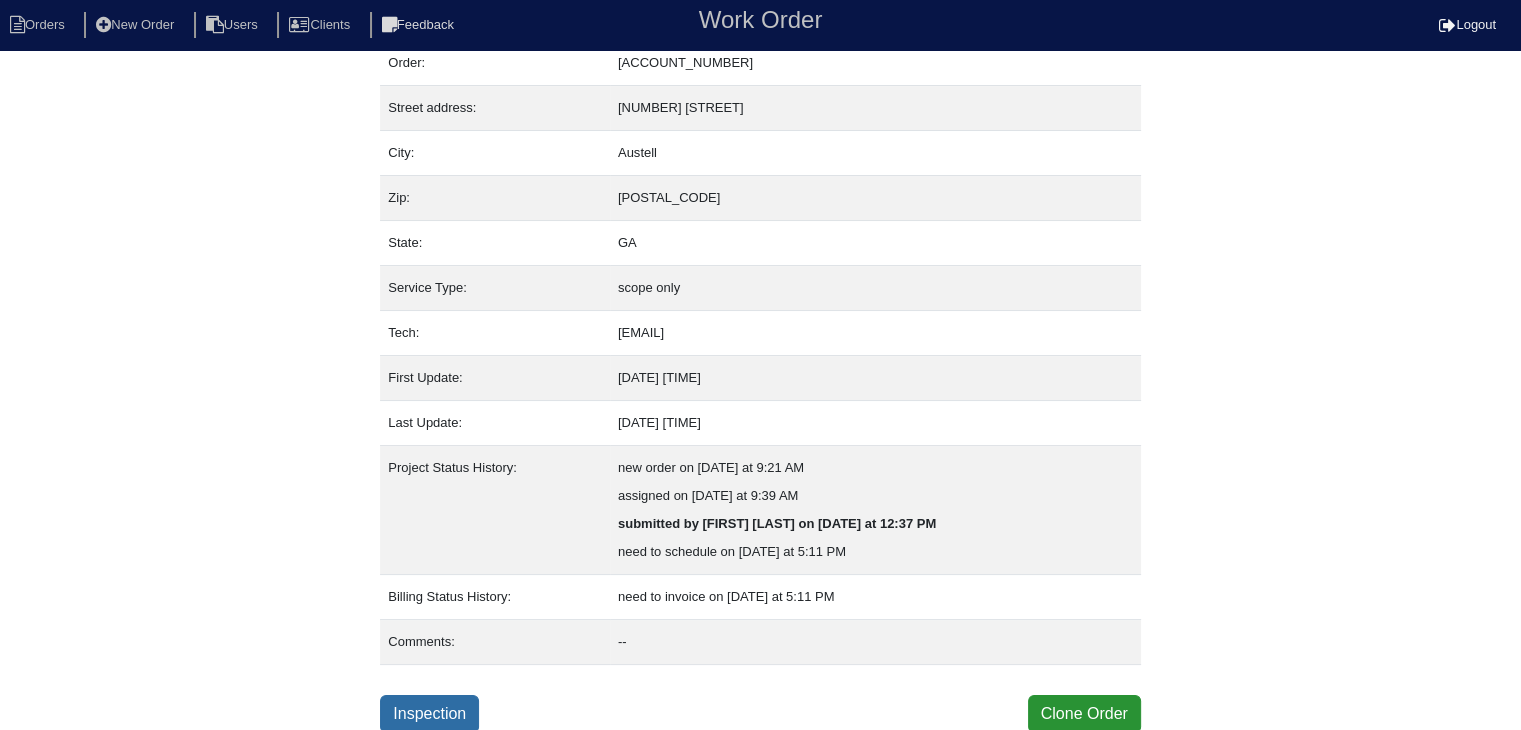 click on "Inspection" at bounding box center [429, 714] 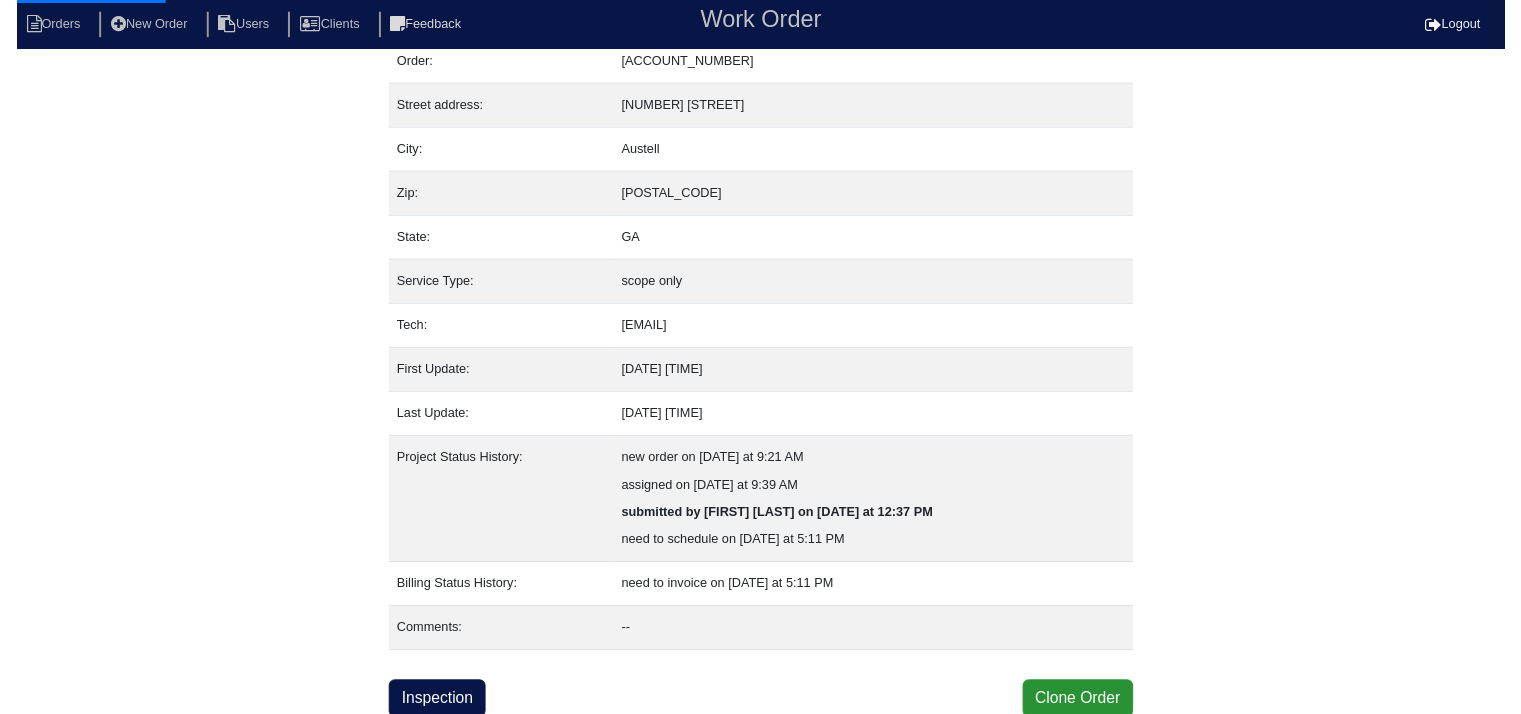 scroll, scrollTop: 0, scrollLeft: 0, axis: both 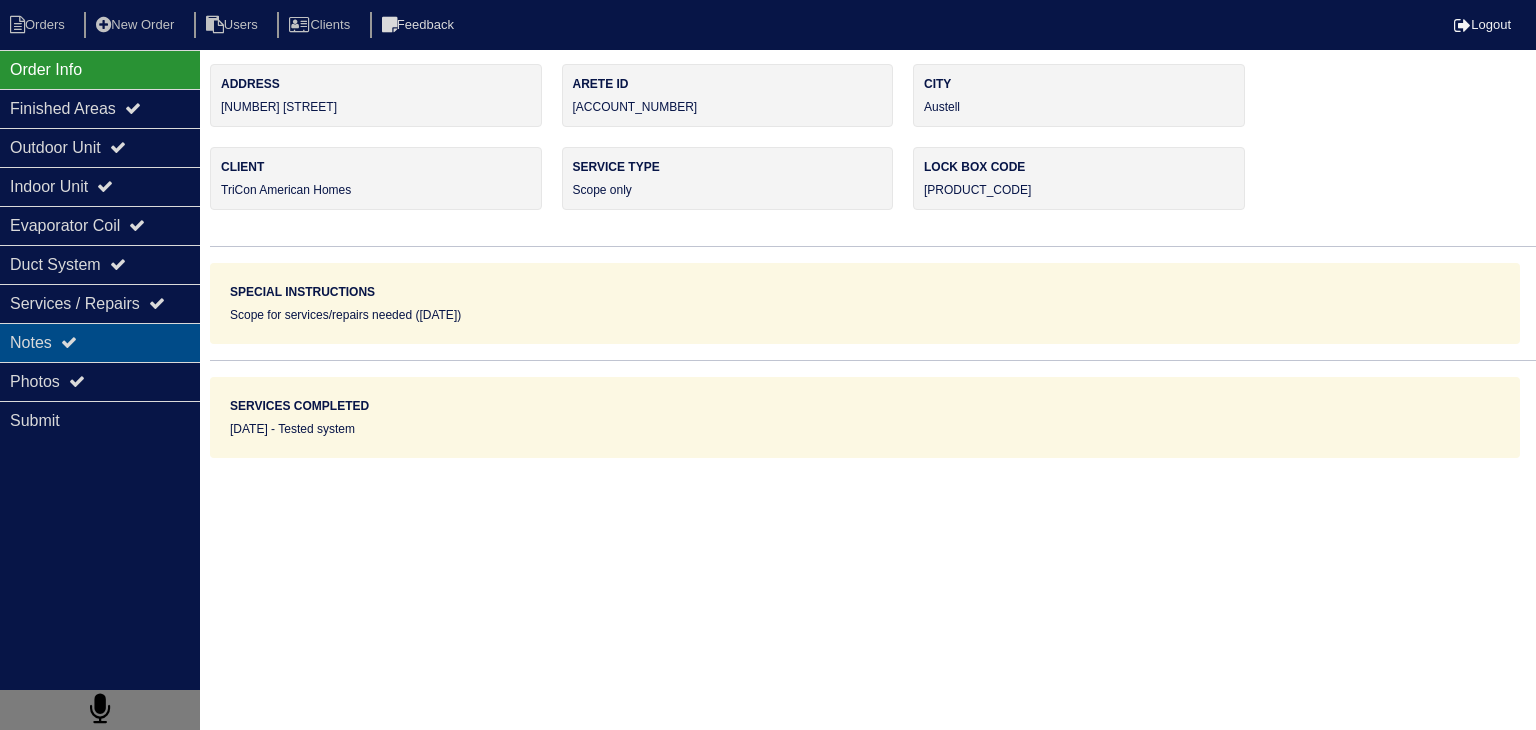 click on "Notes" at bounding box center (100, 342) 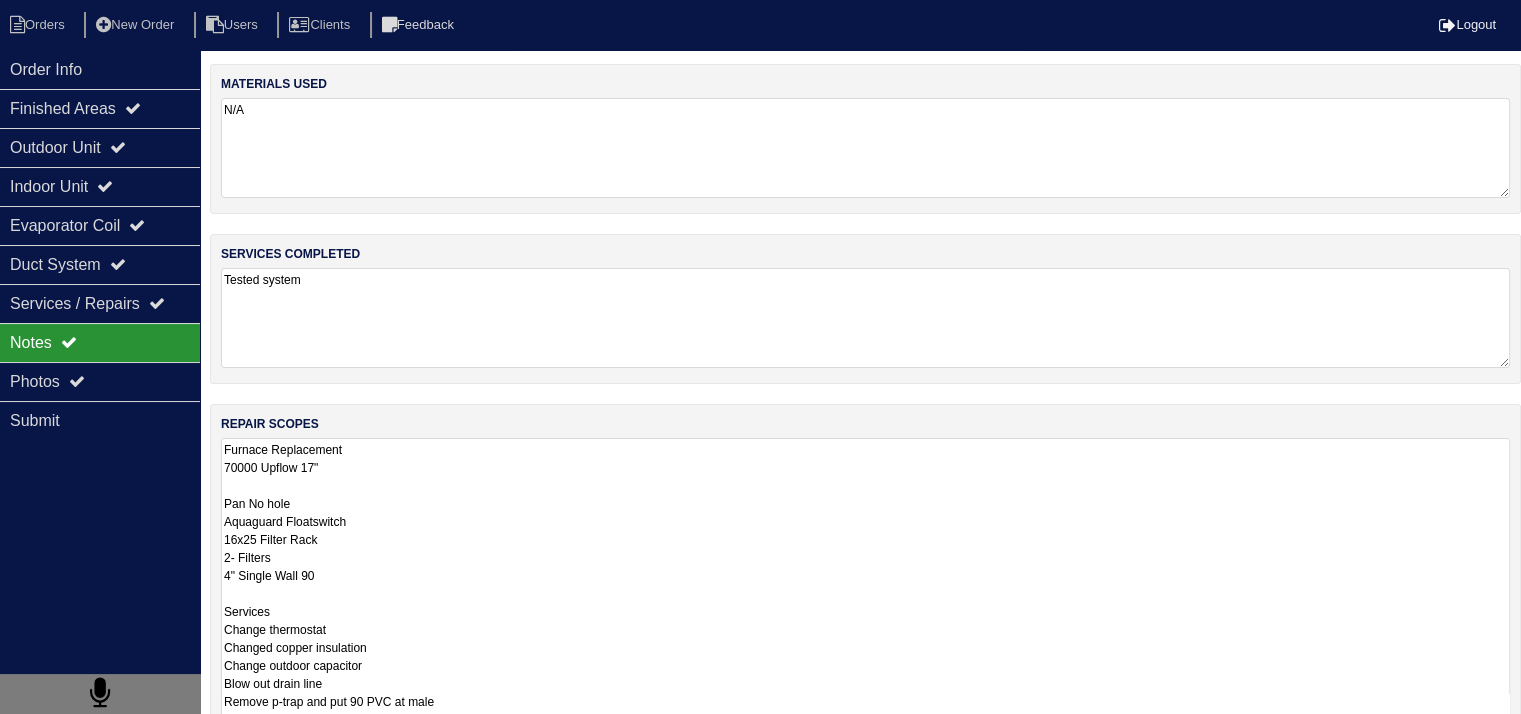 scroll, scrollTop: 71, scrollLeft: 0, axis: vertical 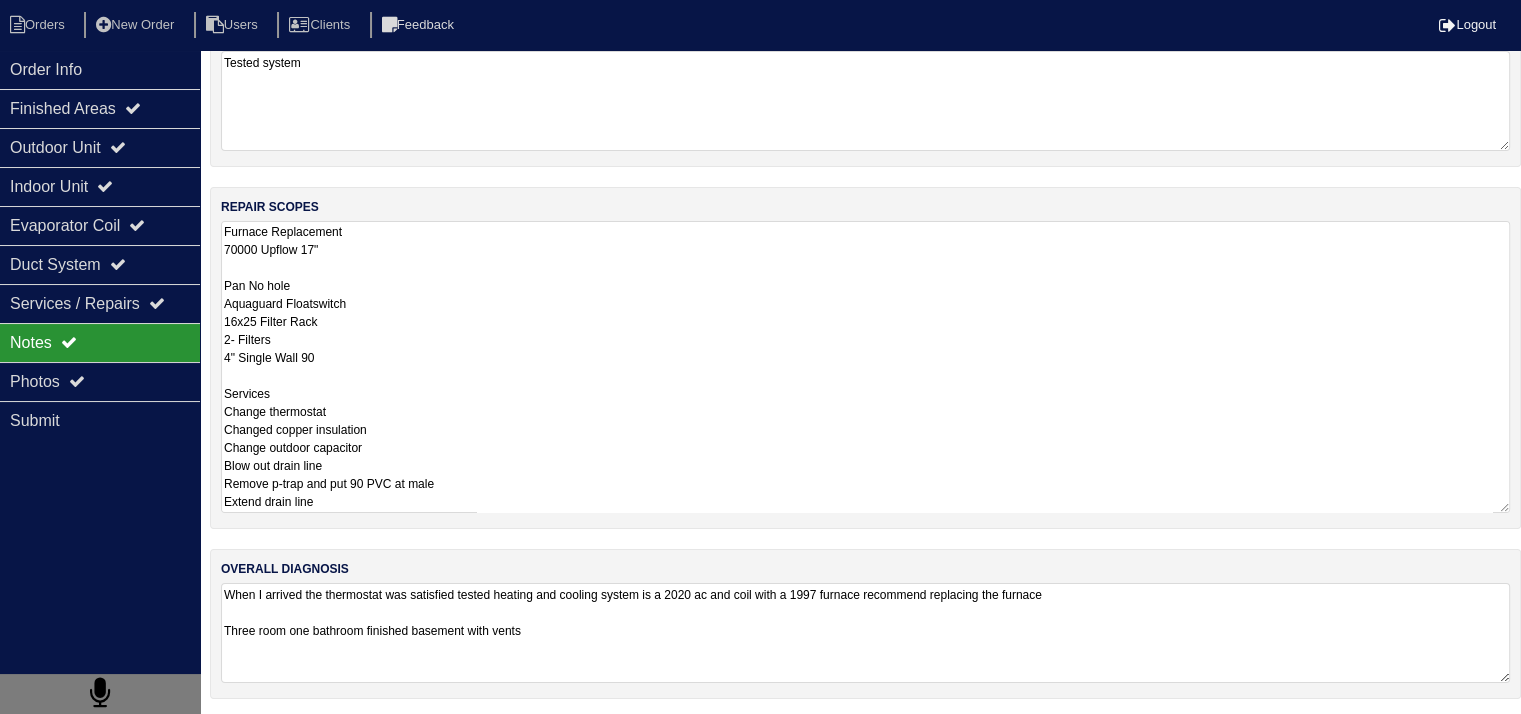 drag, startPoint x: 226, startPoint y: 449, endPoint x: 572, endPoint y: 591, distance: 374.00534 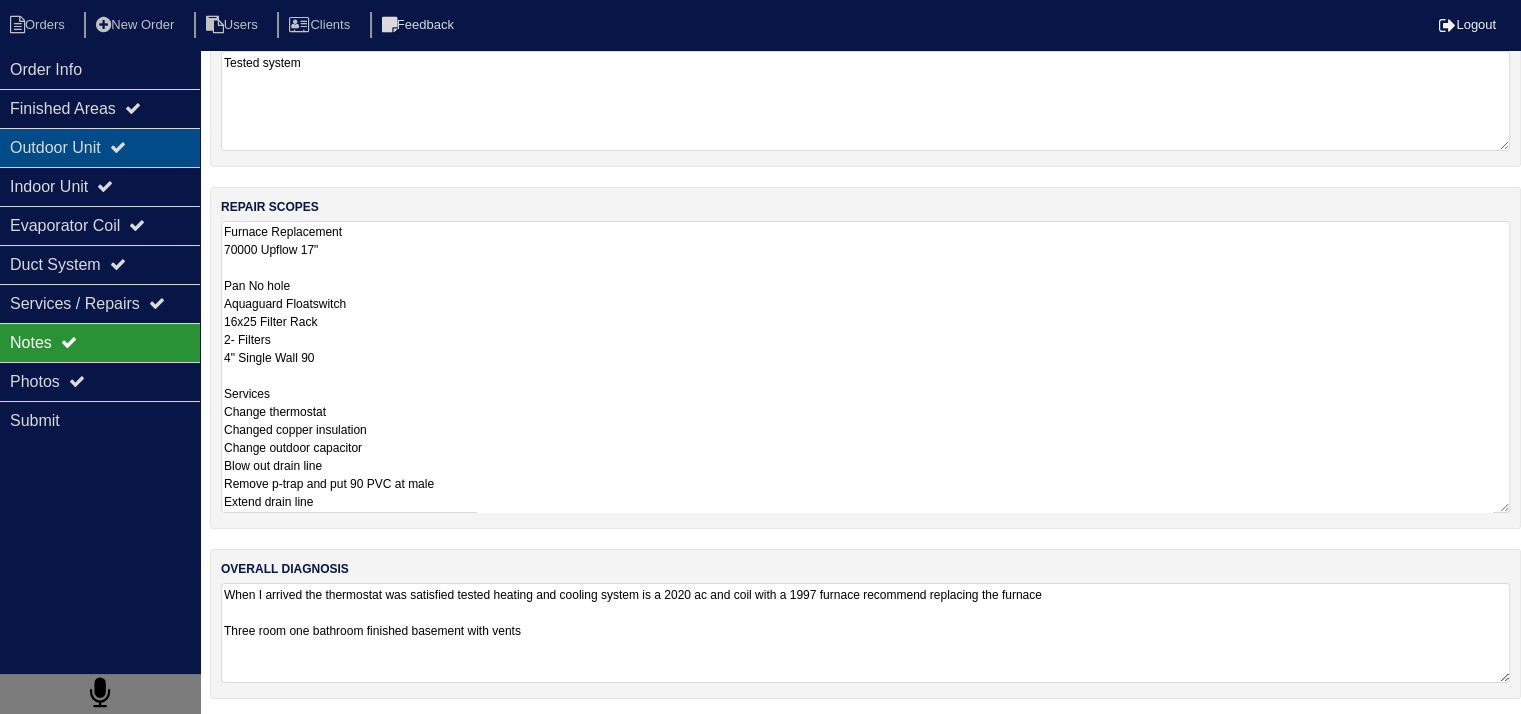 click on "Outdoor Unit" at bounding box center [100, 147] 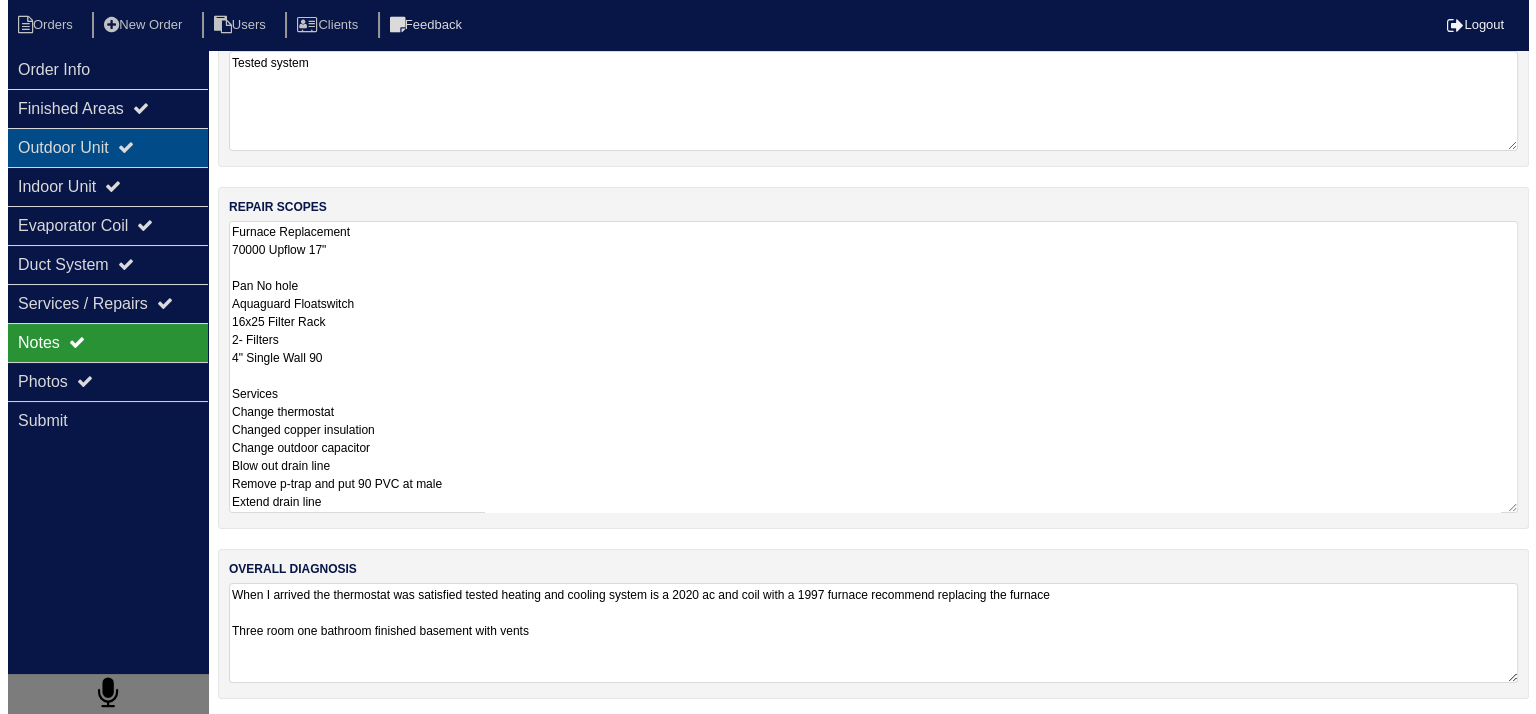 scroll, scrollTop: 0, scrollLeft: 0, axis: both 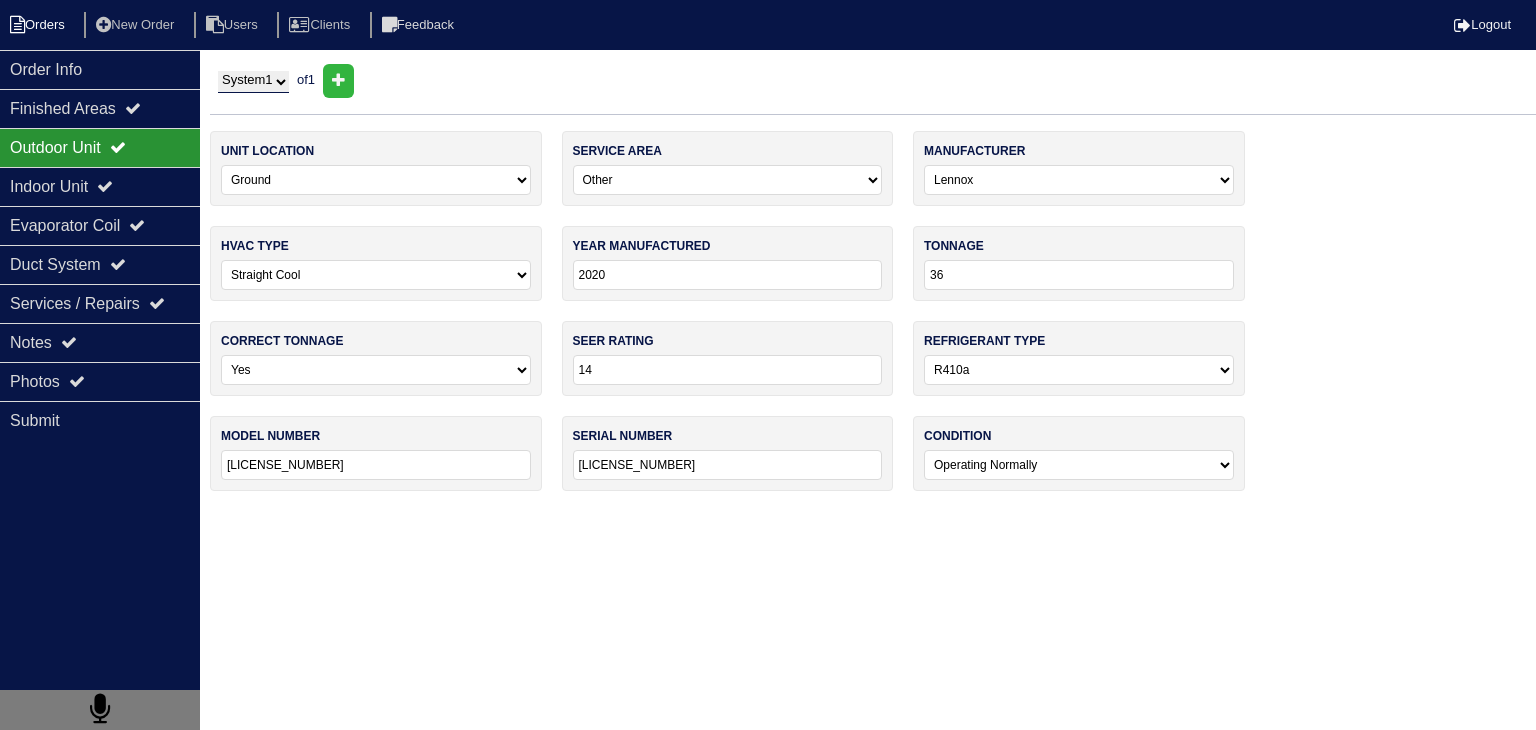click on "Orders" at bounding box center [40, 25] 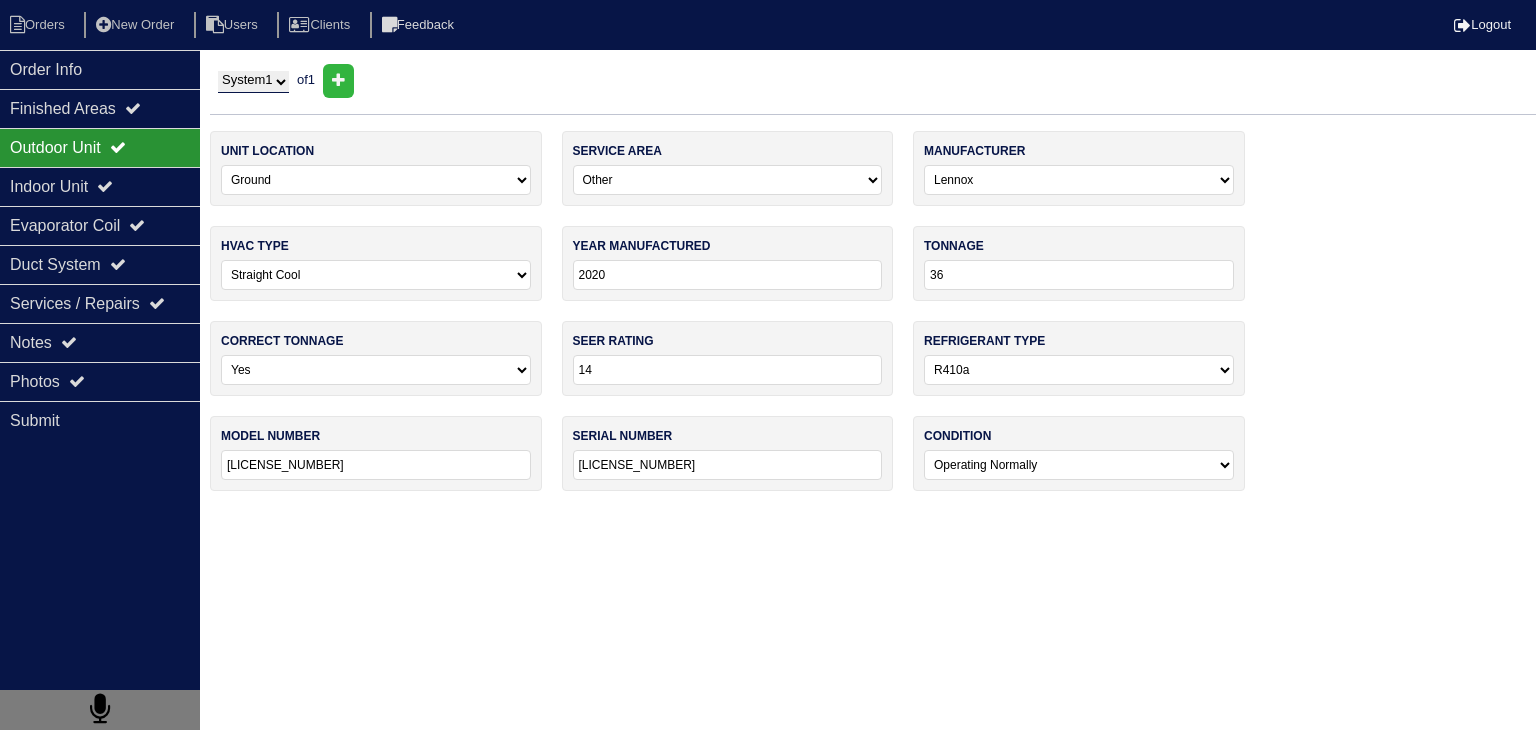 select on "15" 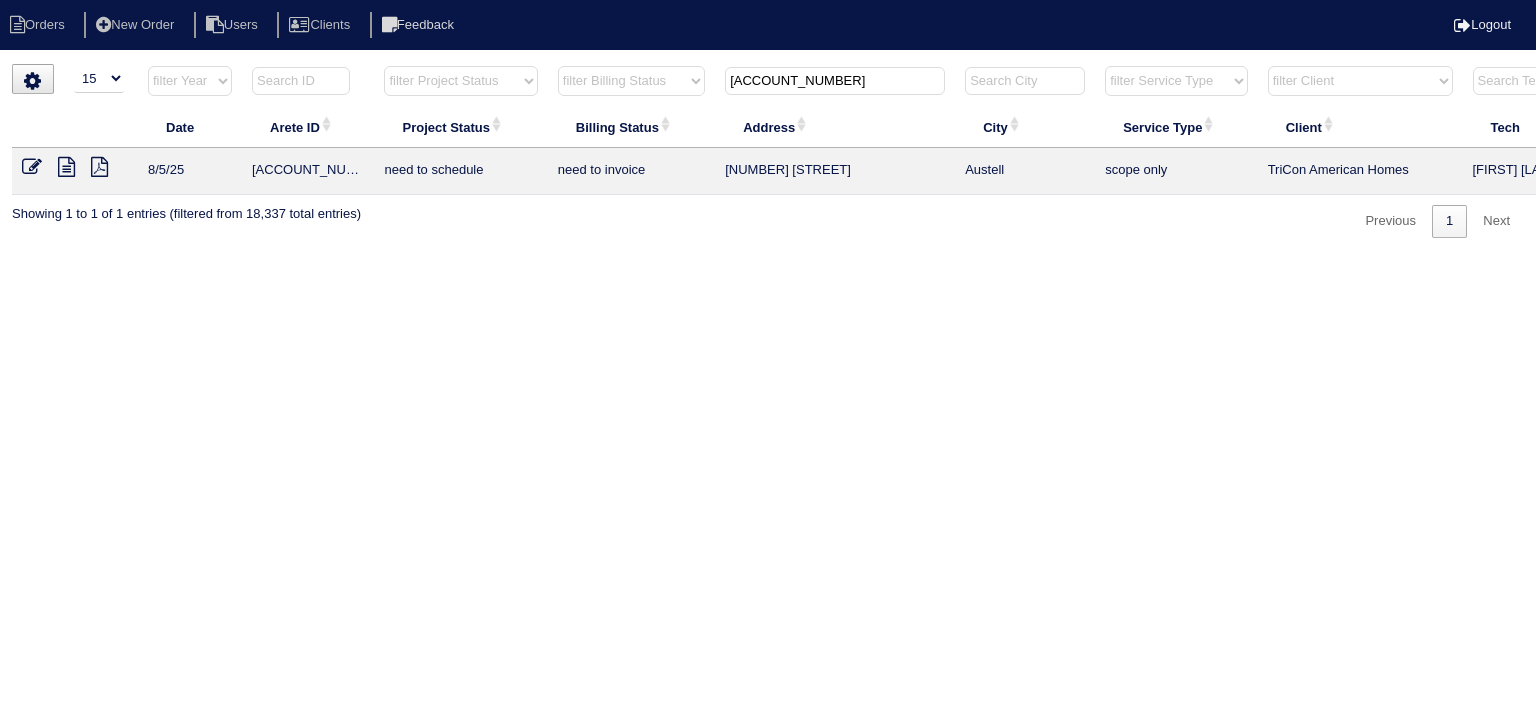 drag, startPoint x: 790, startPoint y: 80, endPoint x: 658, endPoint y: 75, distance: 132.09467 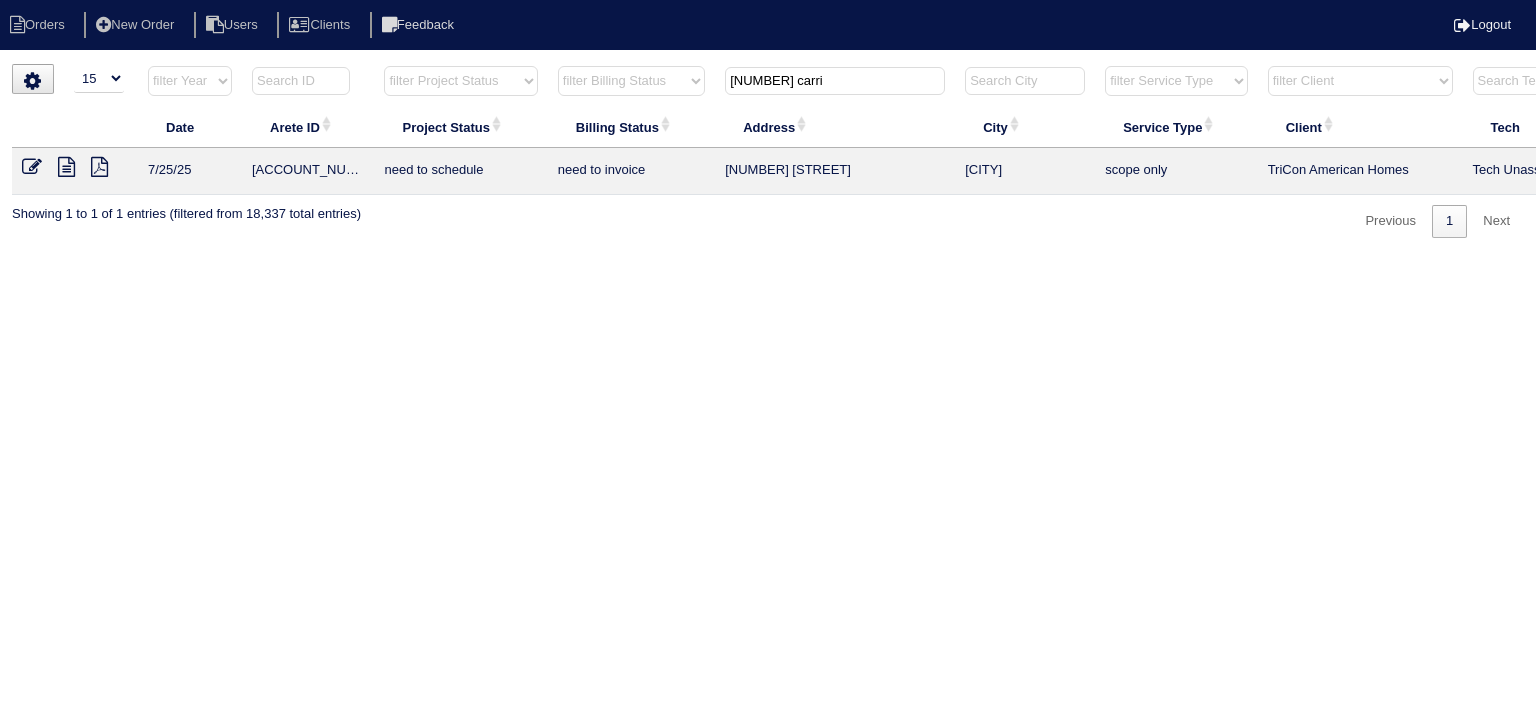 type on "[NUMBER] [STREET]" 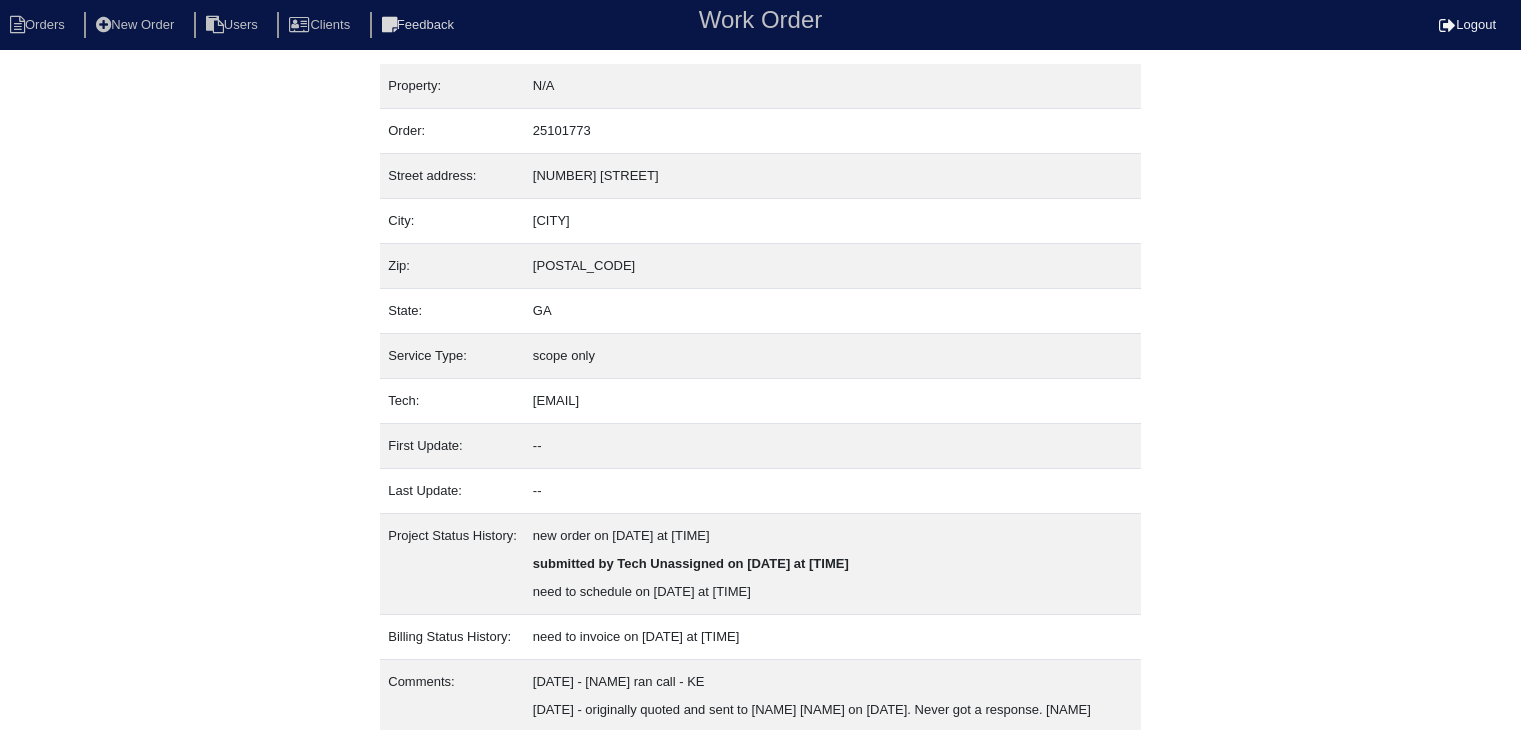 scroll, scrollTop: 180, scrollLeft: 0, axis: vertical 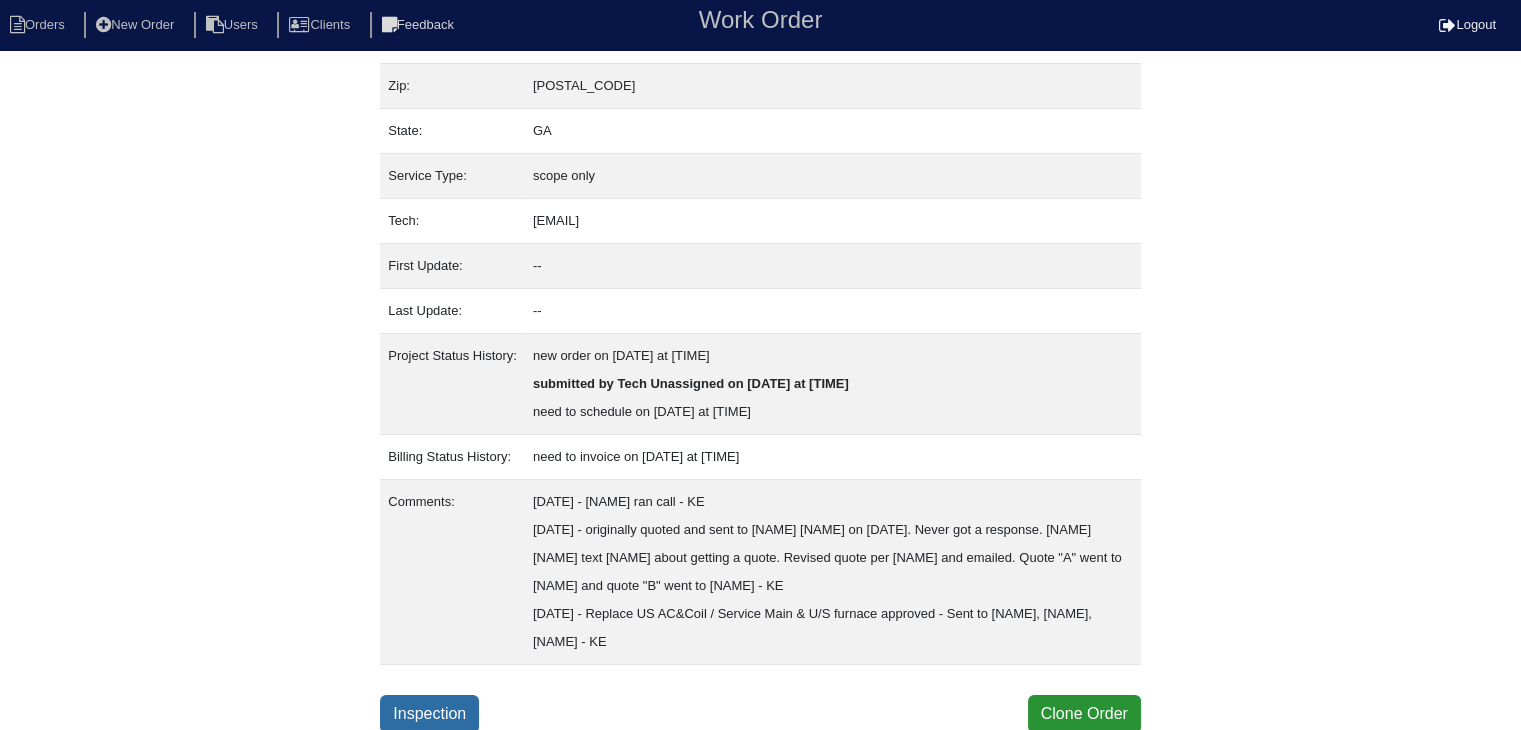 click on "Inspection" at bounding box center (429, 714) 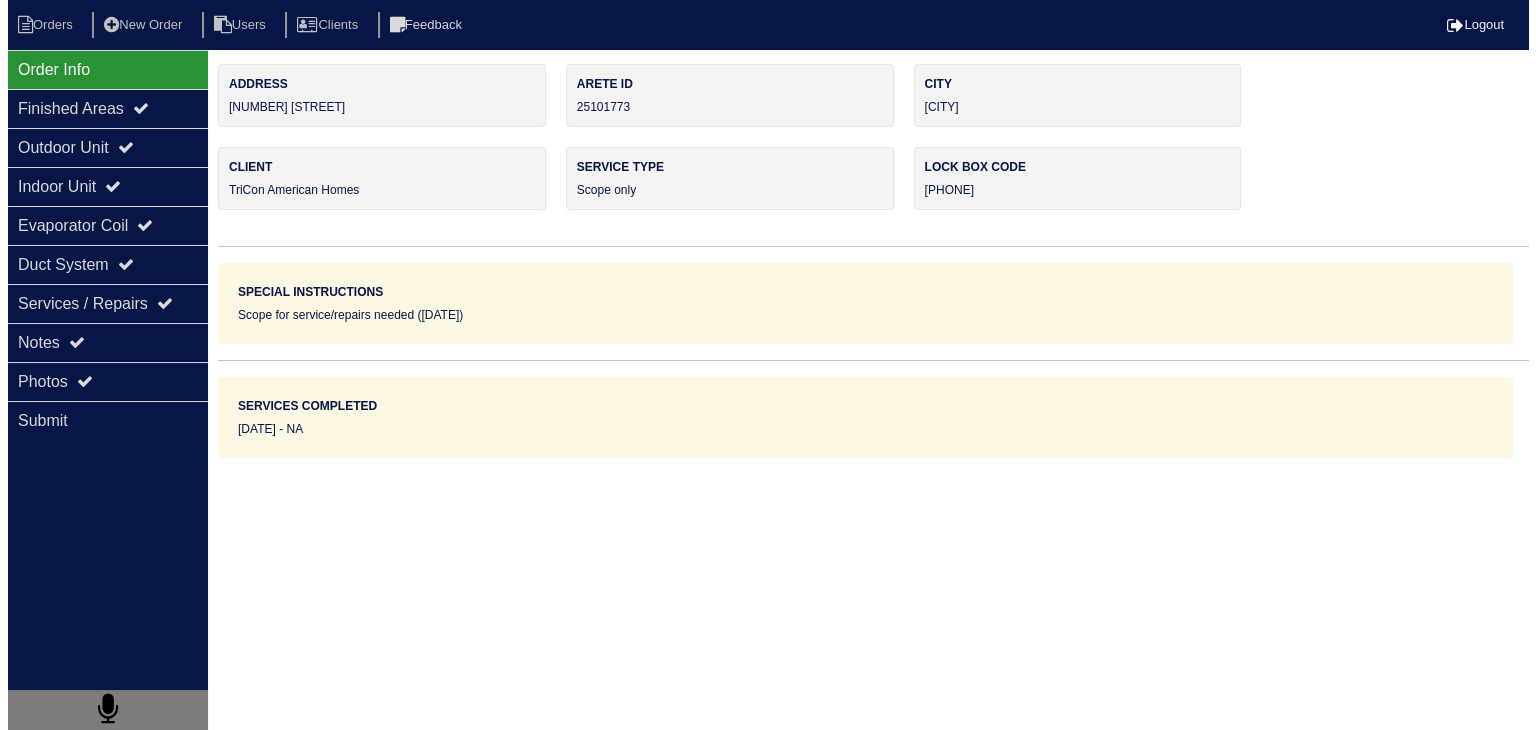scroll, scrollTop: 0, scrollLeft: 0, axis: both 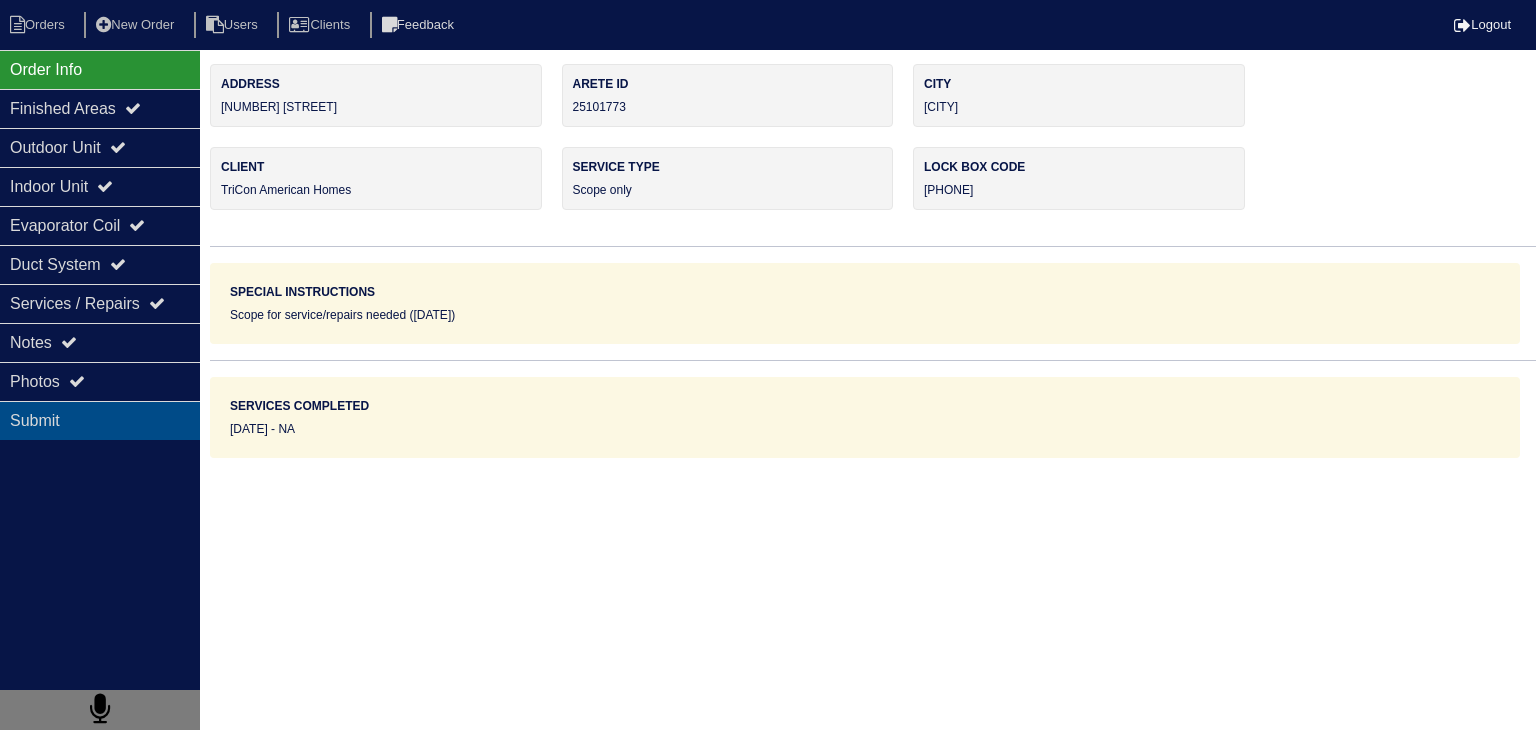 click on "Submit" at bounding box center (100, 420) 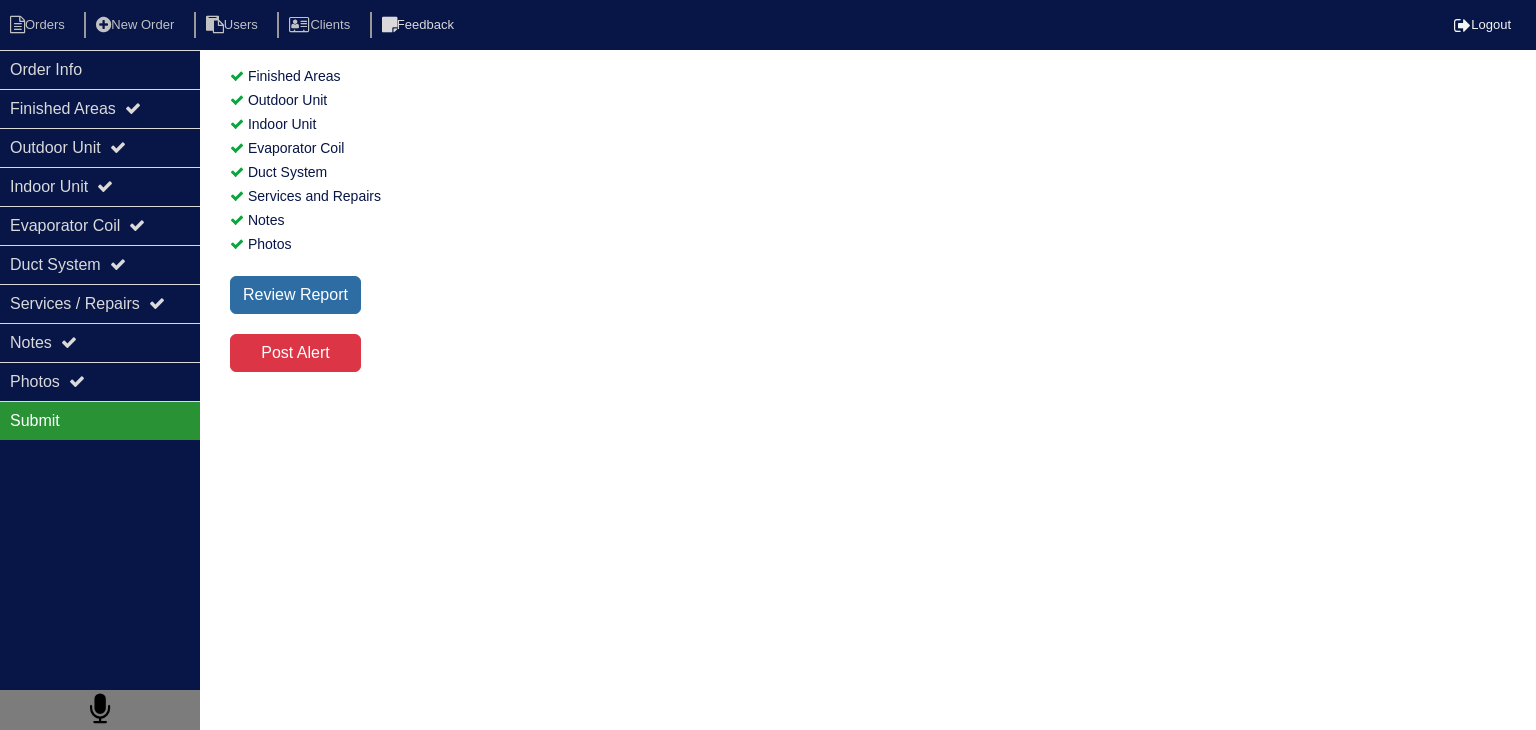 click on "Review Report" at bounding box center [295, 295] 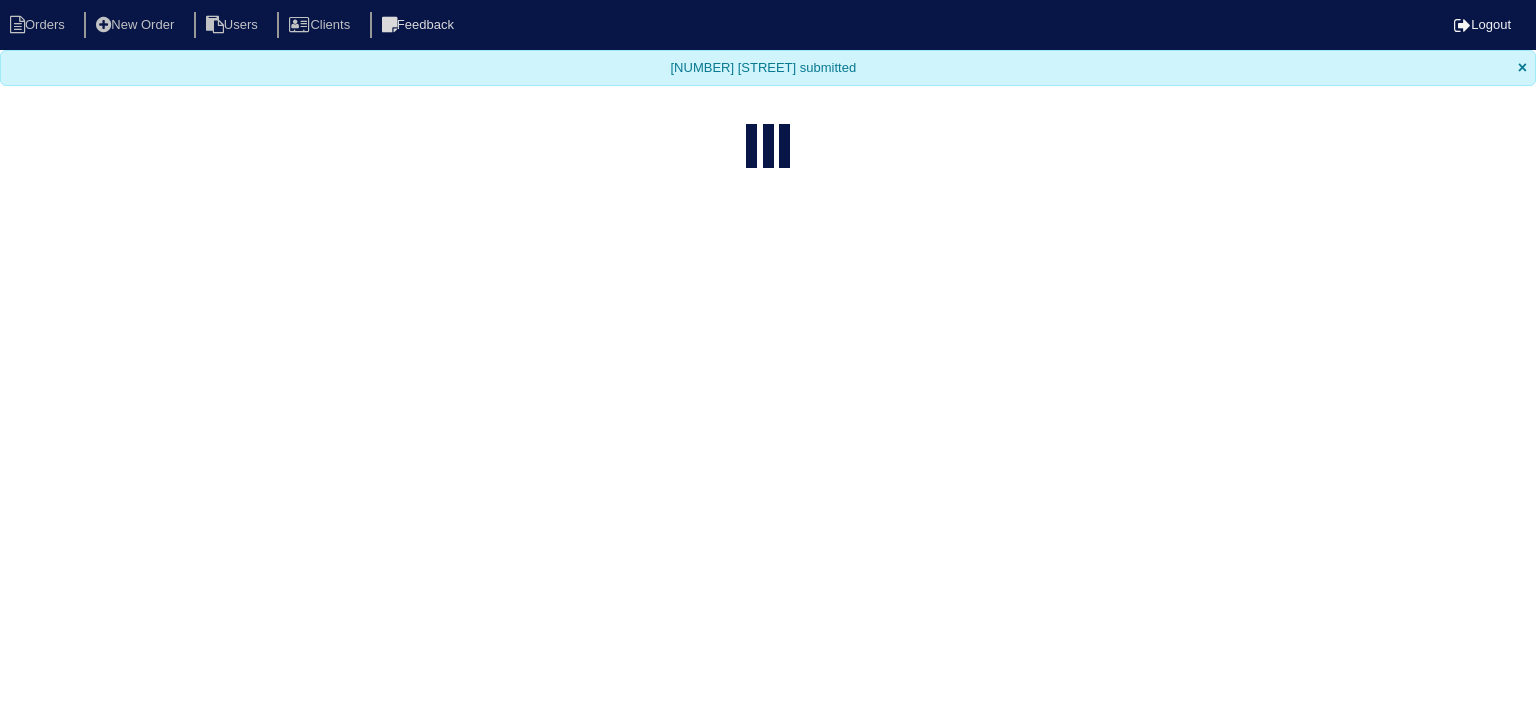 select on "15" 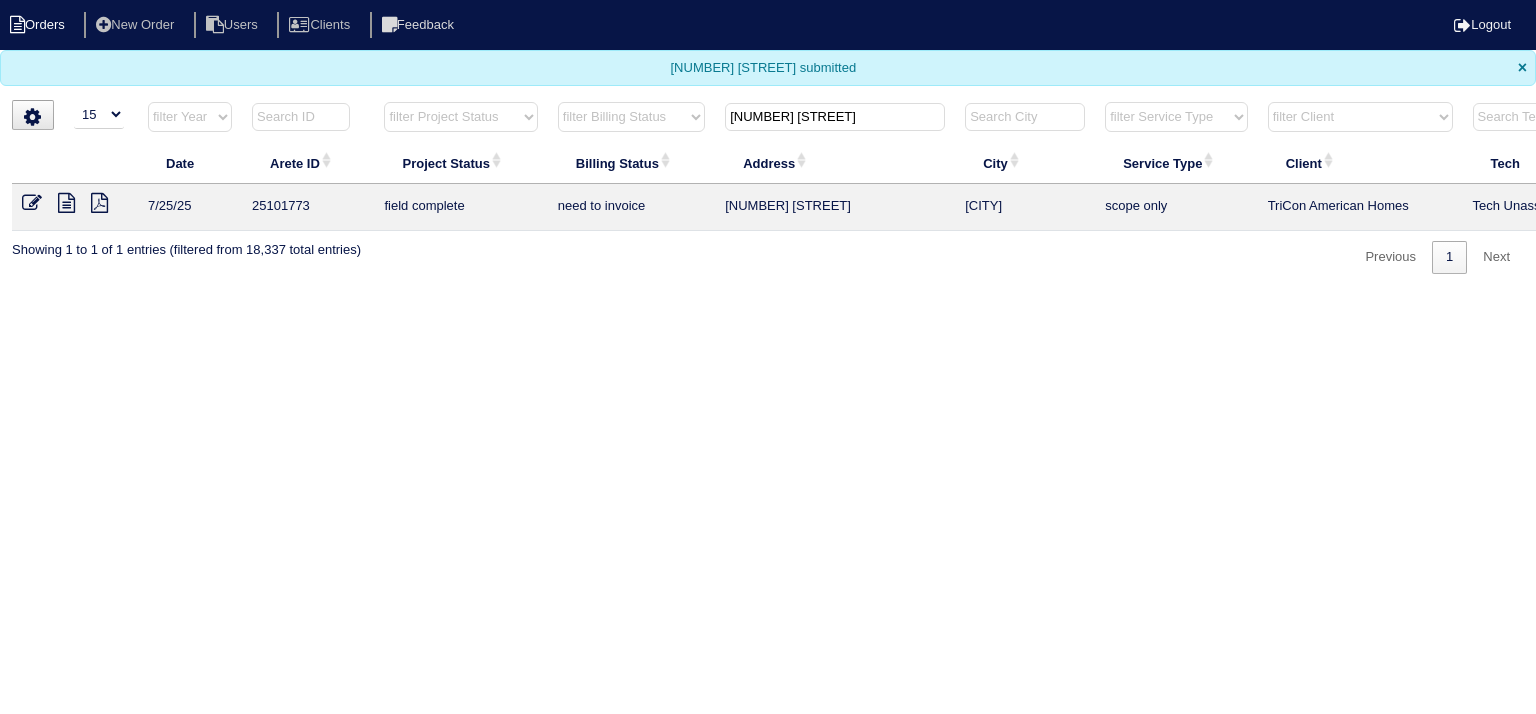 click on "Orders" at bounding box center (40, 25) 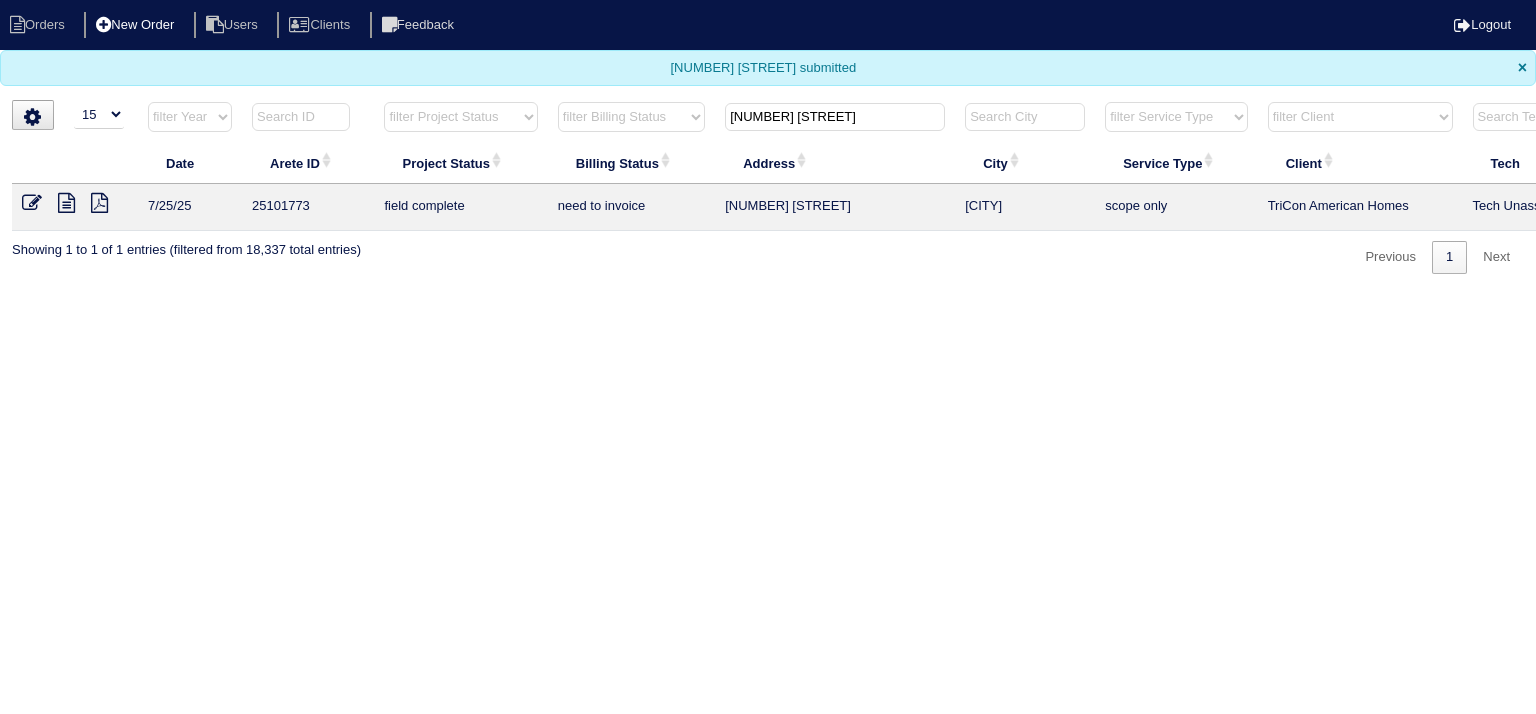 select on "15" 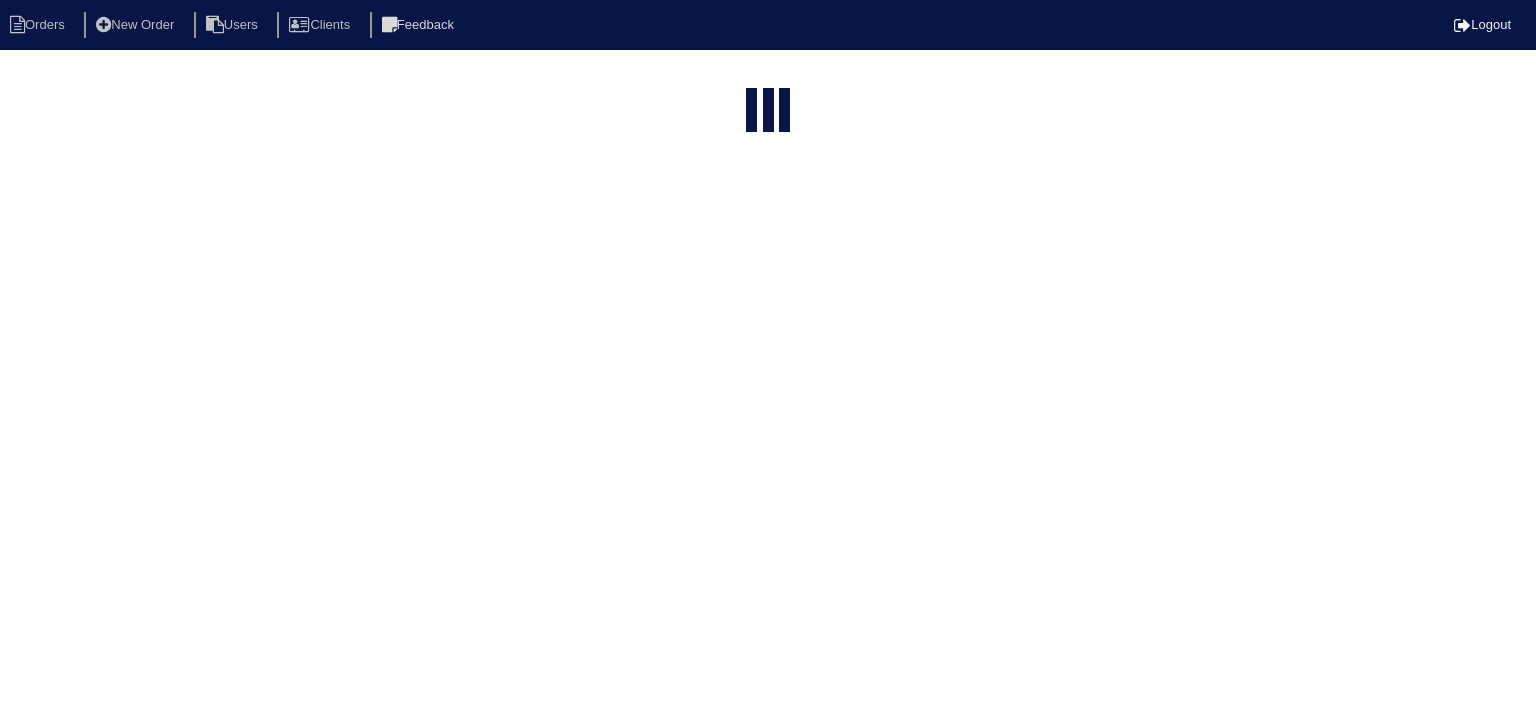 type on "275 carria" 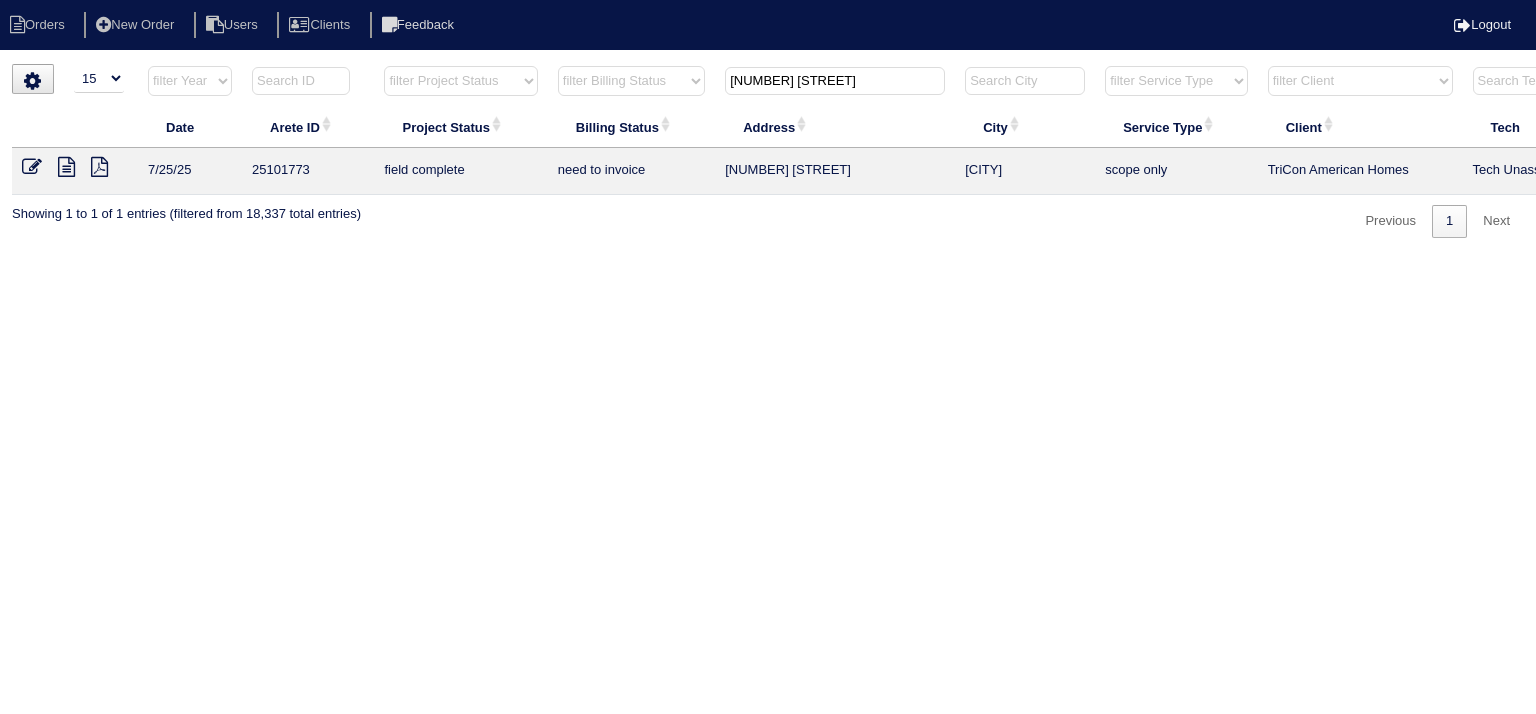 click at bounding box center [74, 169] 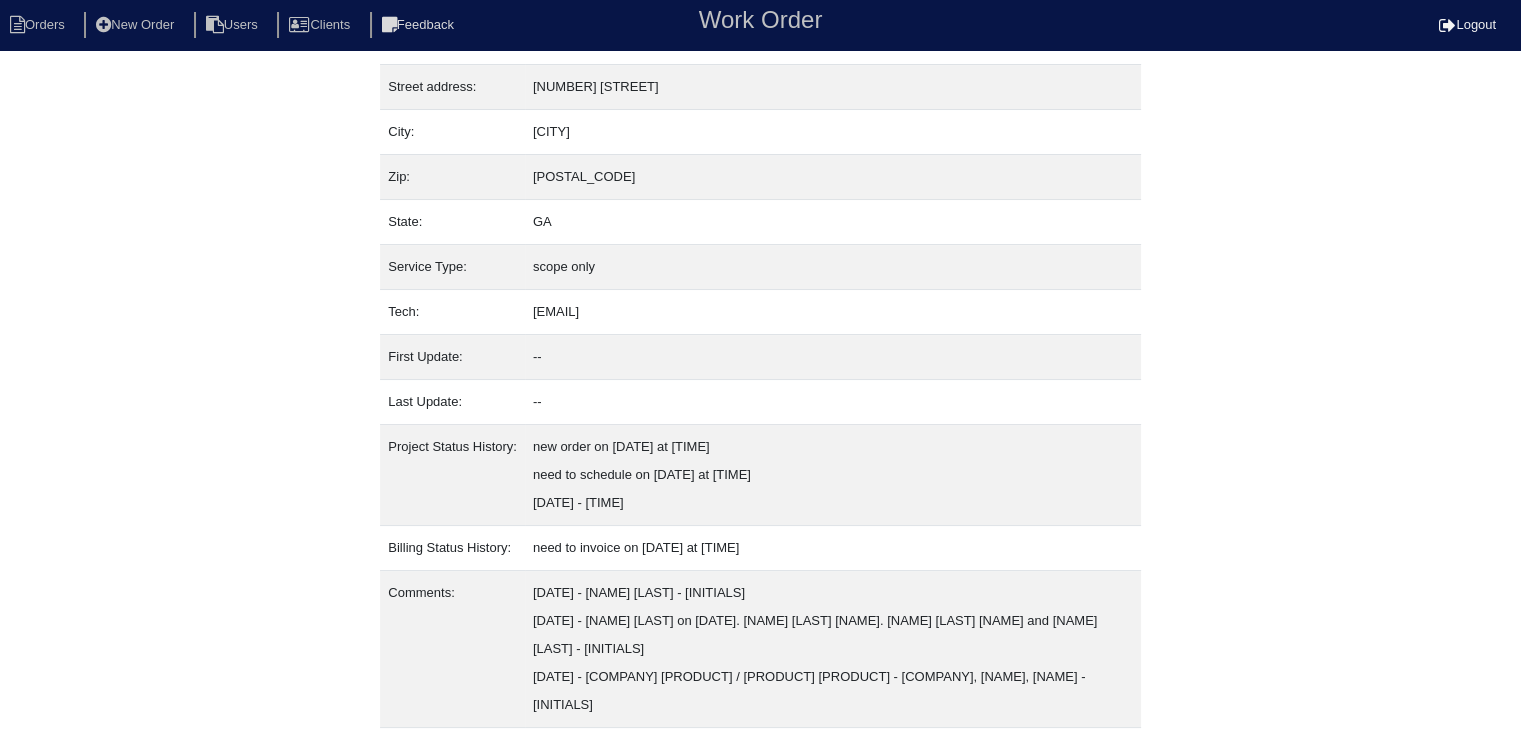 scroll, scrollTop: 180, scrollLeft: 0, axis: vertical 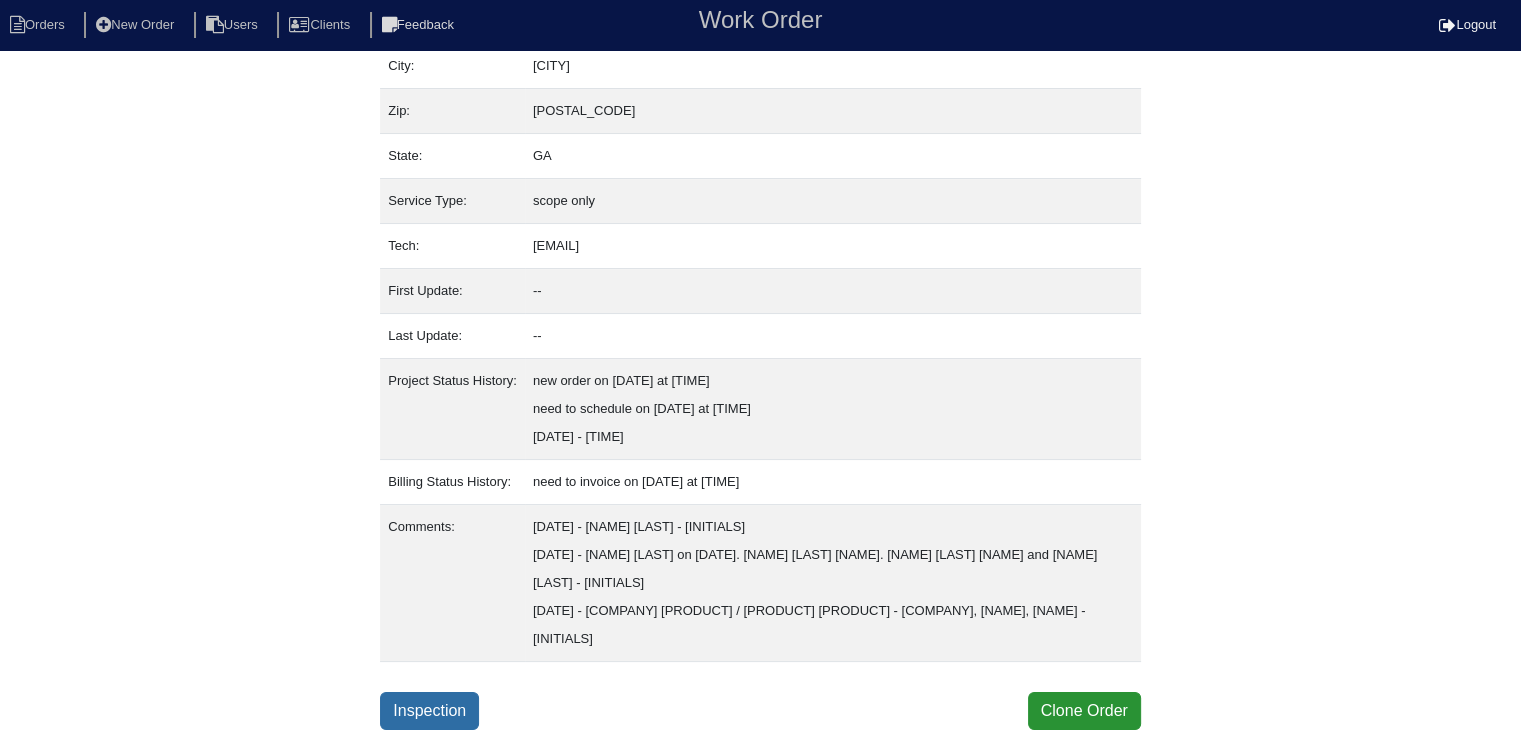 click on "Inspection" at bounding box center [429, 711] 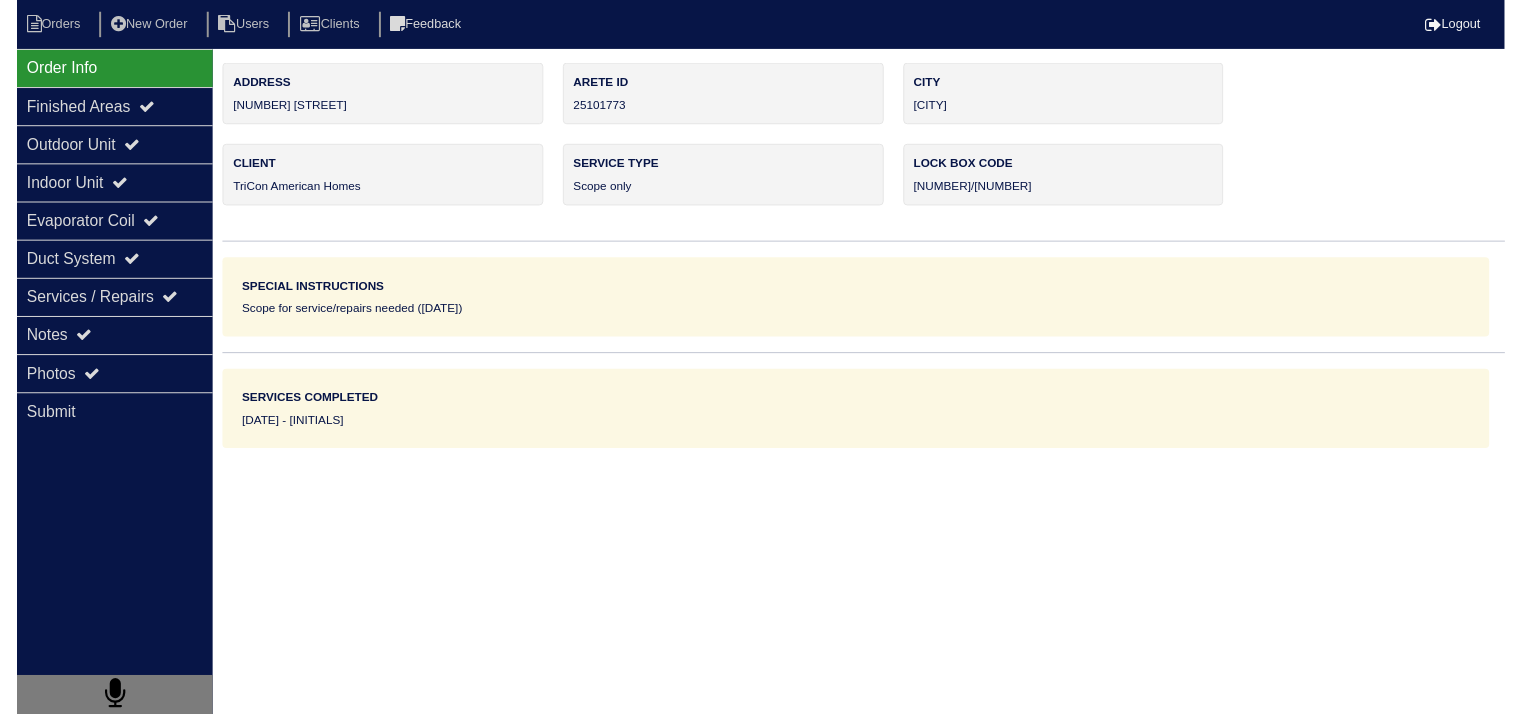 scroll, scrollTop: 0, scrollLeft: 0, axis: both 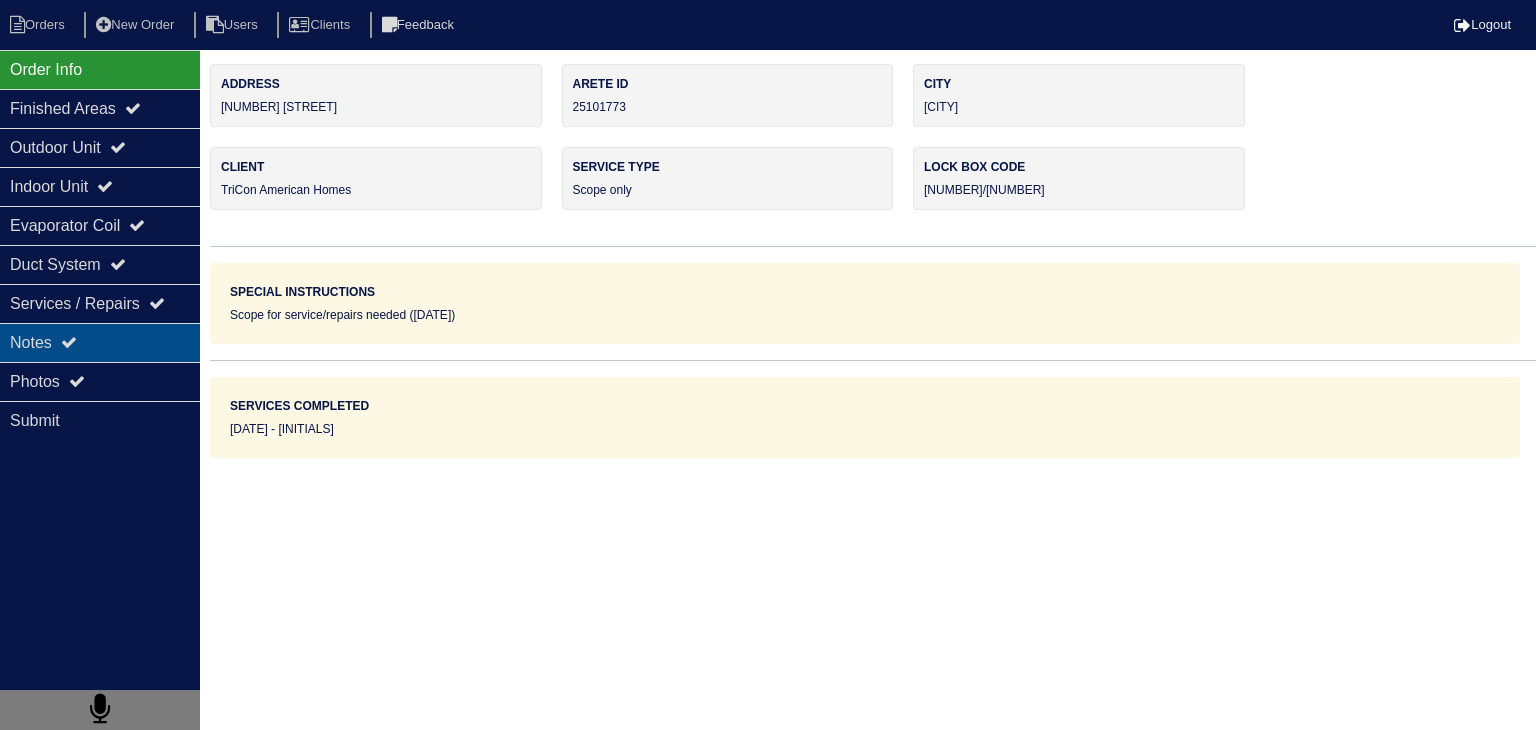click on "Notes" at bounding box center [100, 342] 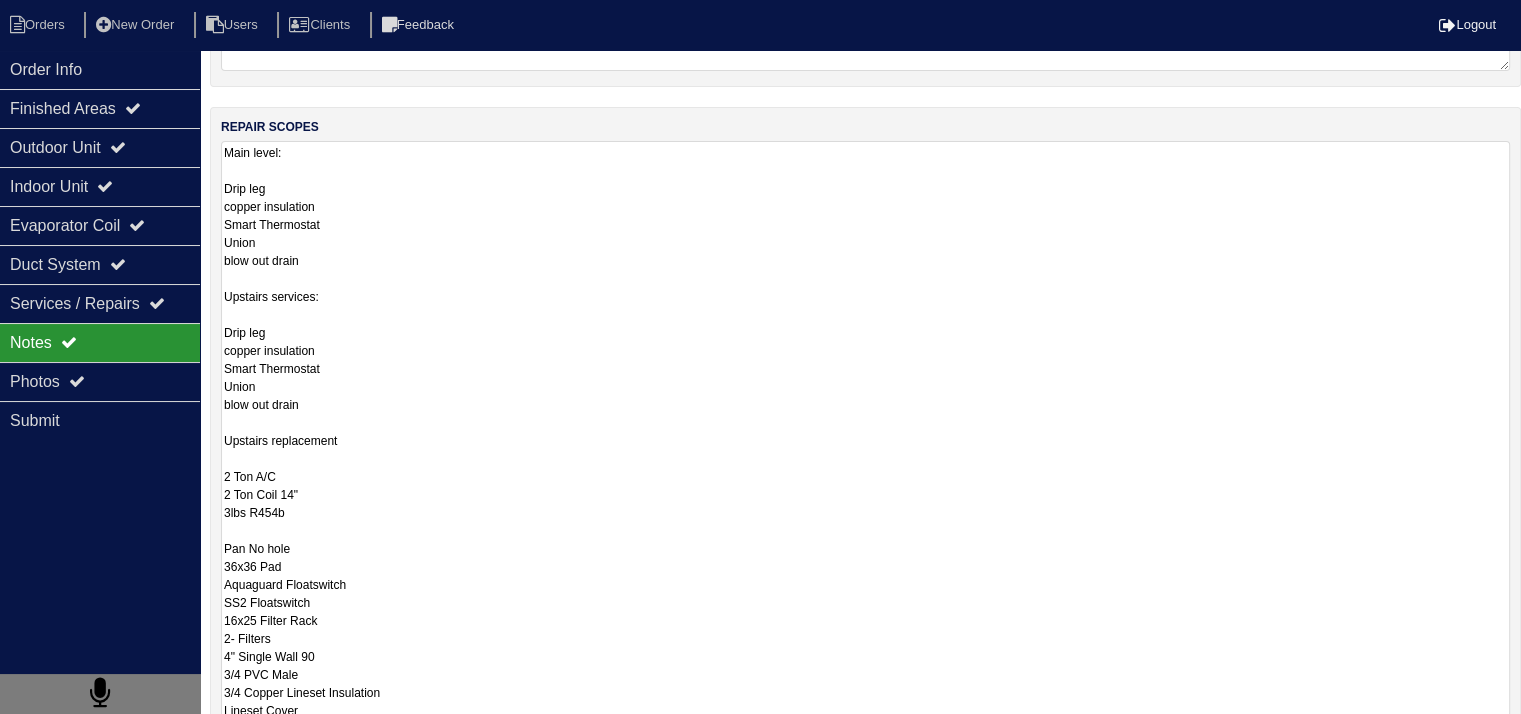 scroll, scrollTop: 515, scrollLeft: 0, axis: vertical 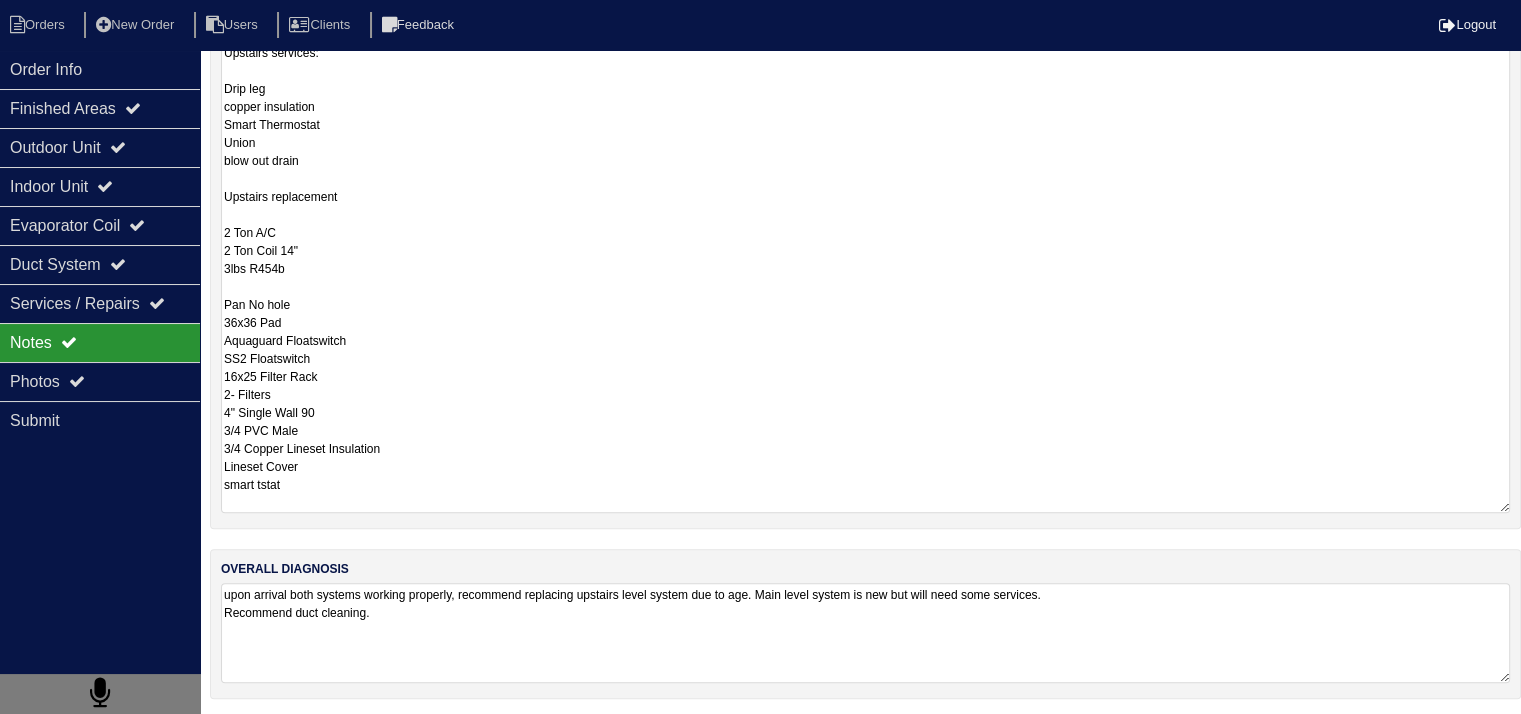 drag, startPoint x: 224, startPoint y: 445, endPoint x: 364, endPoint y: 521, distance: 159.29846 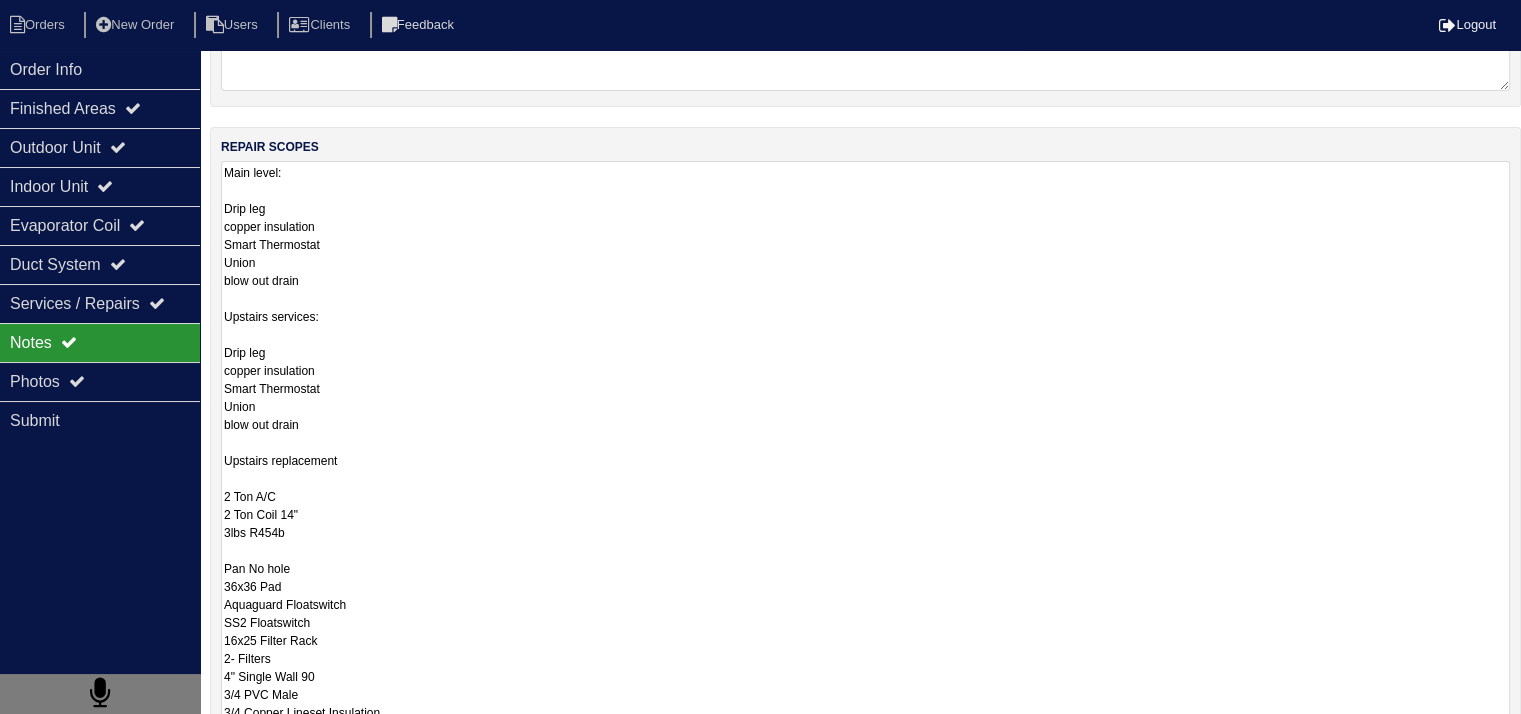 scroll, scrollTop: 241, scrollLeft: 0, axis: vertical 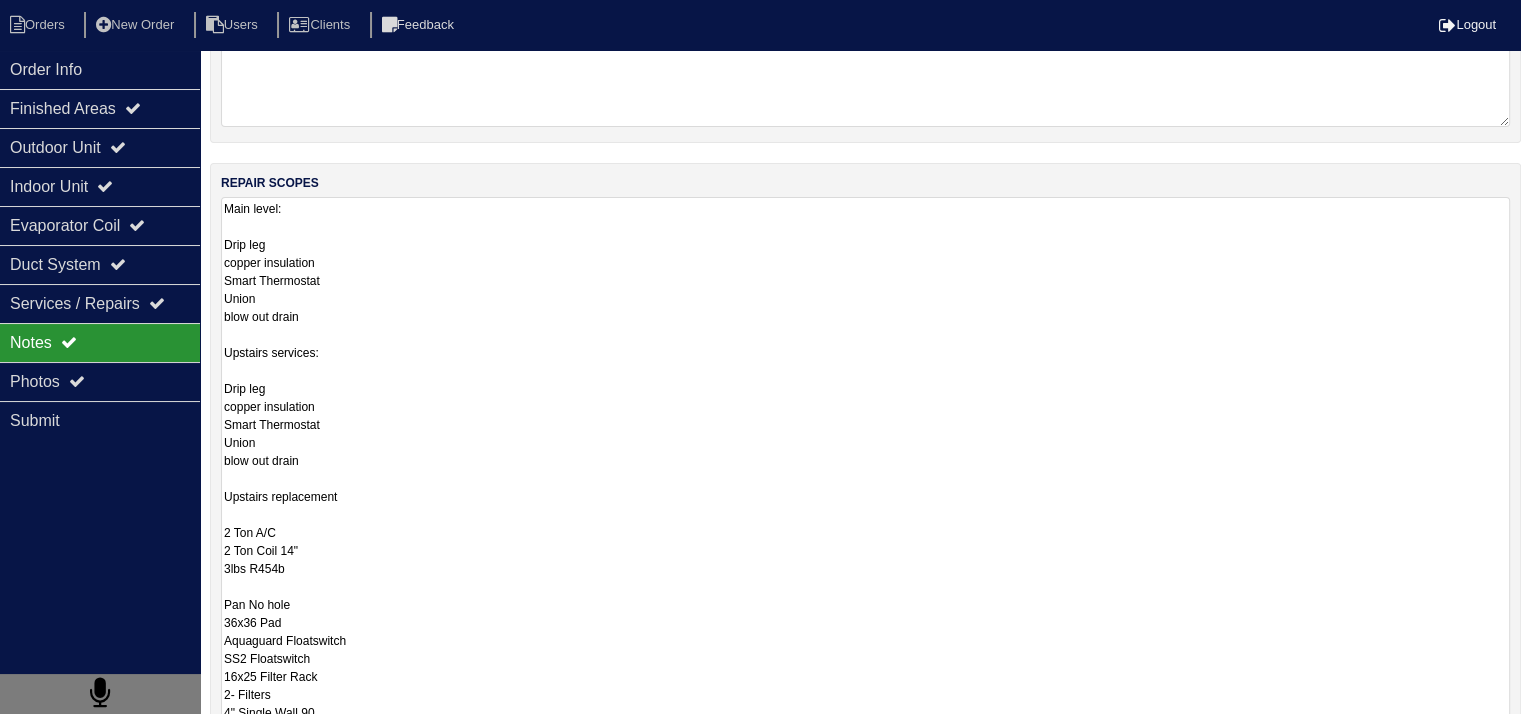 click on "Main level:
Drip leg
copper insulation
Smart Thermostat
Union
blow out drain
Upstairs services:
Drip leg
copper insulation
Smart Thermostat
Union
blow out drain
Upstairs replacement
2 Ton A/C
2 Ton Coil 14"
3lbs R454b
Pan No hole
36x36 Pad
Aquaguard Floatswitch
SS2 Floatswitch
16x25 Filter Rack
2- Filters
4" Single Wall 90
3/4 PVC Male
3/4 Copper Lineset Insulation
Lineset Cover
smart tstat" at bounding box center (865, 505) 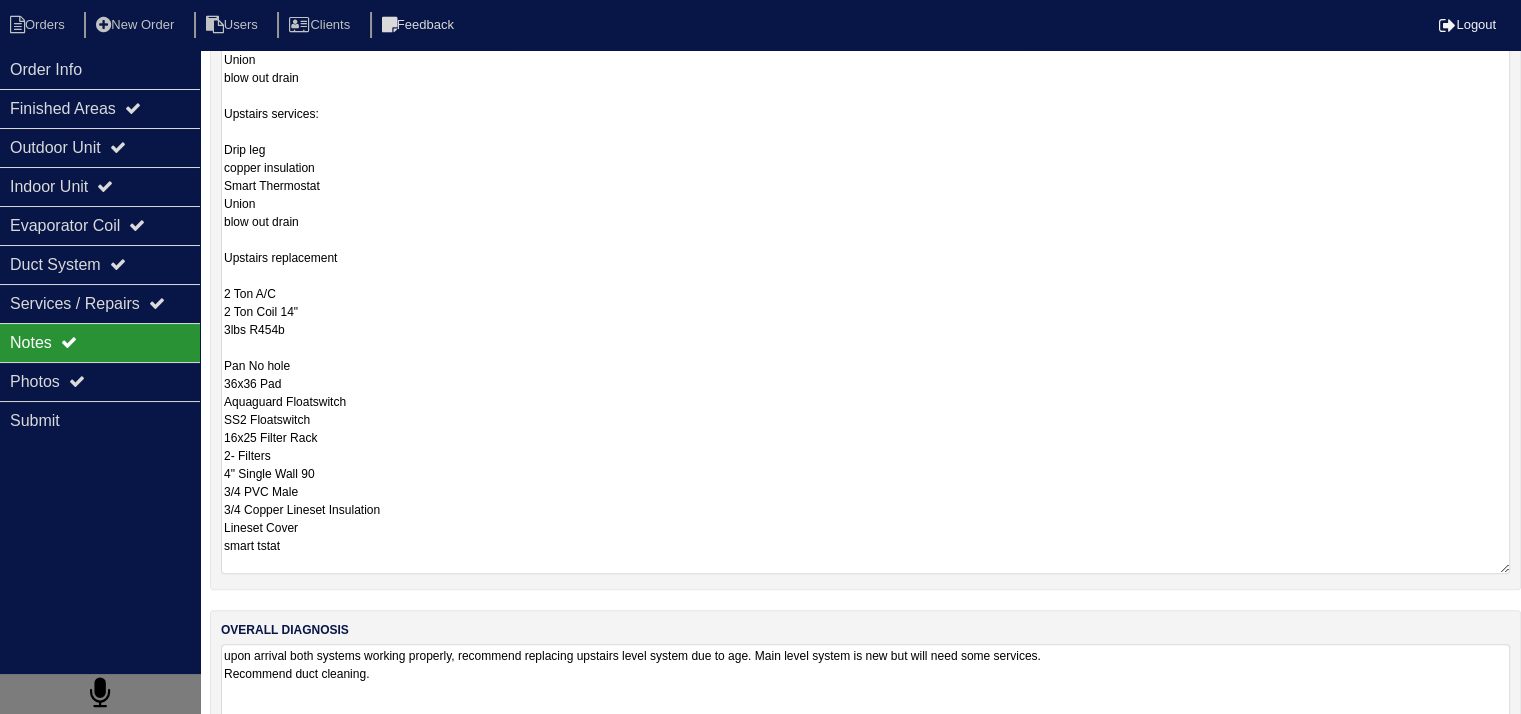 scroll, scrollTop: 541, scrollLeft: 0, axis: vertical 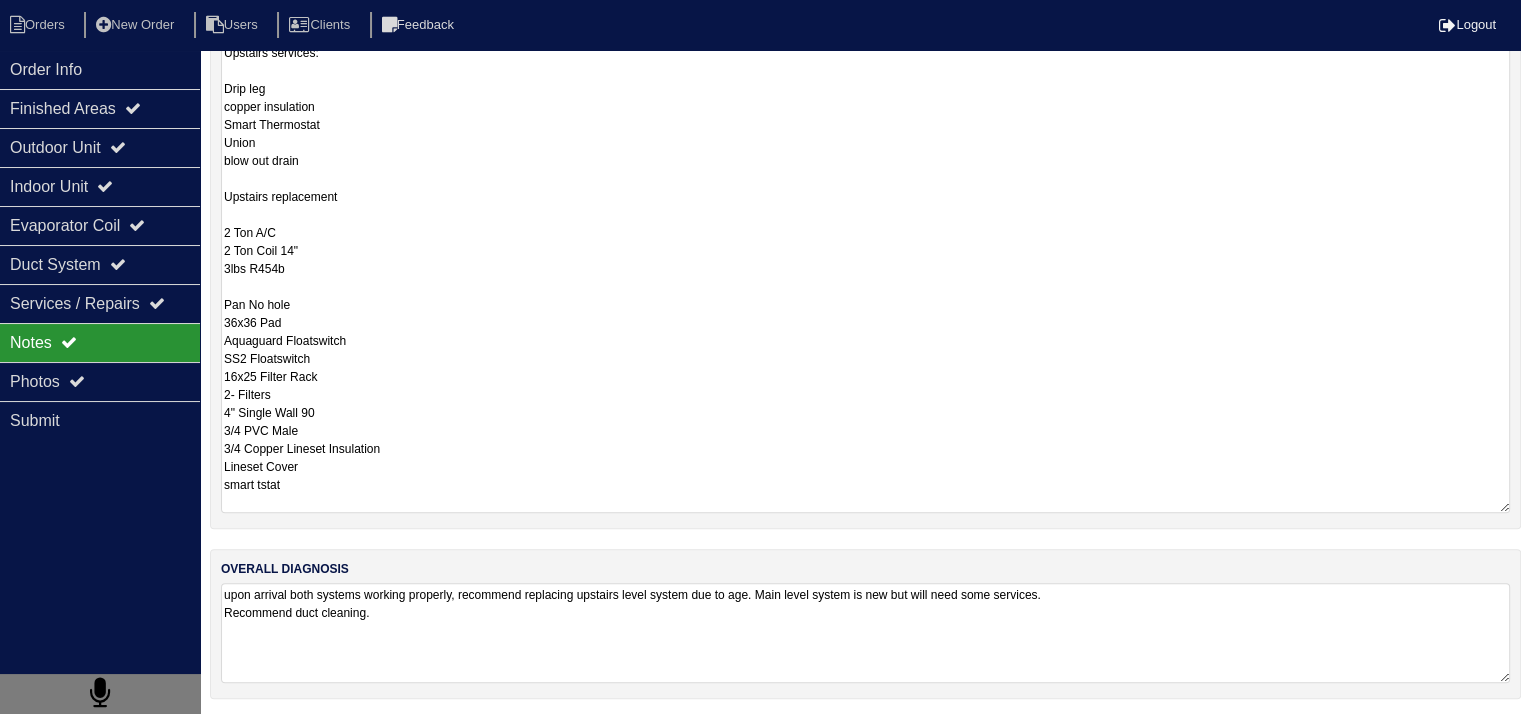 click on "Main level:
Drip leg
copper insulation
Smart Thermostat
Union
blow out drain
Upstairs services:
Drip leg
copper insulation
Smart Thermostat
Union
blow out drain
Upstairs replacement
2 Ton A/C
2 Ton Coil 14"
3lbs R454b
Pan No hole
36x36 Pad
Aquaguard Floatswitch
SS2 Floatswitch
16x25 Filter Rack
2- Filters
4" Single Wall 90
3/4 PVC Male
3/4 Copper Lineset Insulation
Lineset Cover
smart tstat" at bounding box center (865, 205) 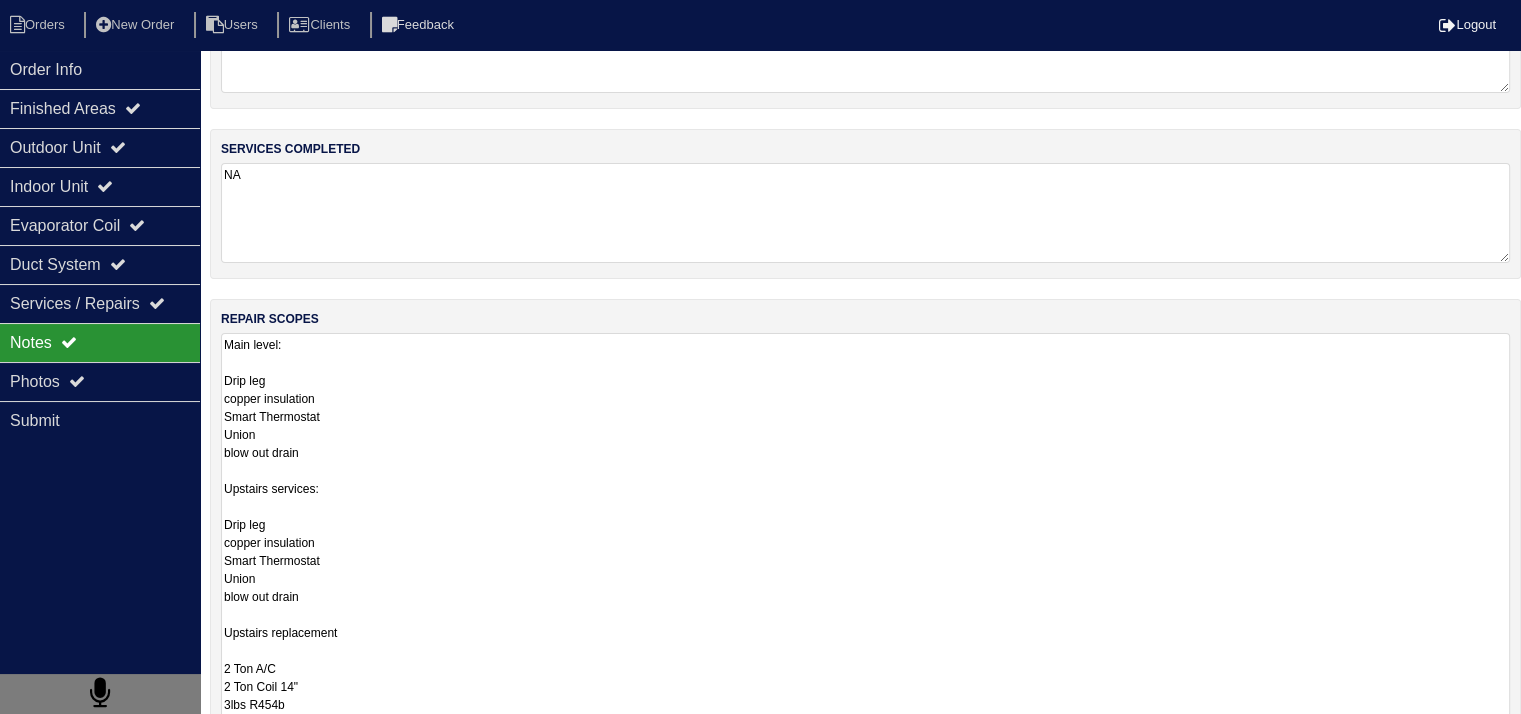 scroll, scrollTop: 0, scrollLeft: 0, axis: both 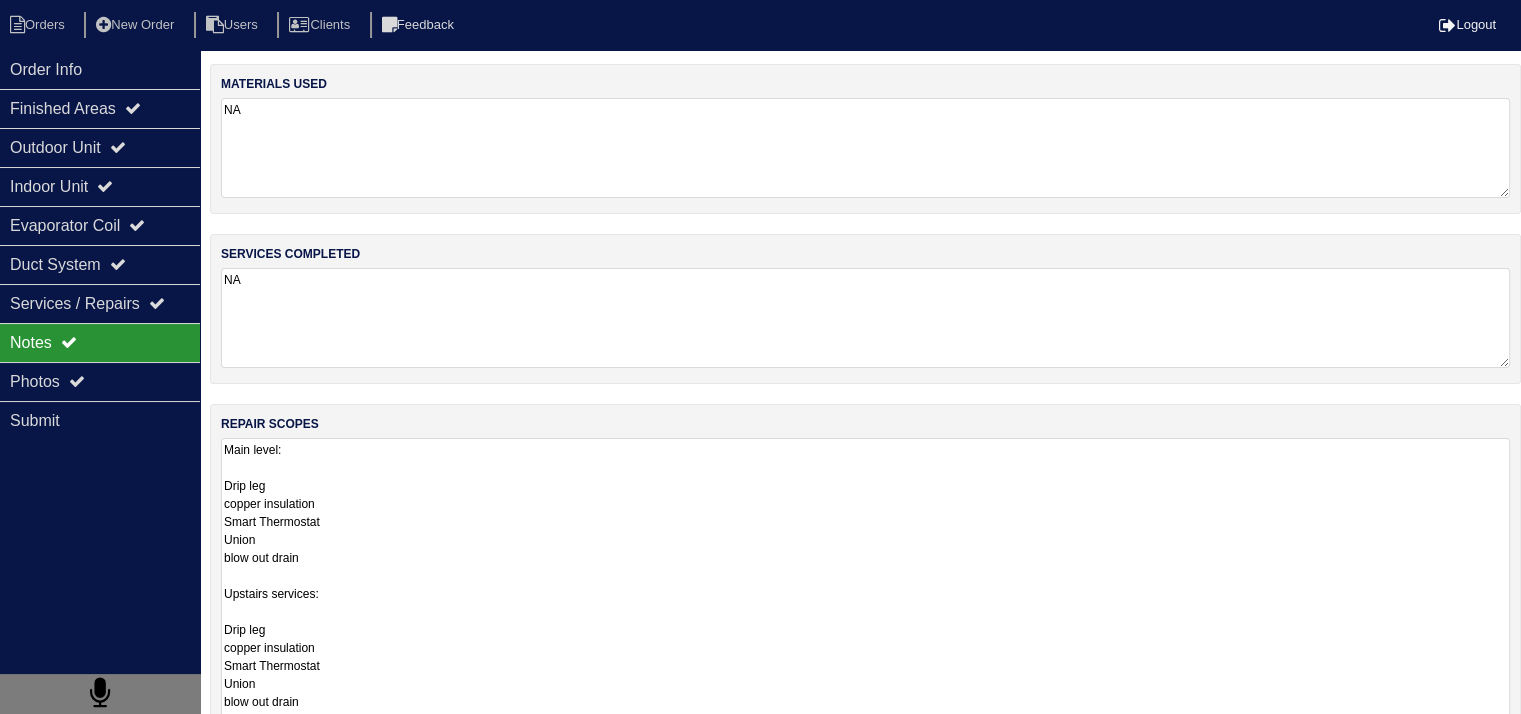 click on "Main level:
Drip leg
copper insulation
Smart Thermostat
Union
blow out drain
Upstairs services:
Drip leg
copper insulation
Smart Thermostat
Union
blow out drain
Upstairs replacement
2 Ton A/C
2 Ton Coil 14"
3lbs R454b
Pan No hole
36x36 Pad
Aquaguard Floatswitch
SS2 Floatswitch
16x25 Filter Rack
2- Filters
4" Single Wall 90
3/4 PVC Male
3/4 Copper Lineset Insulation
Lineset Cover
smart tstat" at bounding box center (865, 746) 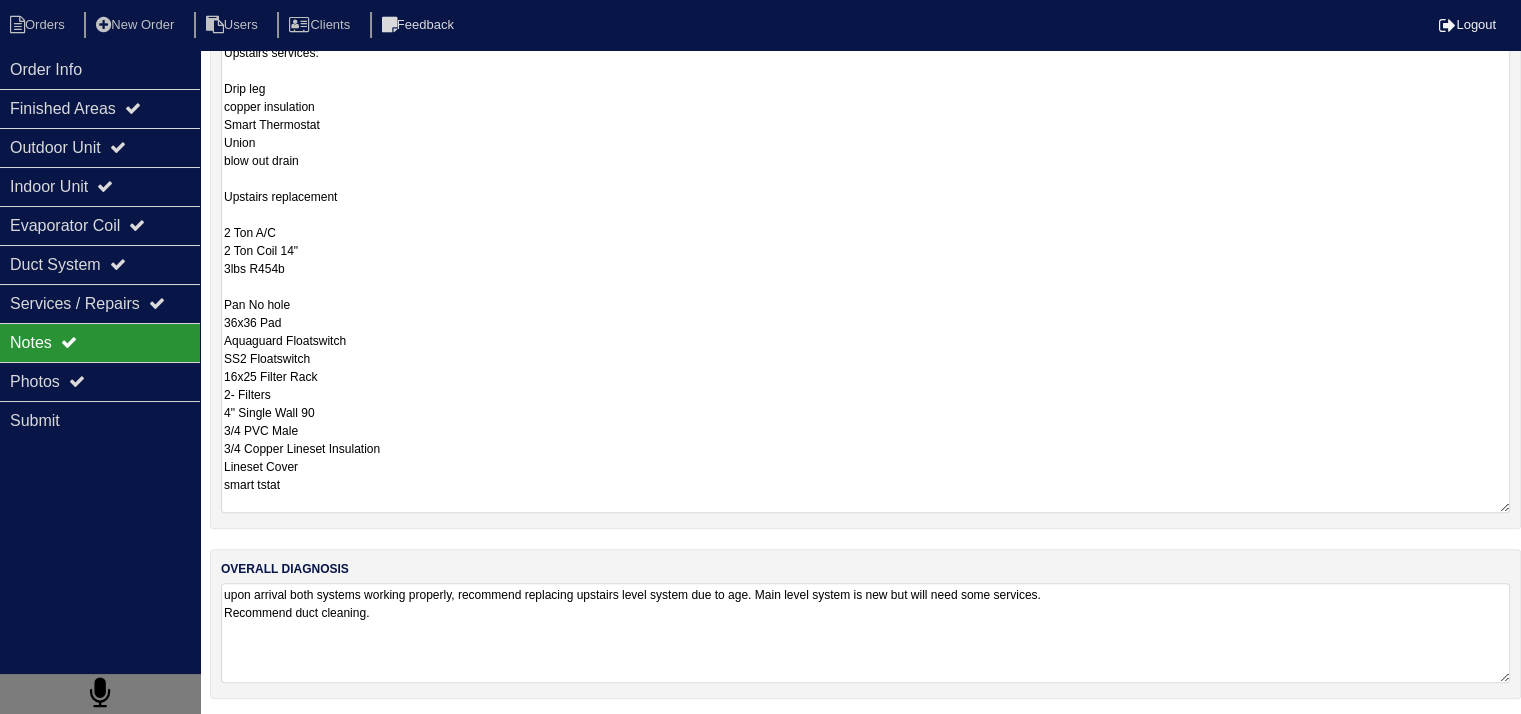 scroll, scrollTop: 0, scrollLeft: 0, axis: both 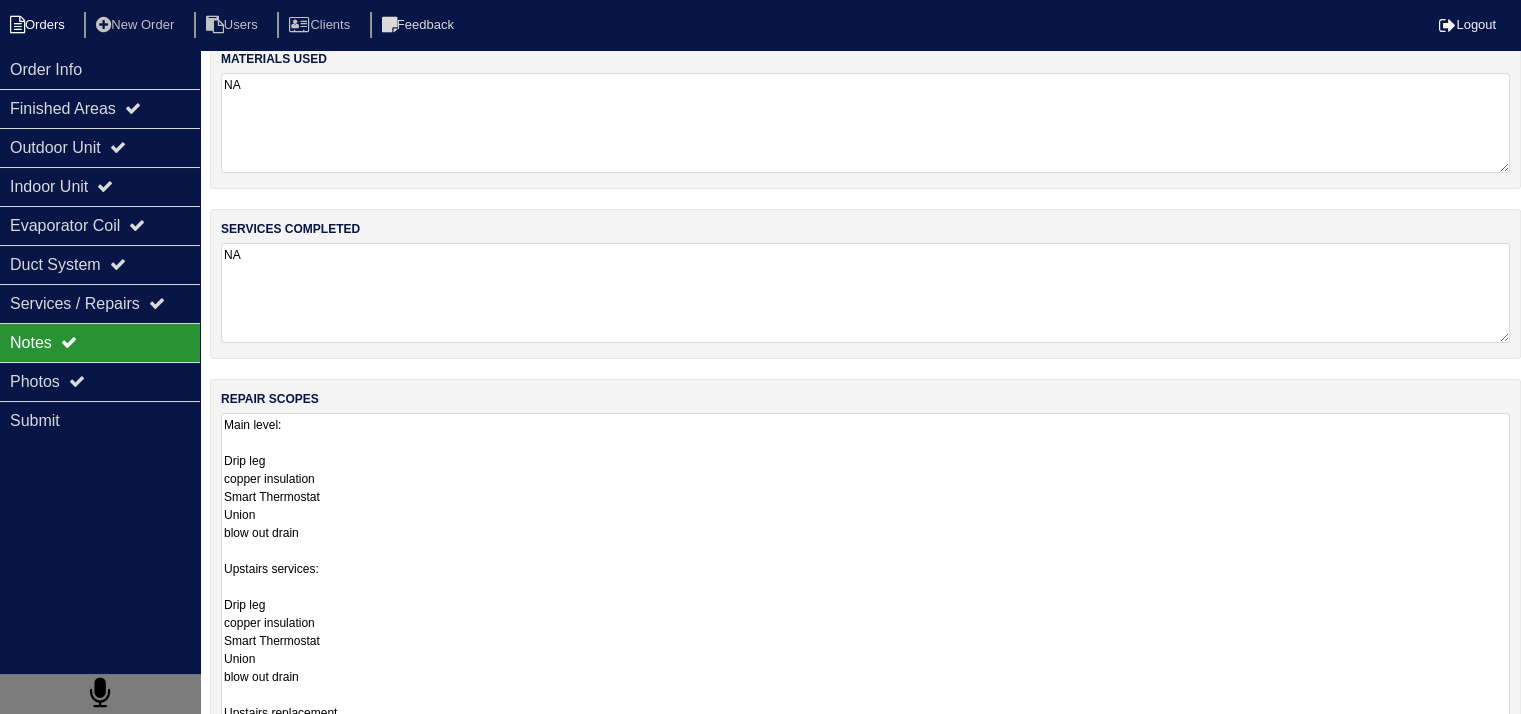 click on "Orders" at bounding box center (40, 25) 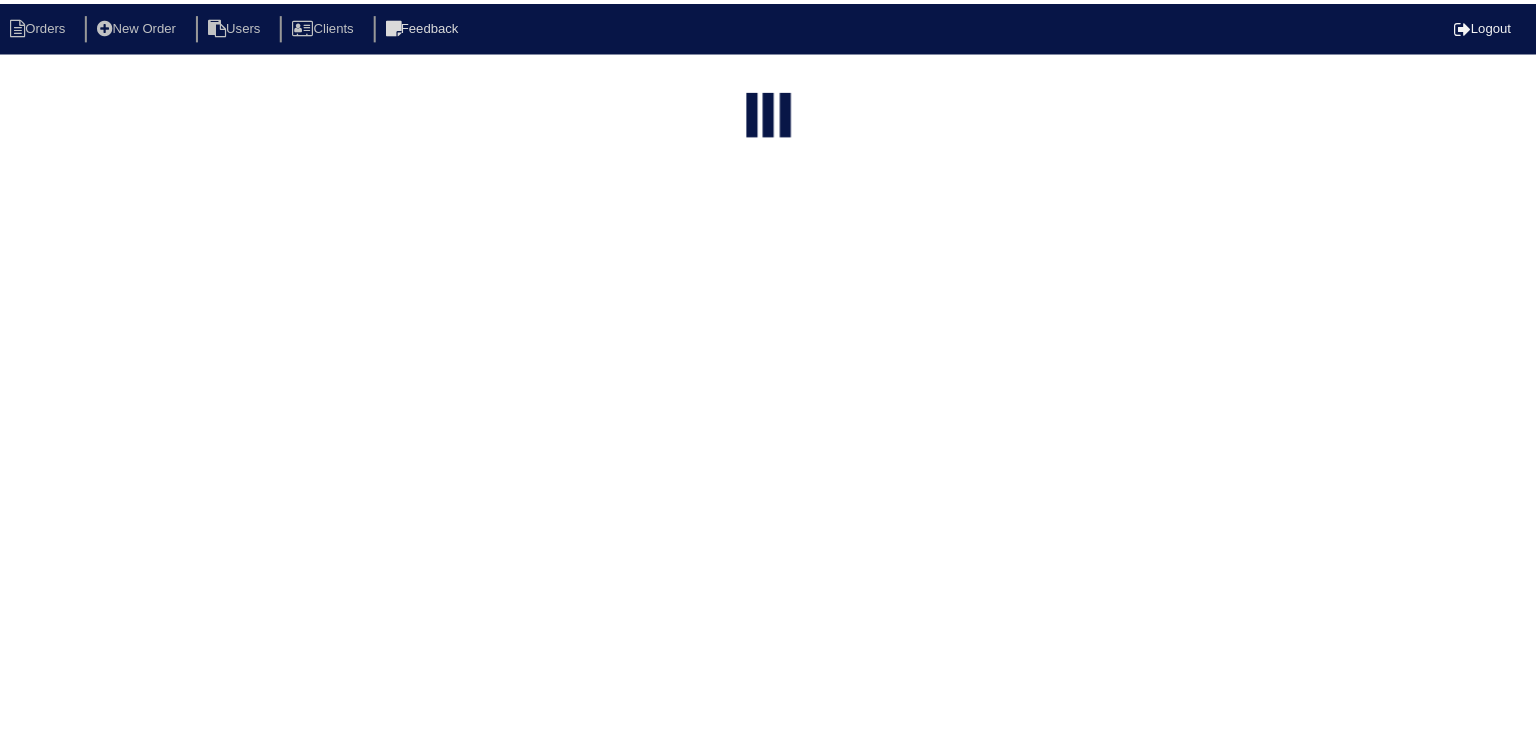 scroll, scrollTop: 0, scrollLeft: 0, axis: both 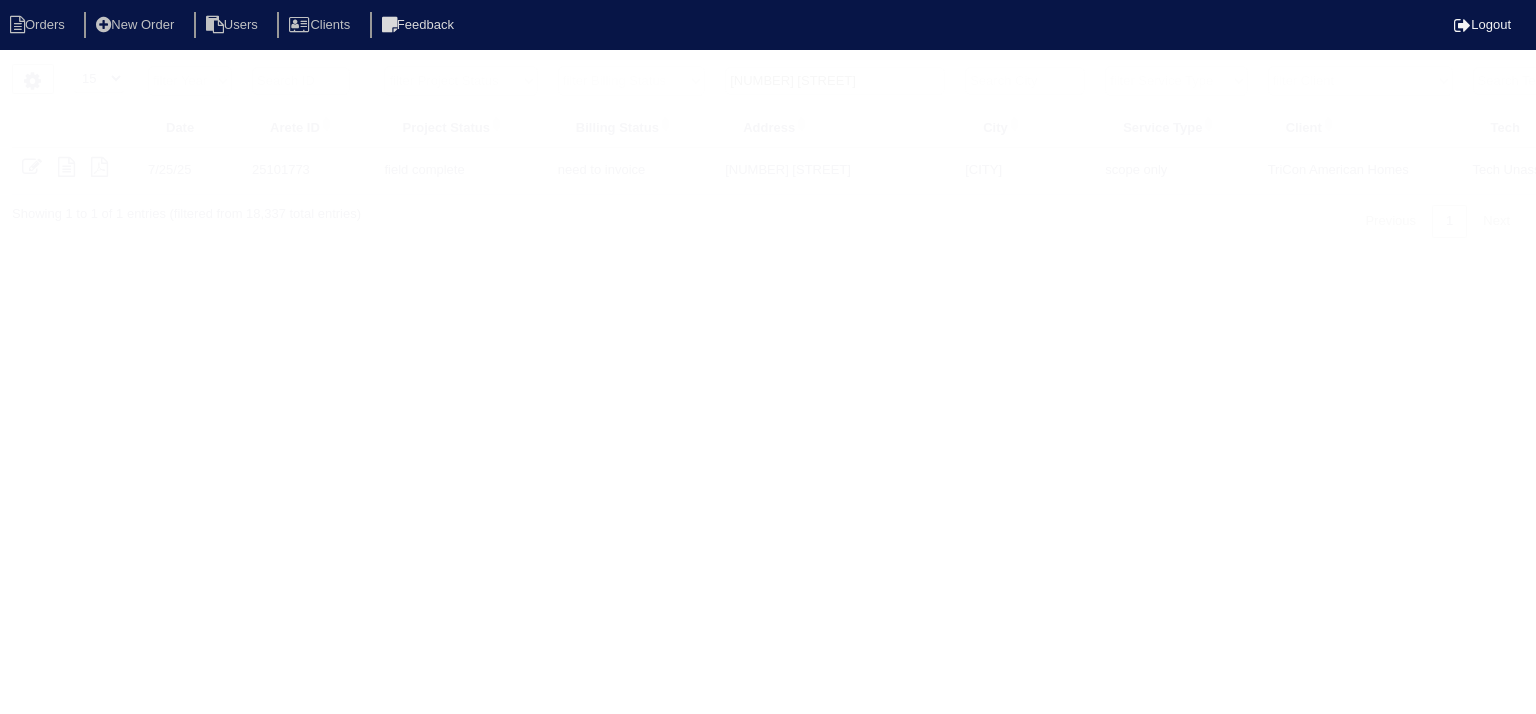 select on "15" 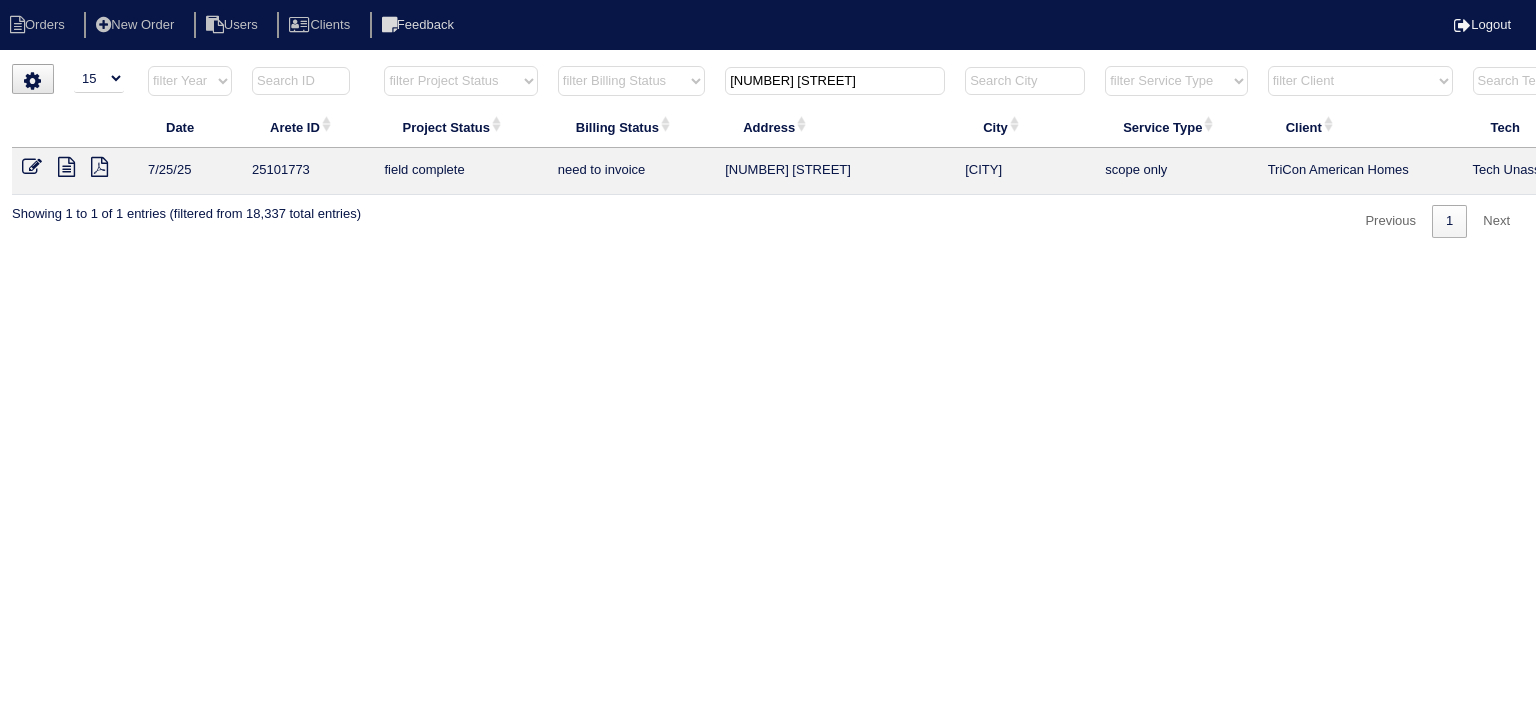 drag, startPoint x: 821, startPoint y: 72, endPoint x: 556, endPoint y: 105, distance: 267.0468 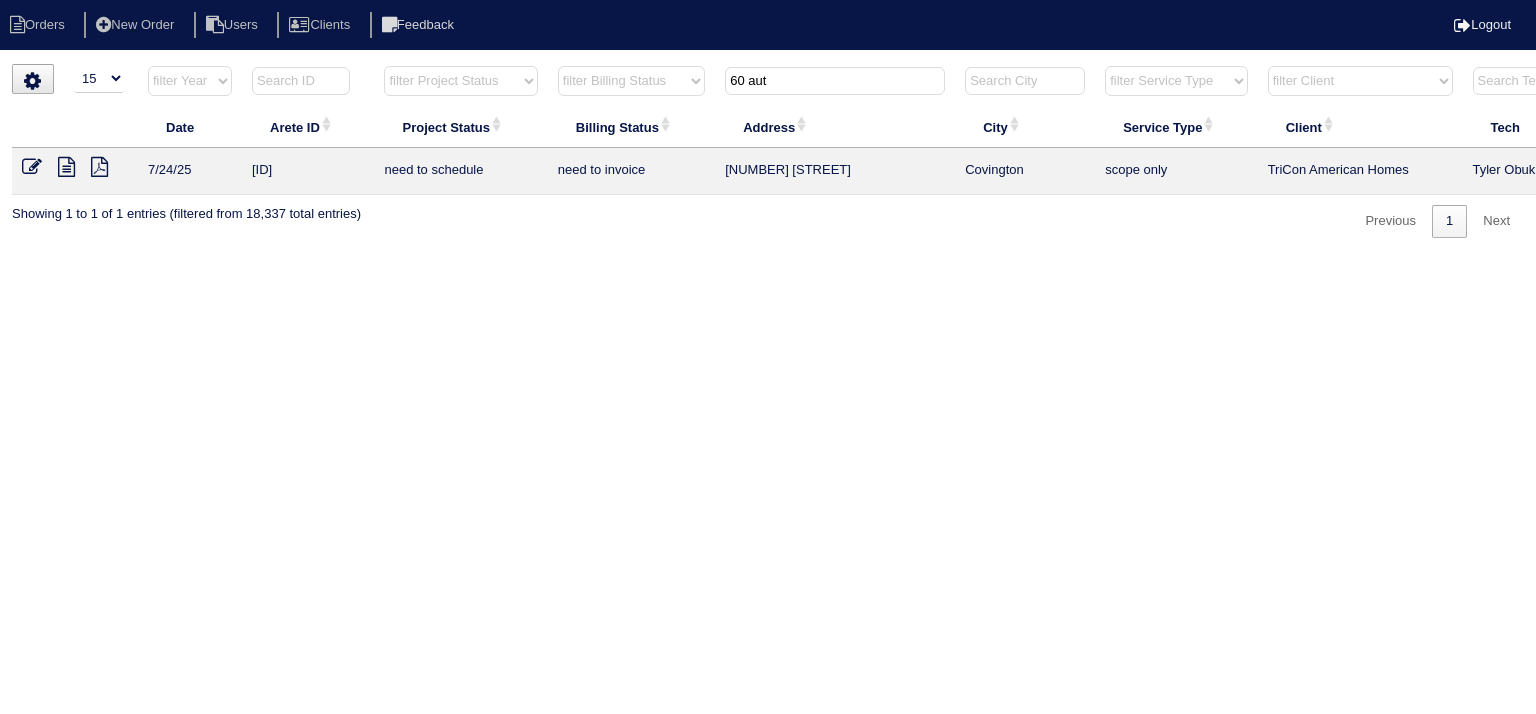 type on "60 aut" 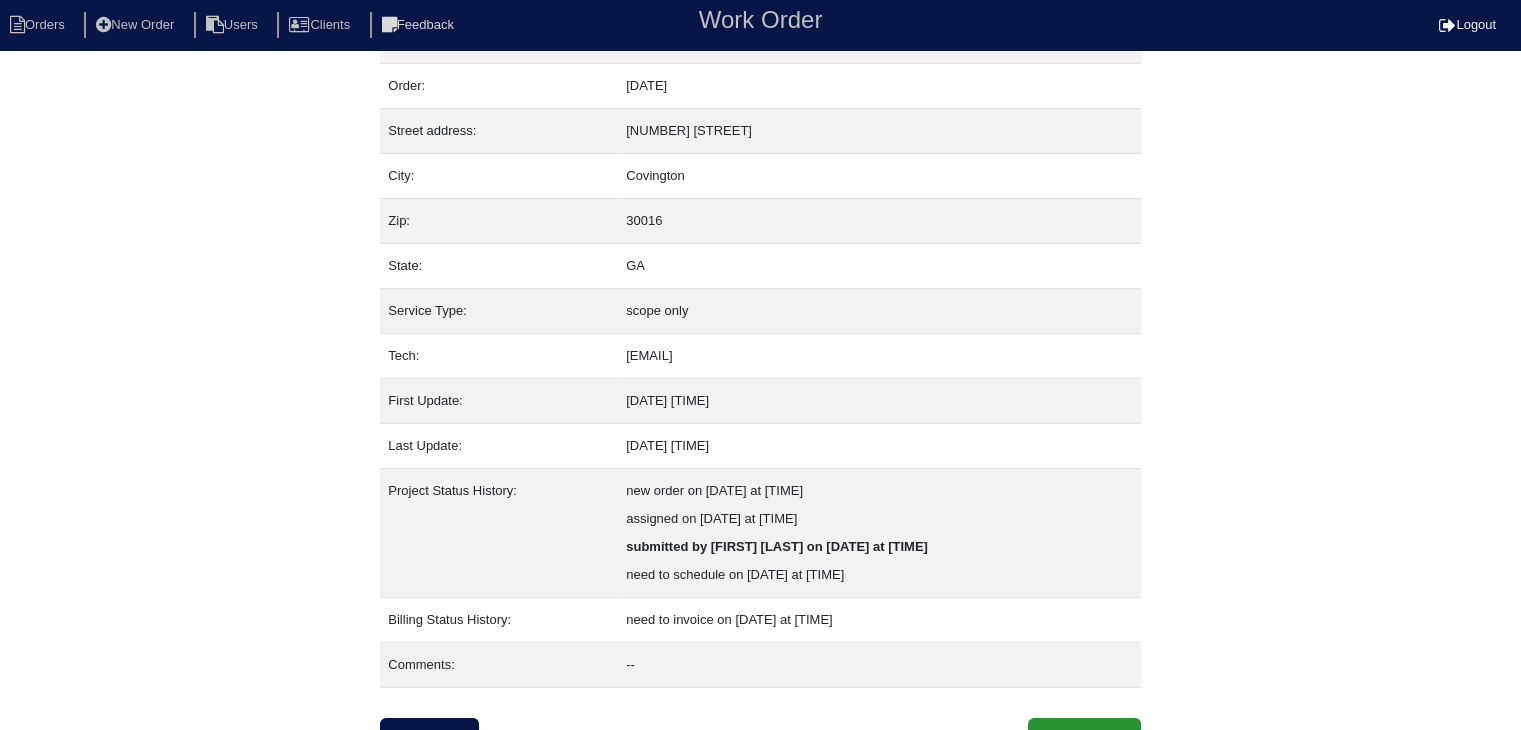 scroll, scrollTop: 68, scrollLeft: 0, axis: vertical 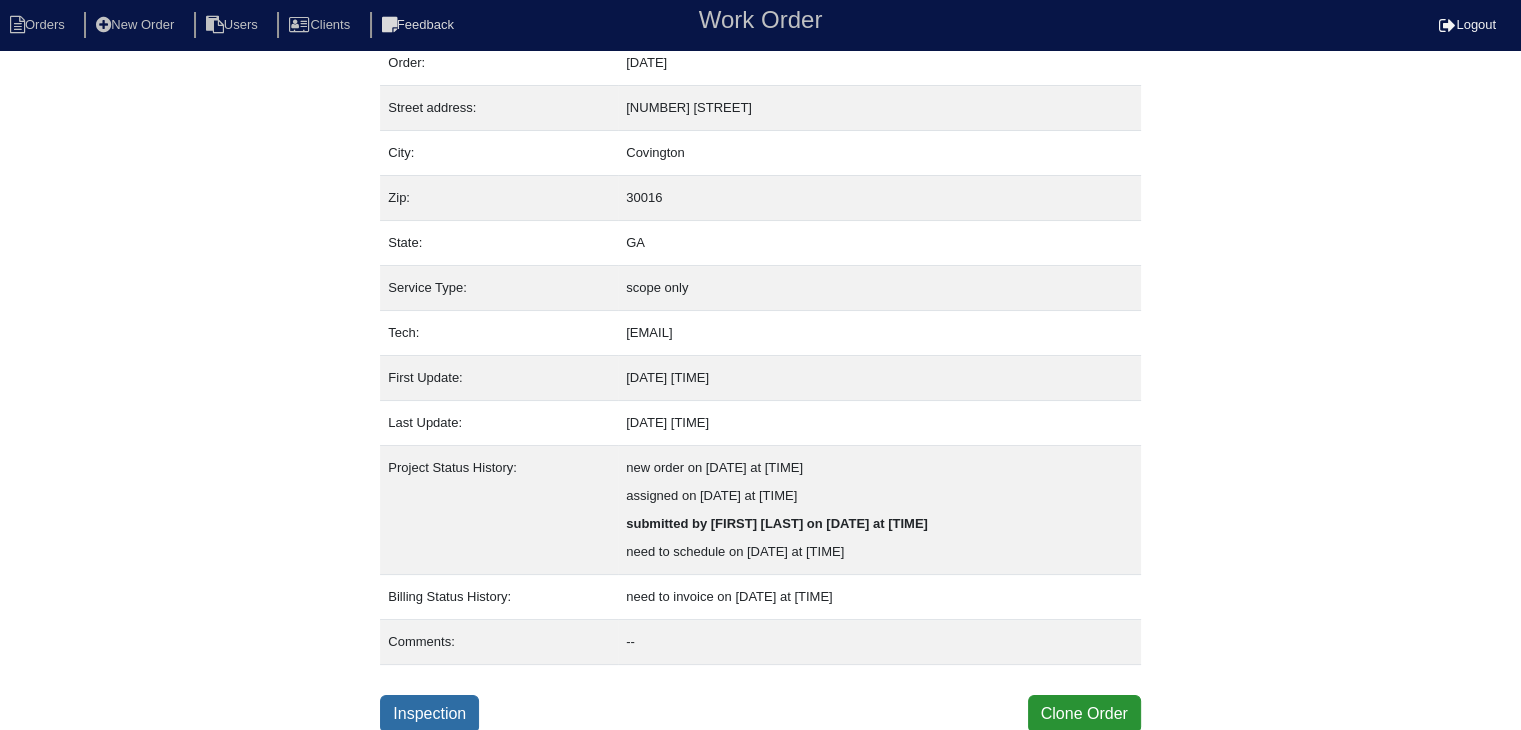 click on "Inspection" at bounding box center [429, 714] 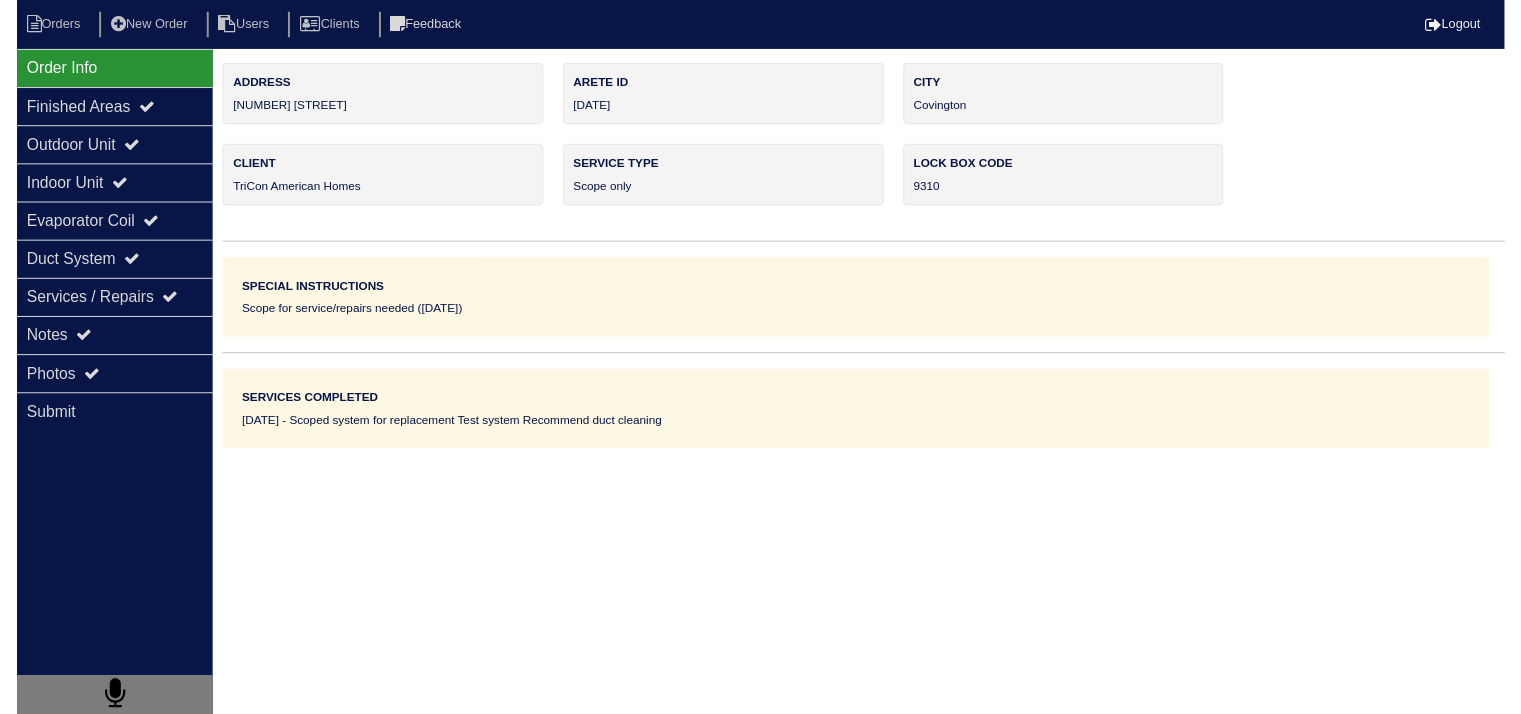 scroll, scrollTop: 0, scrollLeft: 0, axis: both 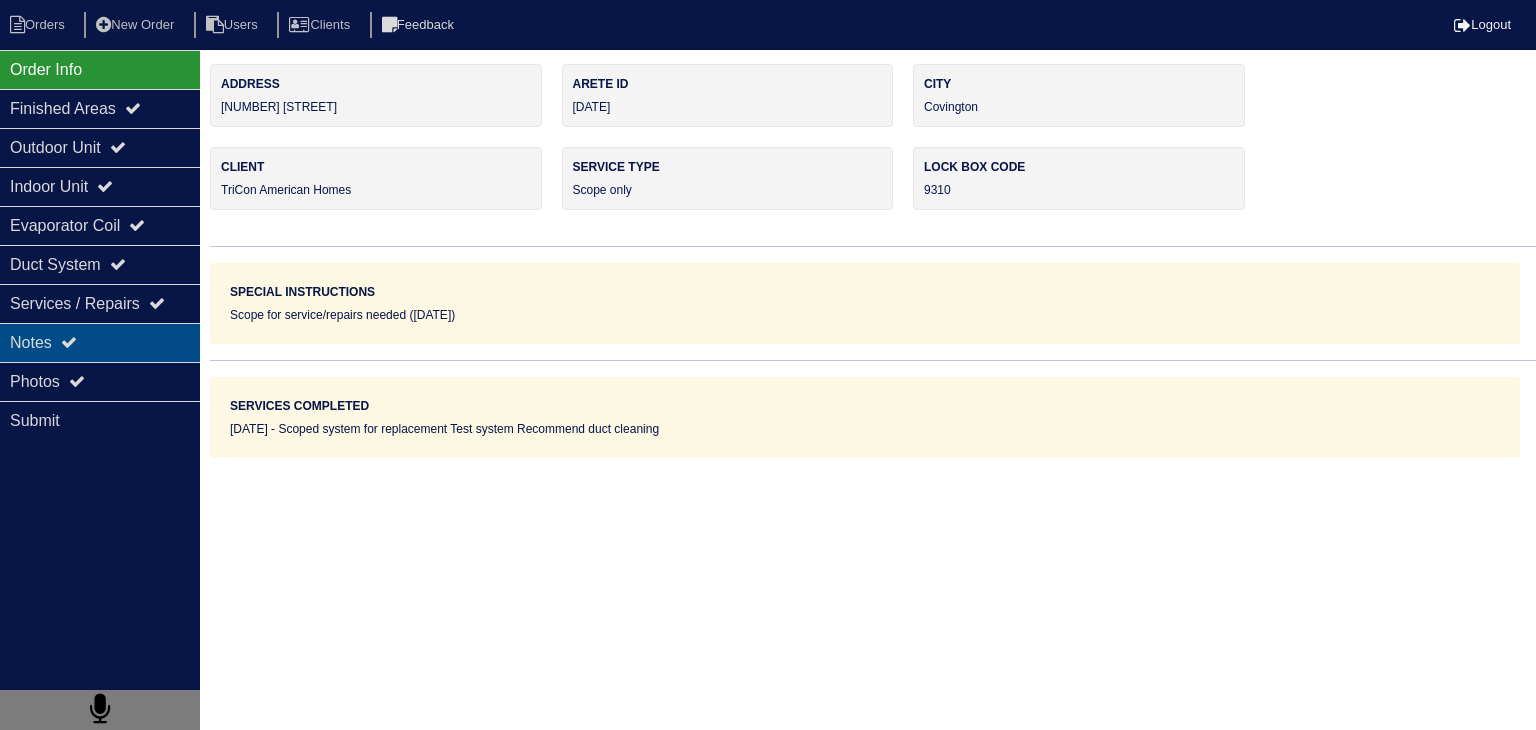 click on "Notes" at bounding box center (100, 342) 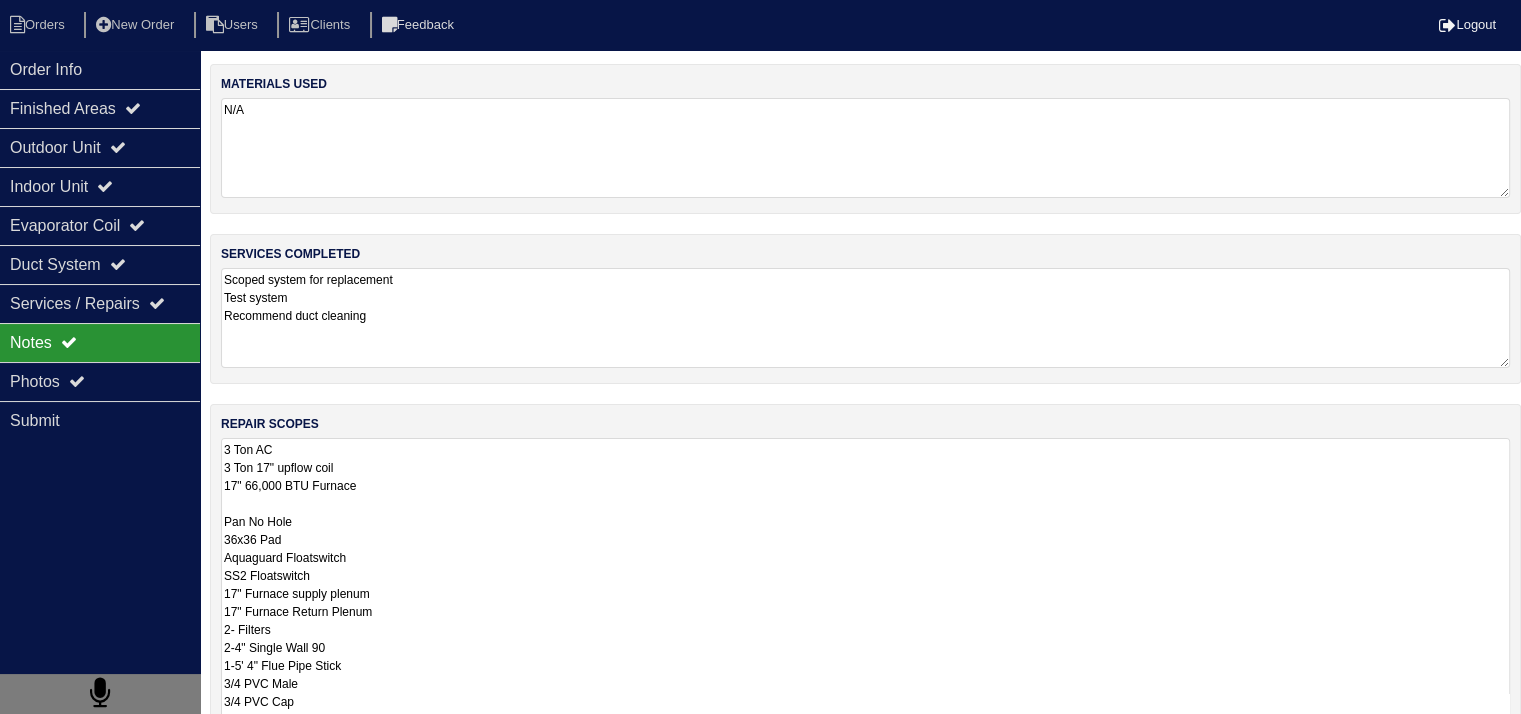 click on "3 Ton AC
3 Ton 17" upflow coil
17" 66,000 BTU Furnace
Pan No Hole
36x36 Pad
Aquaguard Floatswitch
SS2 Floatswitch
17" Furnace supply plenum
17" Furnace Return Plenum
2- Filters
2-4" Single Wall 90
1-5' 4" Flue Pipe Stick
3/4 PVC Male
3/4 PVC Cap
3/4 Copper Lineset Insulation
Lineset Cover
2-12" Flat sticky collar
3-10" Flat sticky collar
4-8" Flat Sticky collar
1-14x14x10 Return air box
3-10" R8 Flex
2-8" R8 Flex
1-12" R8 flex
1-14x14 Return grille
*additional insulation needed above garage area, approx 400sqft" at bounding box center (865, 683) 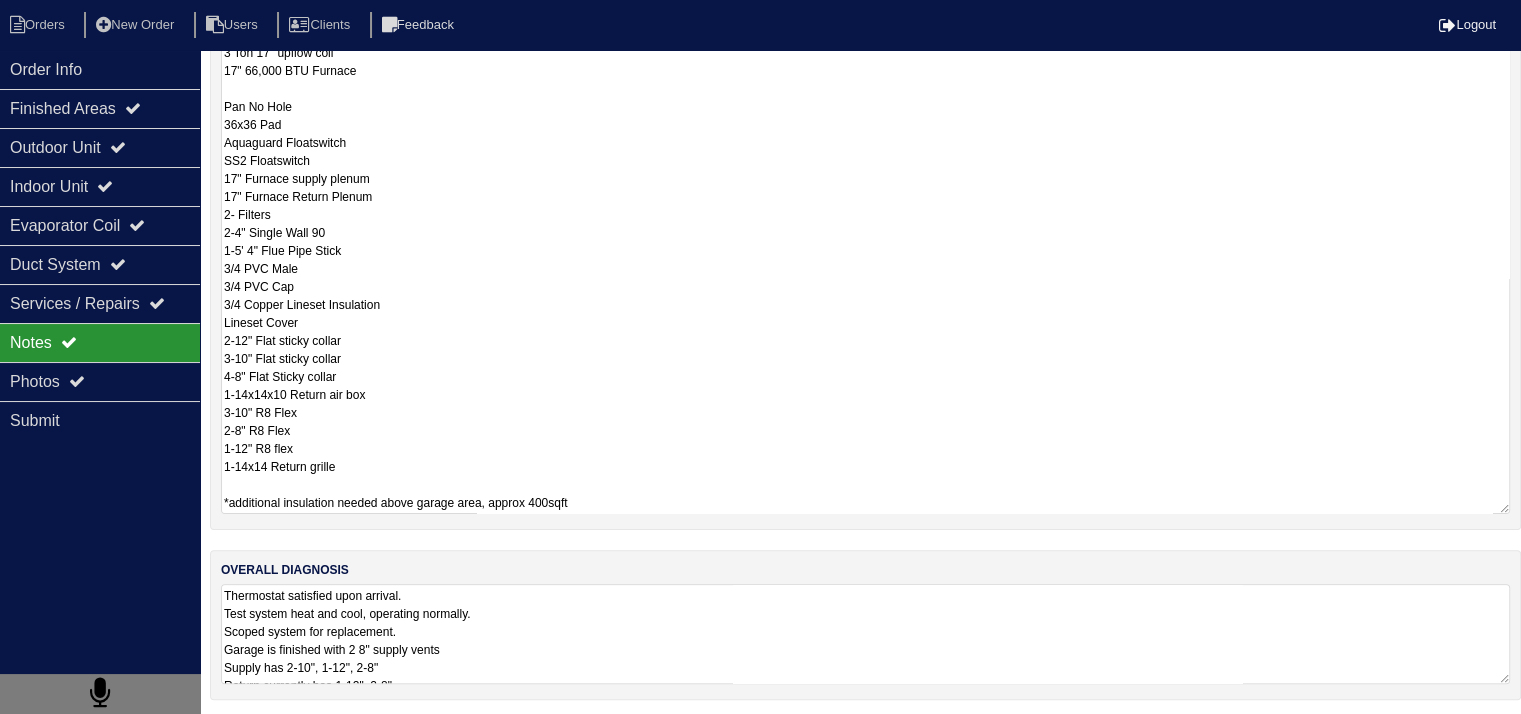 scroll, scrollTop: 416, scrollLeft: 0, axis: vertical 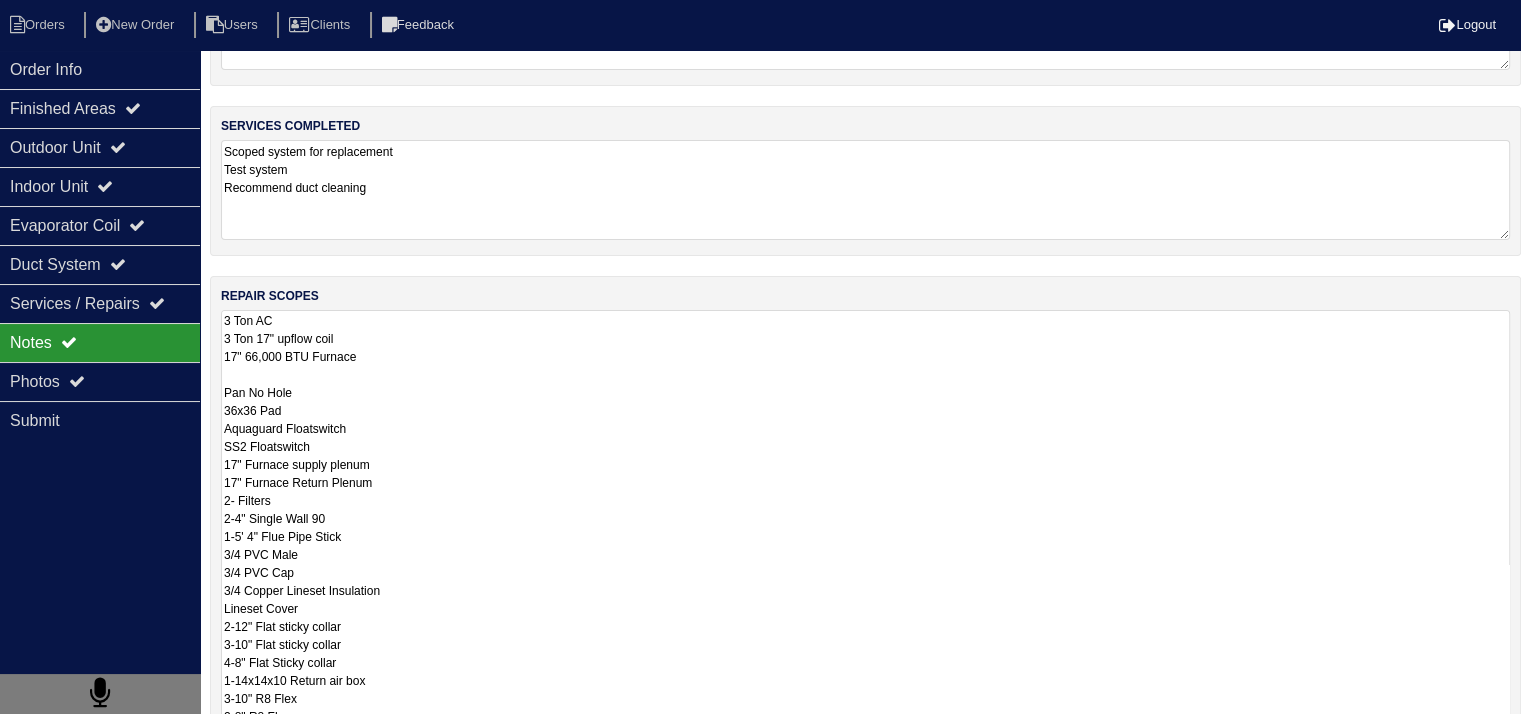 click on "Thermostat satisfied upon arrival.
Test system heat and cool, operating normally.
Scoped system for replacement.
Garage is finished with 2 8" supply vents
Supply has 2-10", 1-12", 2-8"
Return currently has 1-12", 2-8"
Need to add 10" return to finished garage.
Space above garage mising insulation and some spots have batting Insulation, reccomend adding insulation, approx 400 sqft
Fule pipe is rusted and also partially sealed with fire foam, recommend replacing flue to 90⁰ before it terminates out of the roof.
System pressures extremly high, appears very over charged along with high amount of run tim and partially clogged/dirty outdoor coil
Current system is 14" need to replace supply plenum with 17" to match new coil and furnace" at bounding box center (865, 920) 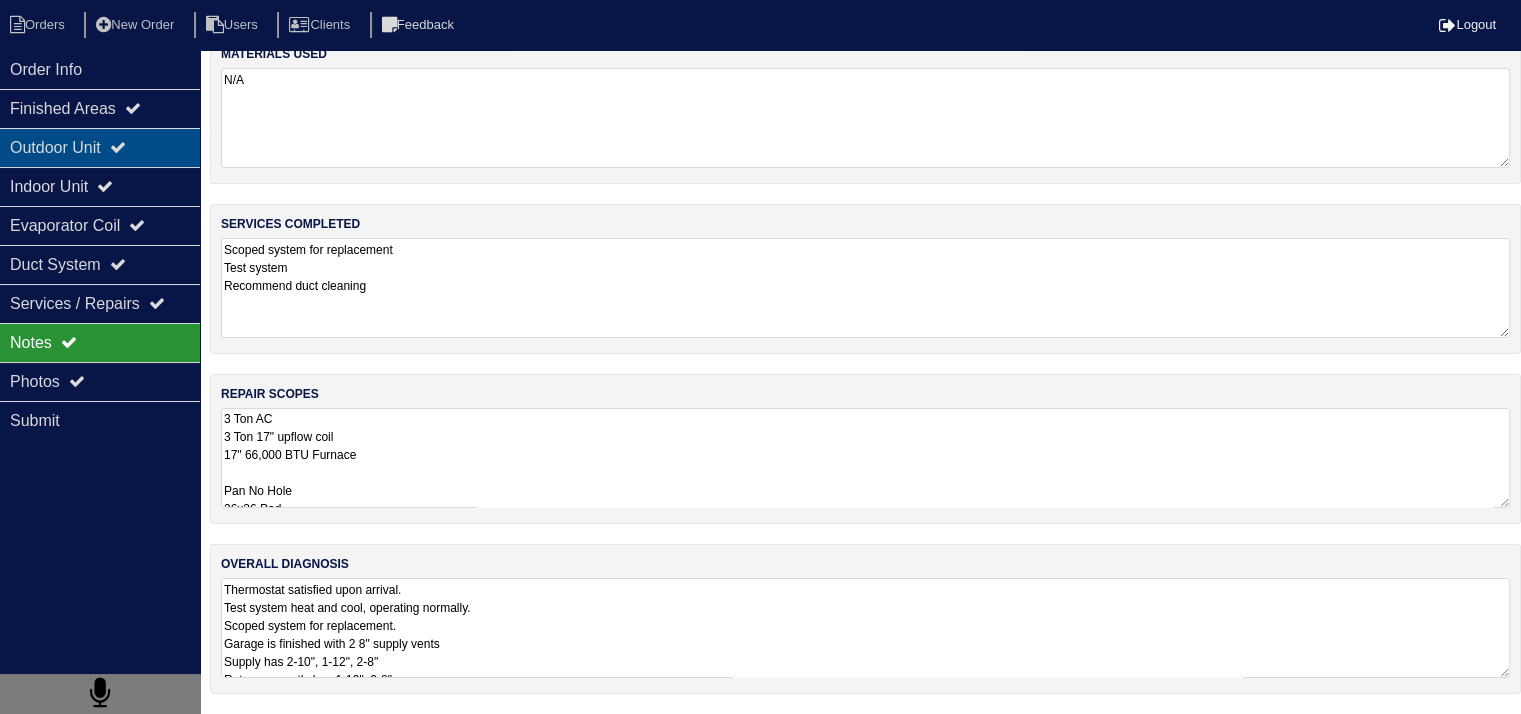 scroll, scrollTop: 25, scrollLeft: 0, axis: vertical 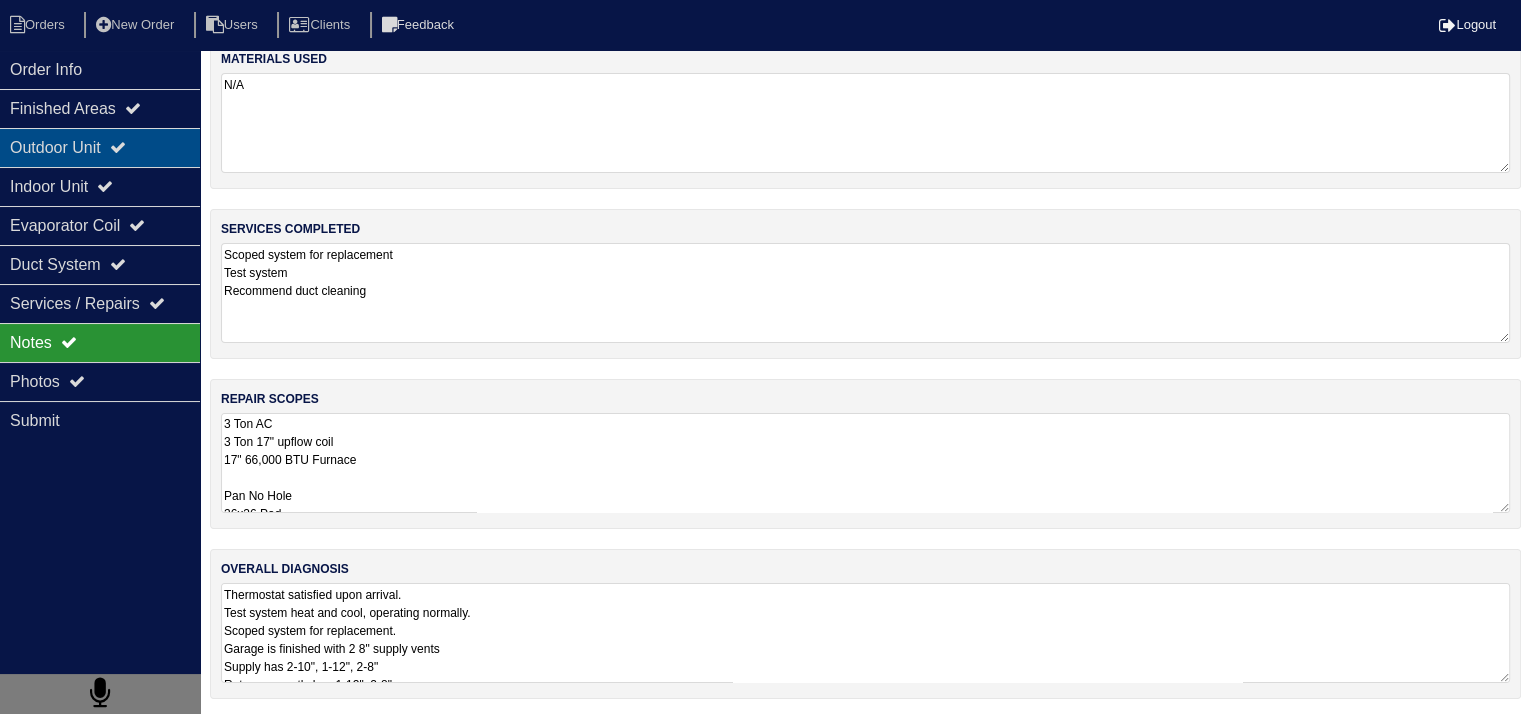 click on "Outdoor Unit" at bounding box center (100, 147) 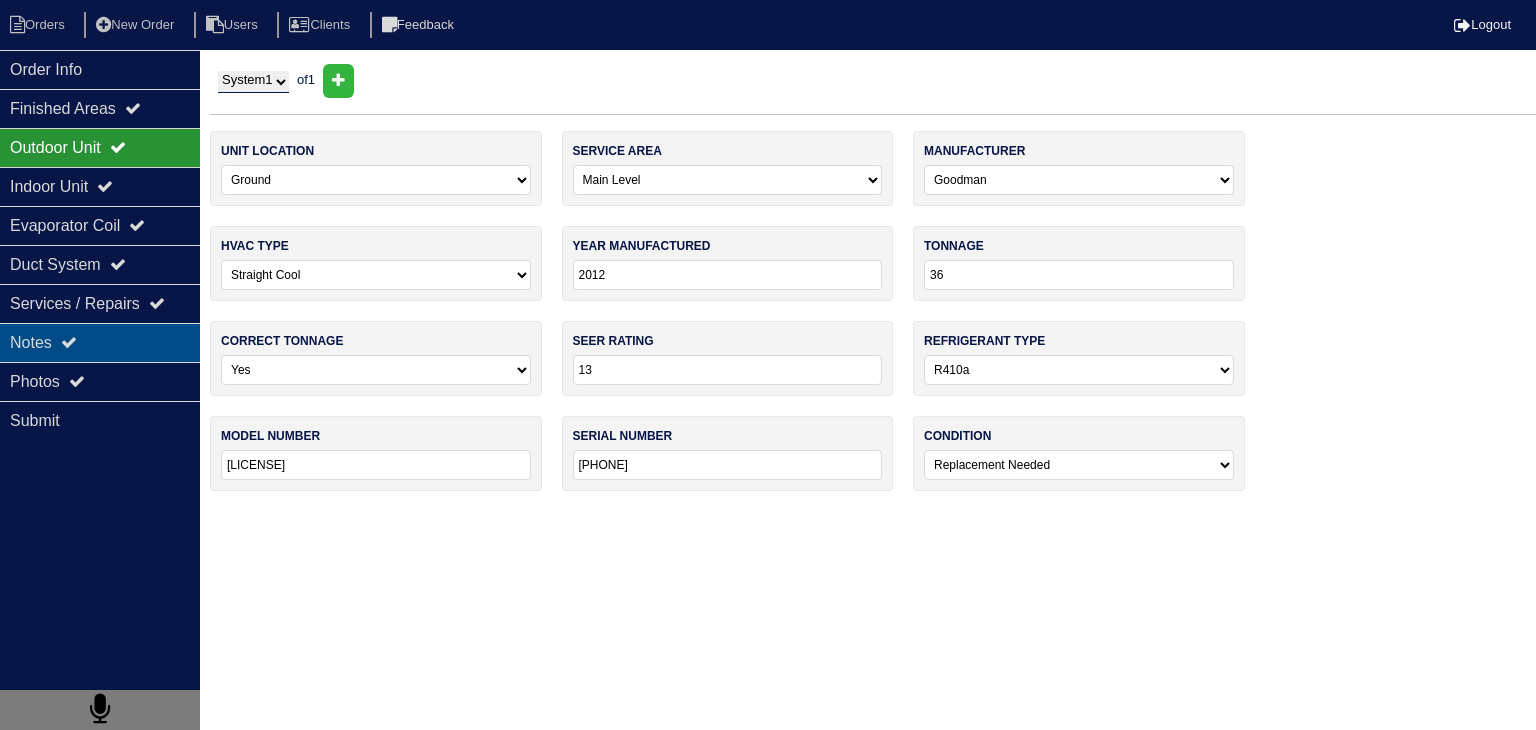 click on "Notes" at bounding box center (100, 342) 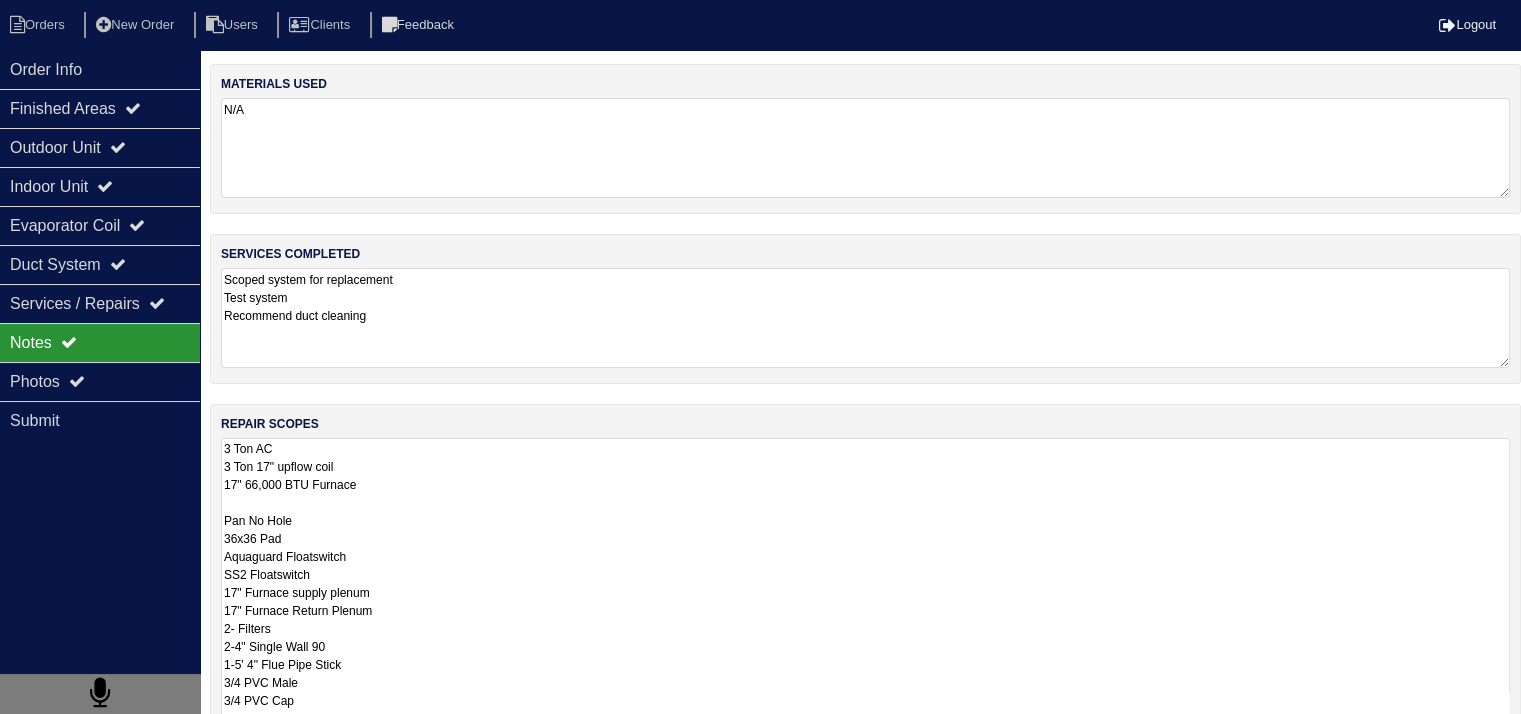 scroll, scrollTop: 0, scrollLeft: 0, axis: both 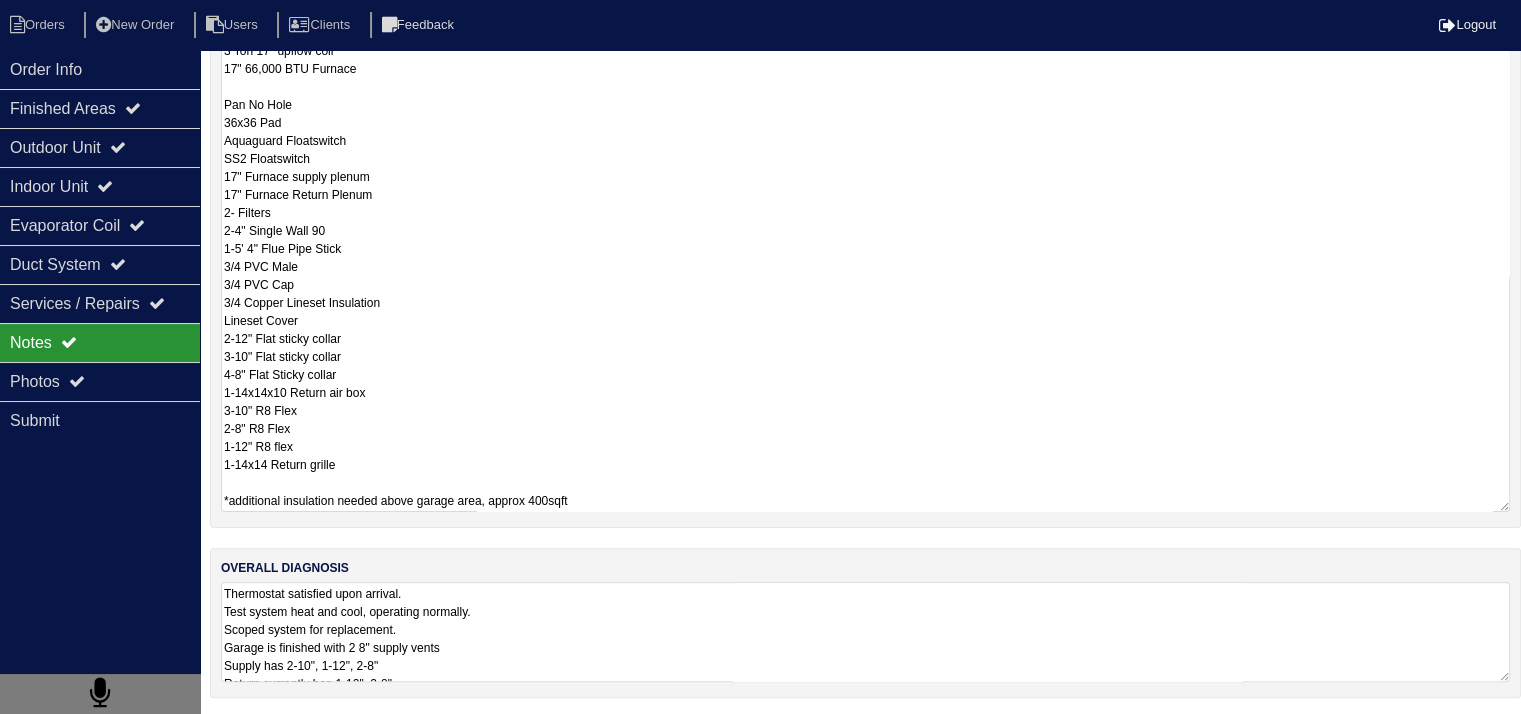 drag, startPoint x: 226, startPoint y: 448, endPoint x: 400, endPoint y: 471, distance: 175.51353 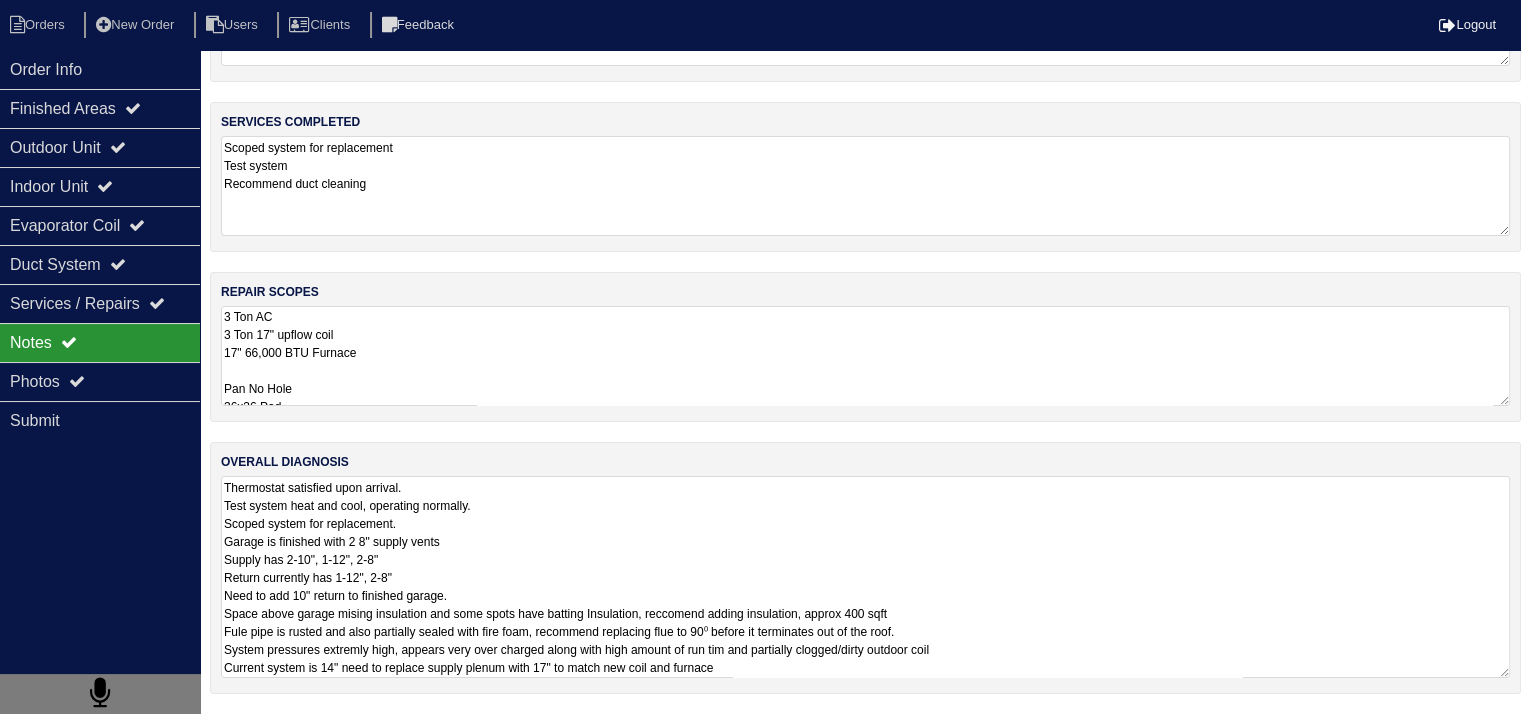 scroll, scrollTop: 128, scrollLeft: 0, axis: vertical 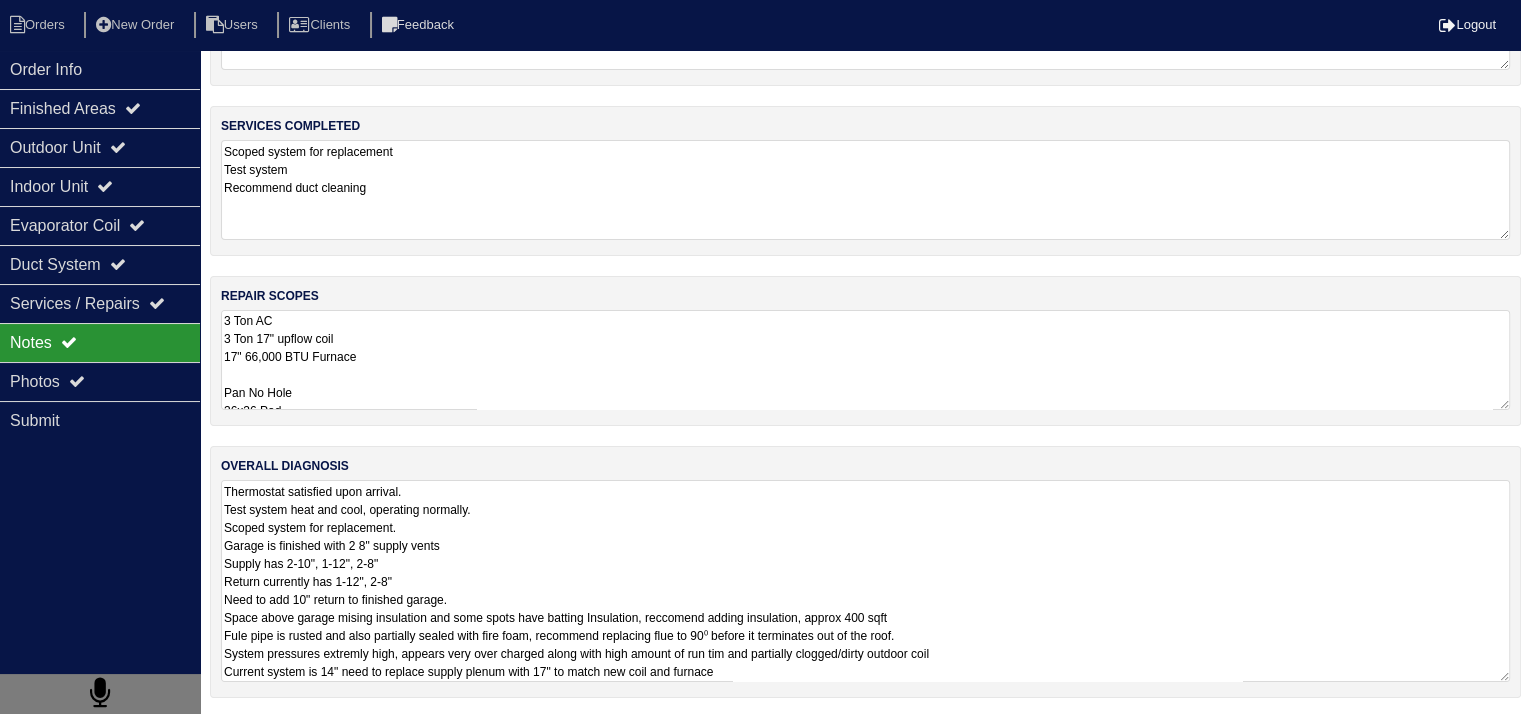 click on "Thermostat satisfied upon arrival.
Test system heat and cool, operating normally.
Scoped system for replacement.
Garage is finished with 2 8" supply vents
Supply has 2-10", 1-12", 2-8"
Return currently has 1-12", 2-8"
Need to add 10" return to finished garage.
Space above garage mising insulation and some spots have batting Insulation, reccomend adding insulation, approx 400 sqft
Fule pipe is rusted and also partially sealed with fire foam, recommend replacing flue to 90⁰ before it terminates out of the roof.
System pressures extremly high, appears very over charged along with high amount of run tim and partially clogged/dirty outdoor coil
Current system is 14" need to replace supply plenum with 17" to match new coil and furnace" at bounding box center [865, 581] 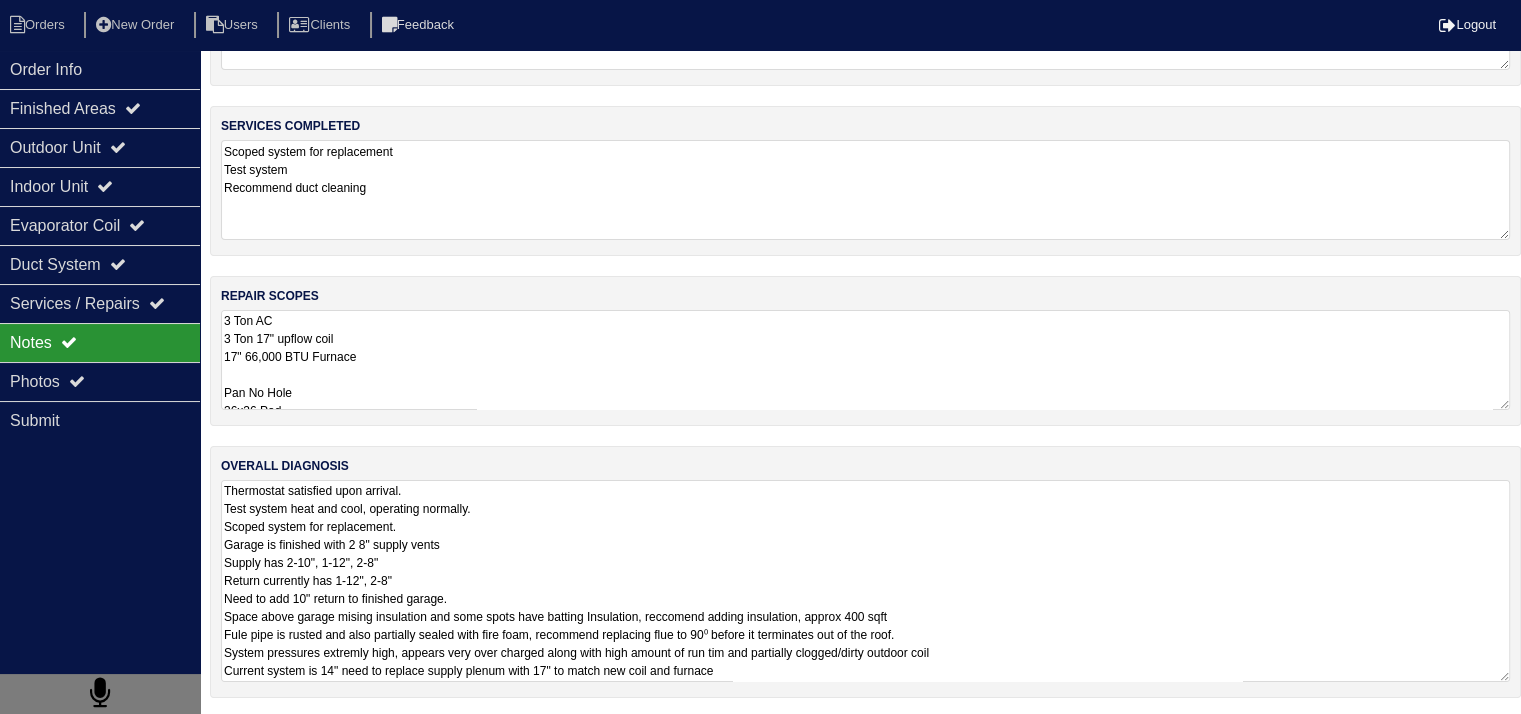 drag, startPoint x: 222, startPoint y: 598, endPoint x: 517, endPoint y: 591, distance: 295.08304 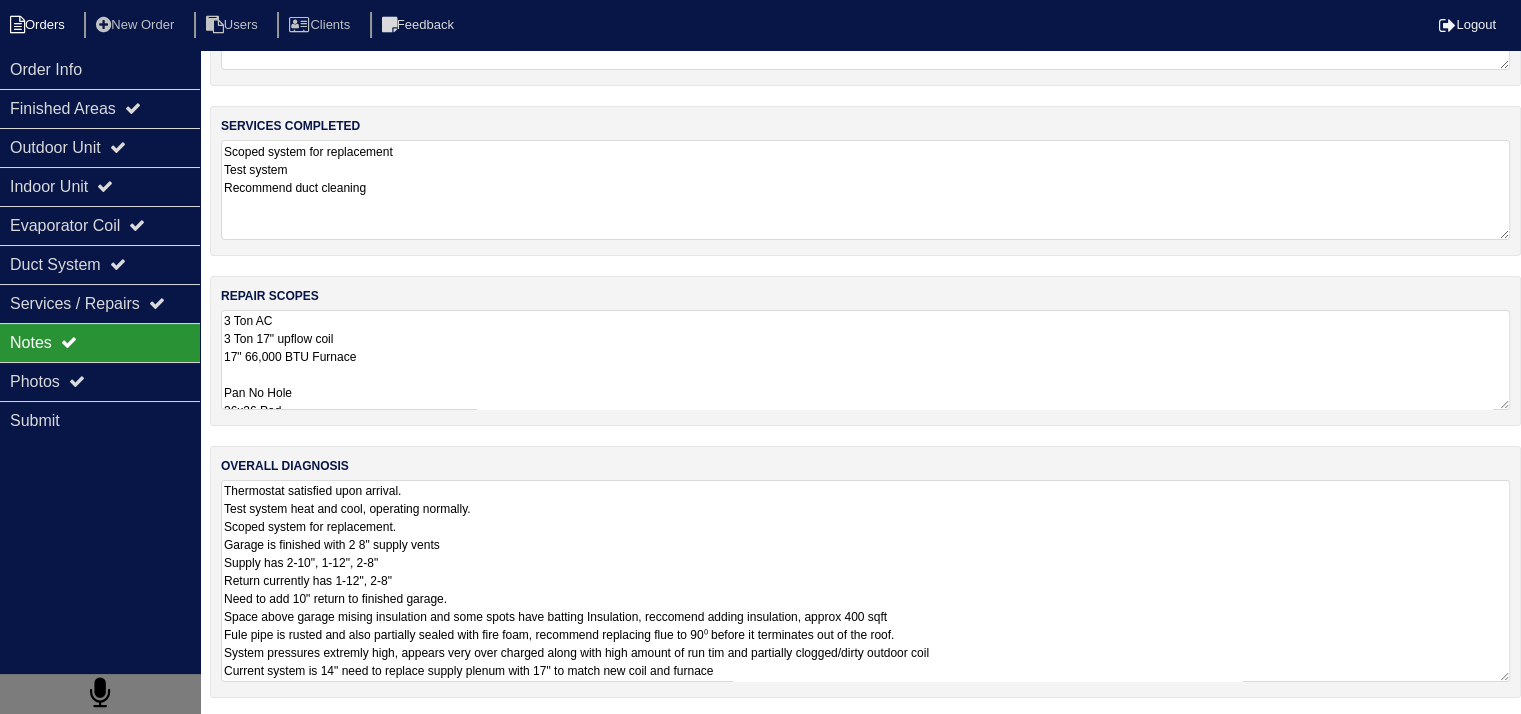 click on "Orders" at bounding box center (40, 25) 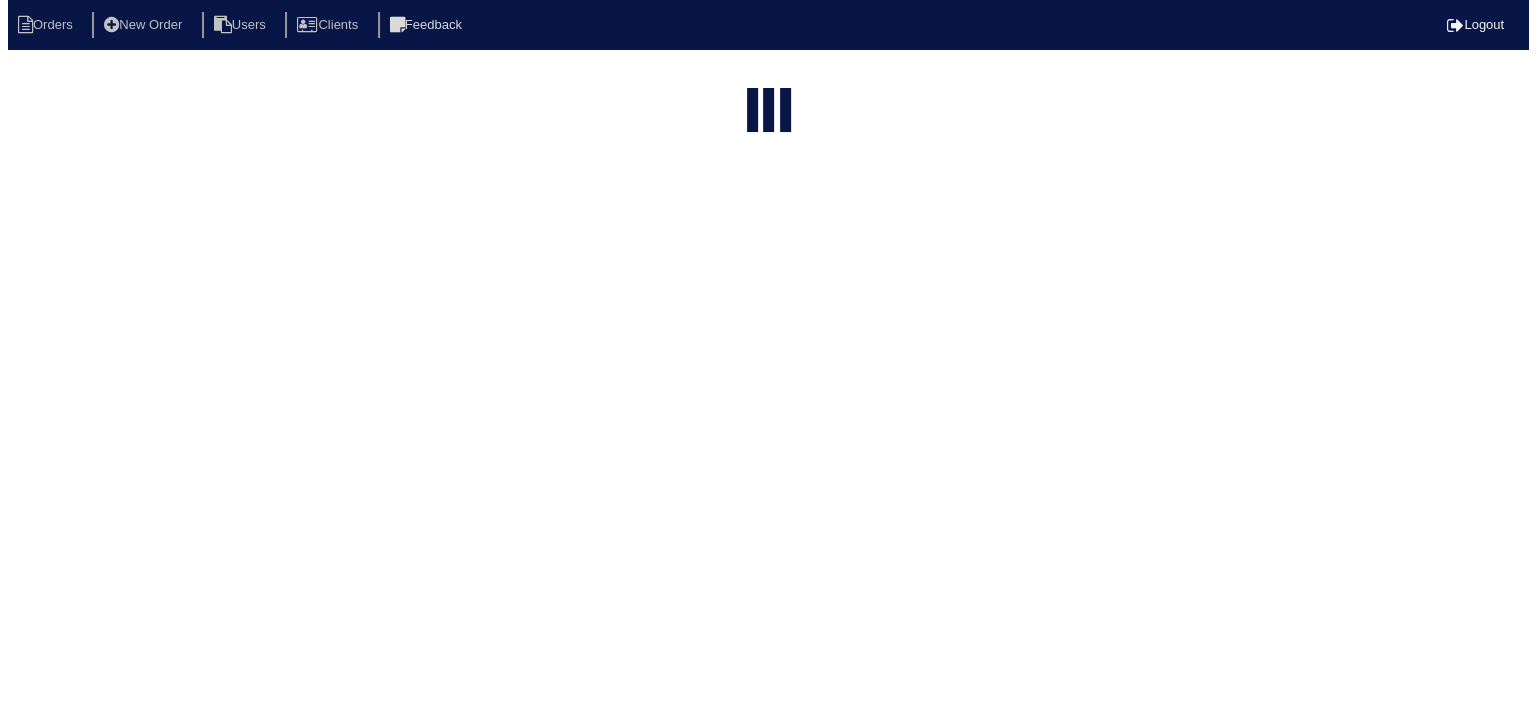scroll, scrollTop: 0, scrollLeft: 0, axis: both 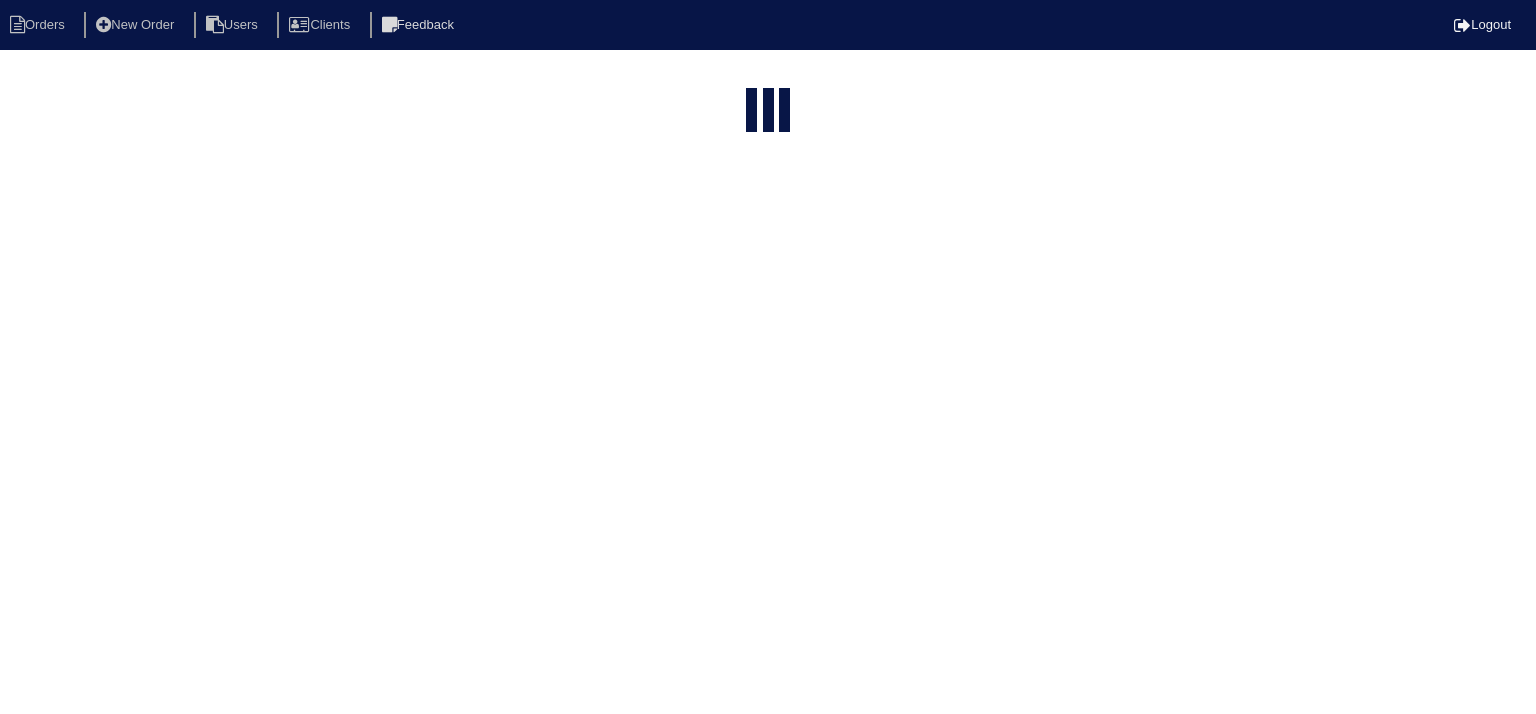 select on "15" 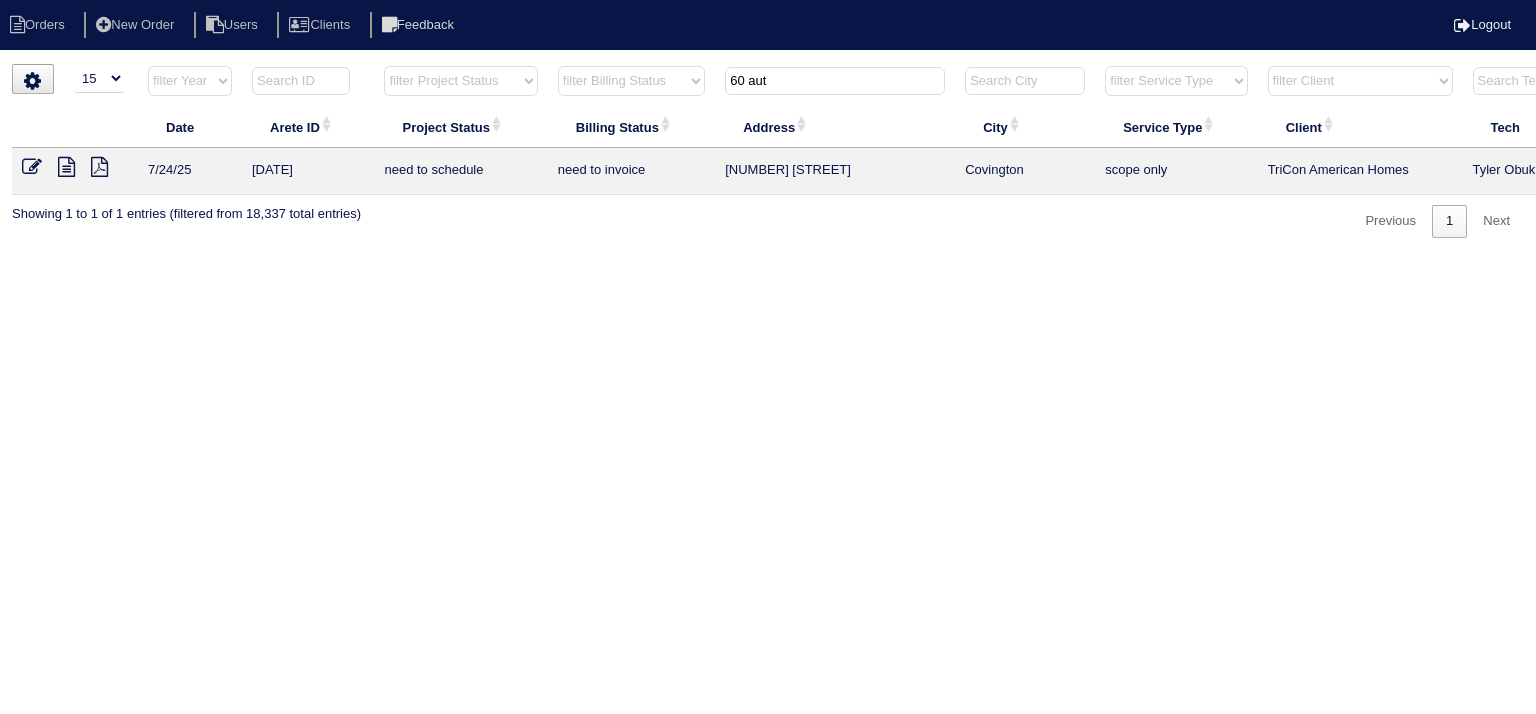 drag, startPoint x: 818, startPoint y: 89, endPoint x: 617, endPoint y: 95, distance: 201.08954 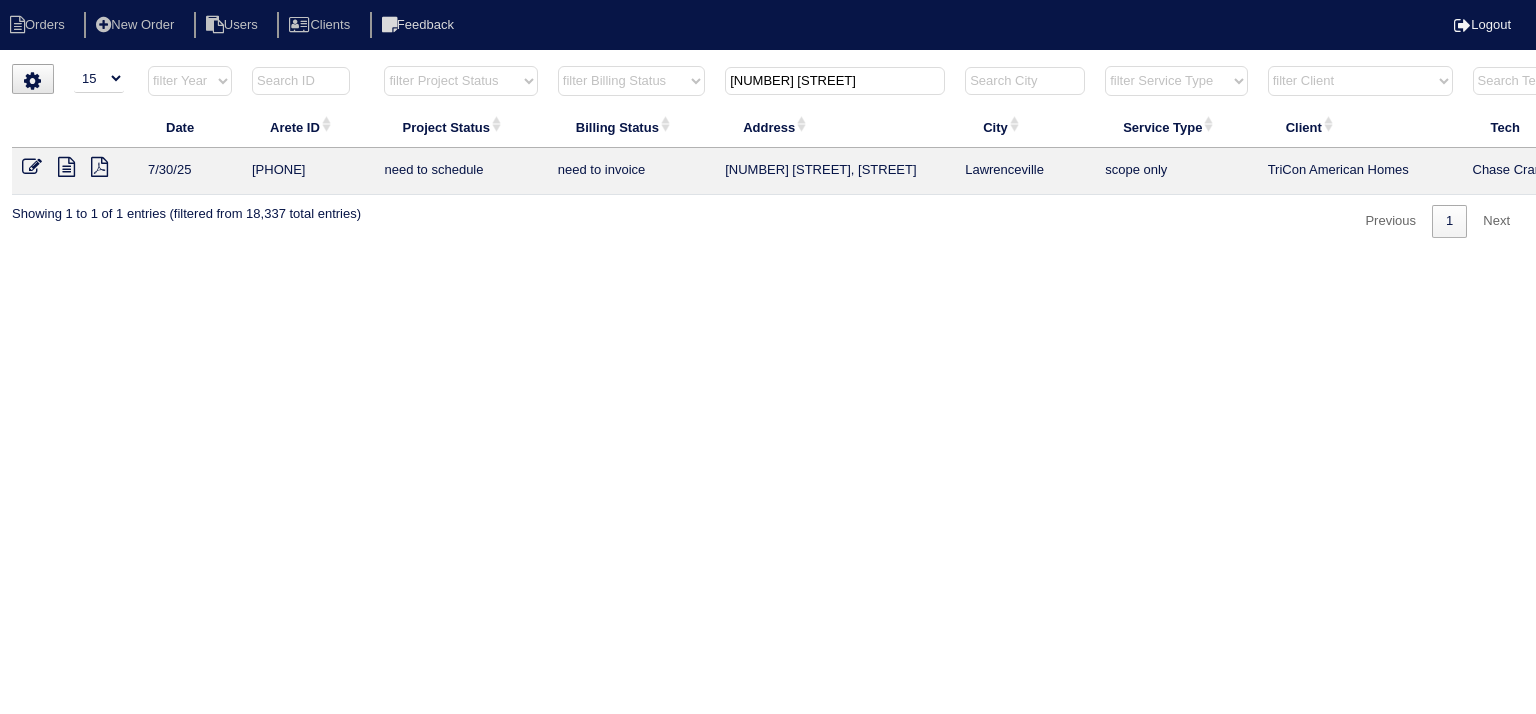 type on "[NUMBER] [STREET]" 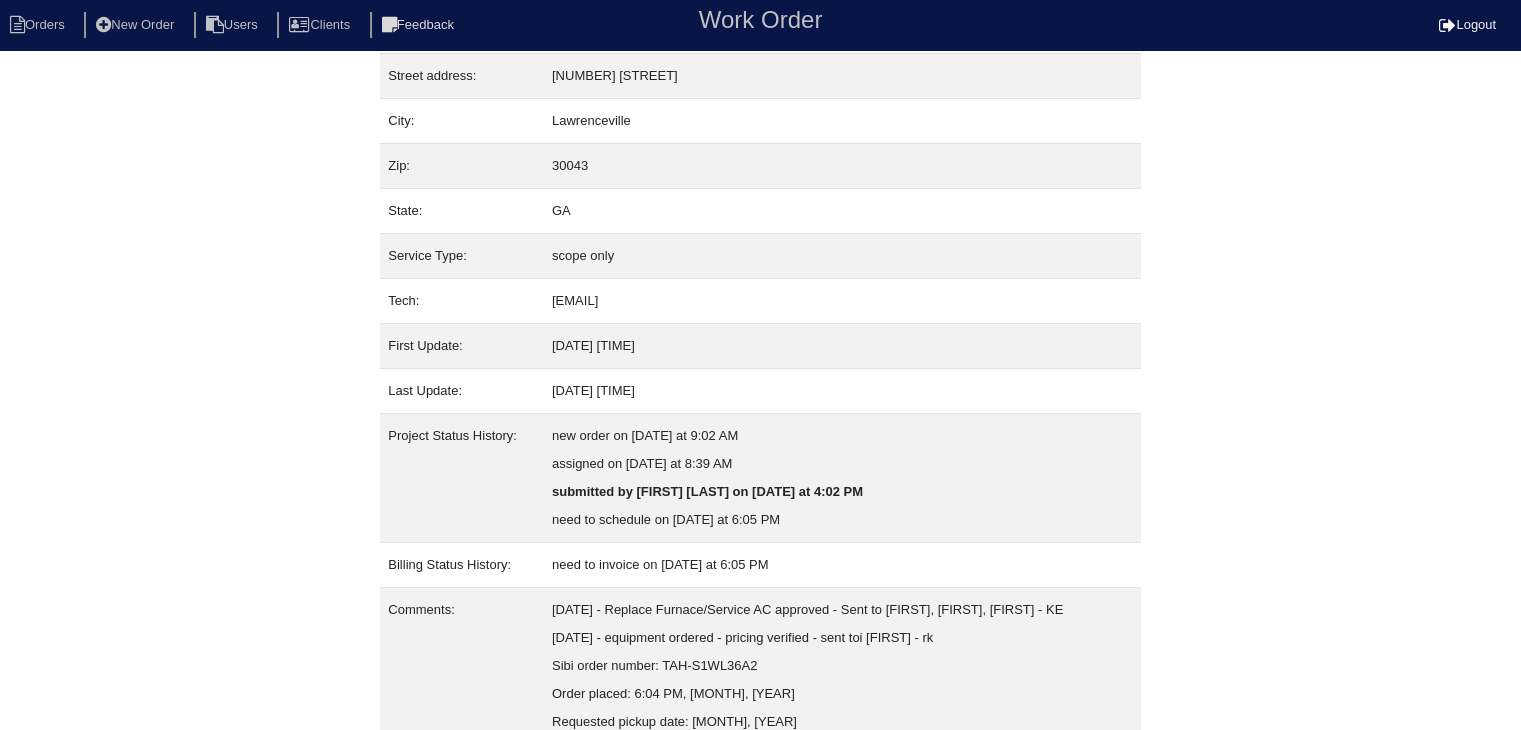 scroll, scrollTop: 180, scrollLeft: 0, axis: vertical 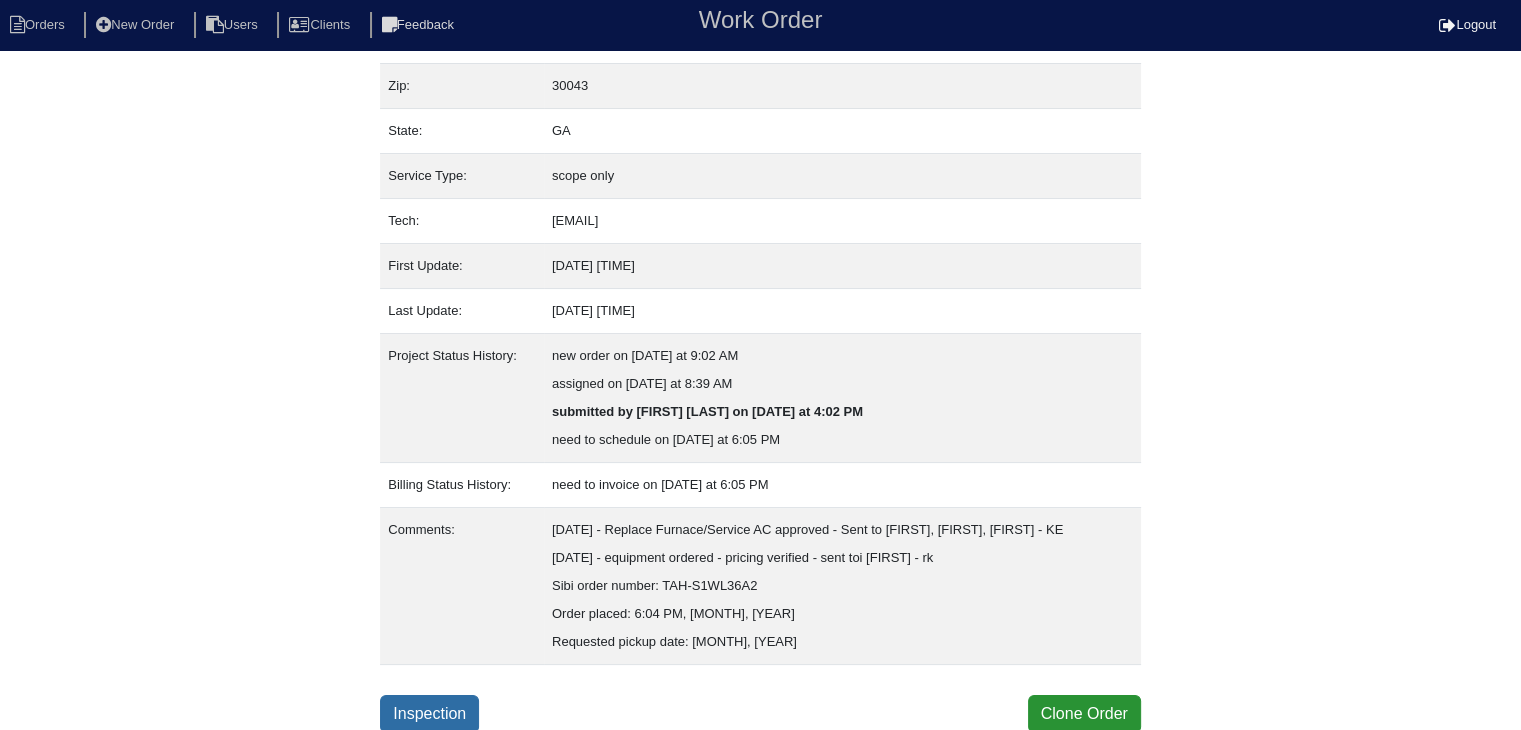 click on "Inspection" at bounding box center [429, 714] 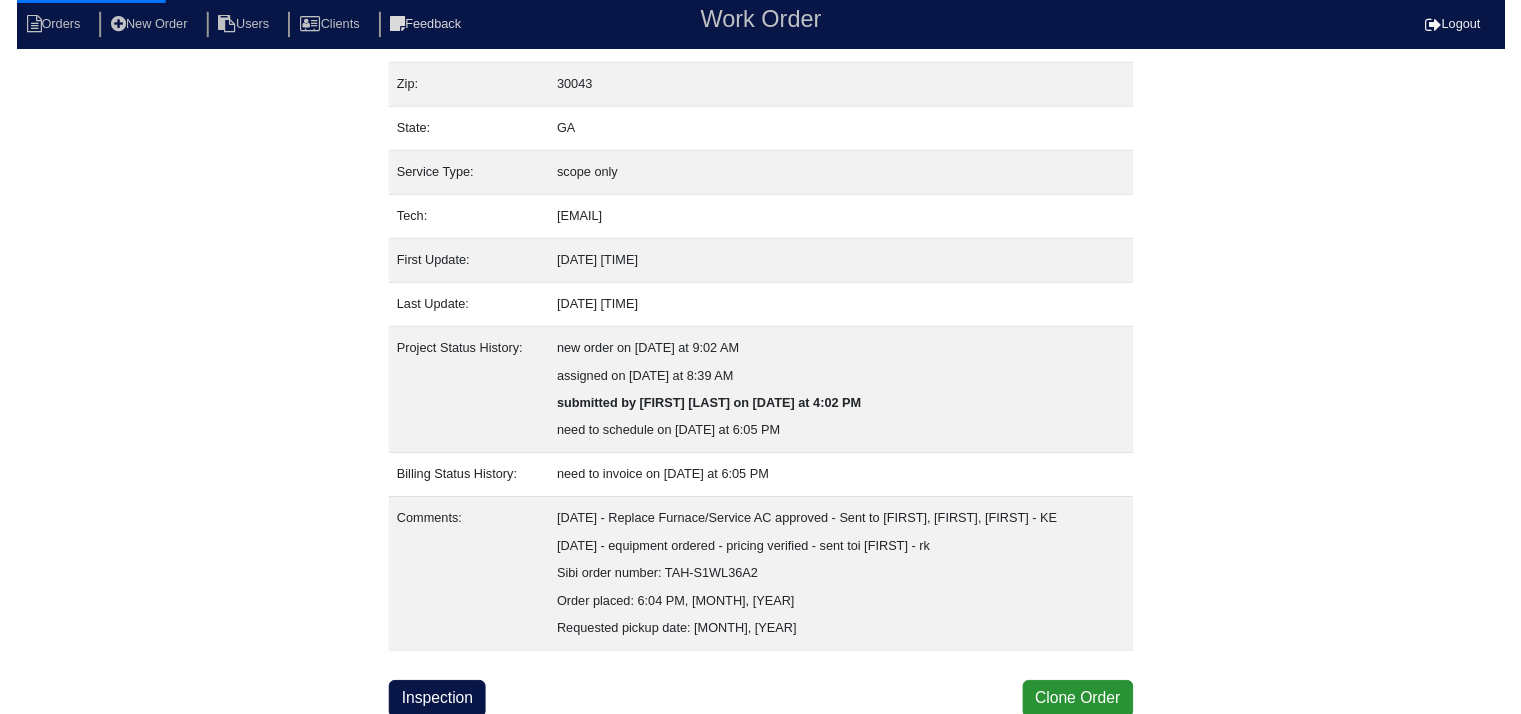 scroll, scrollTop: 0, scrollLeft: 0, axis: both 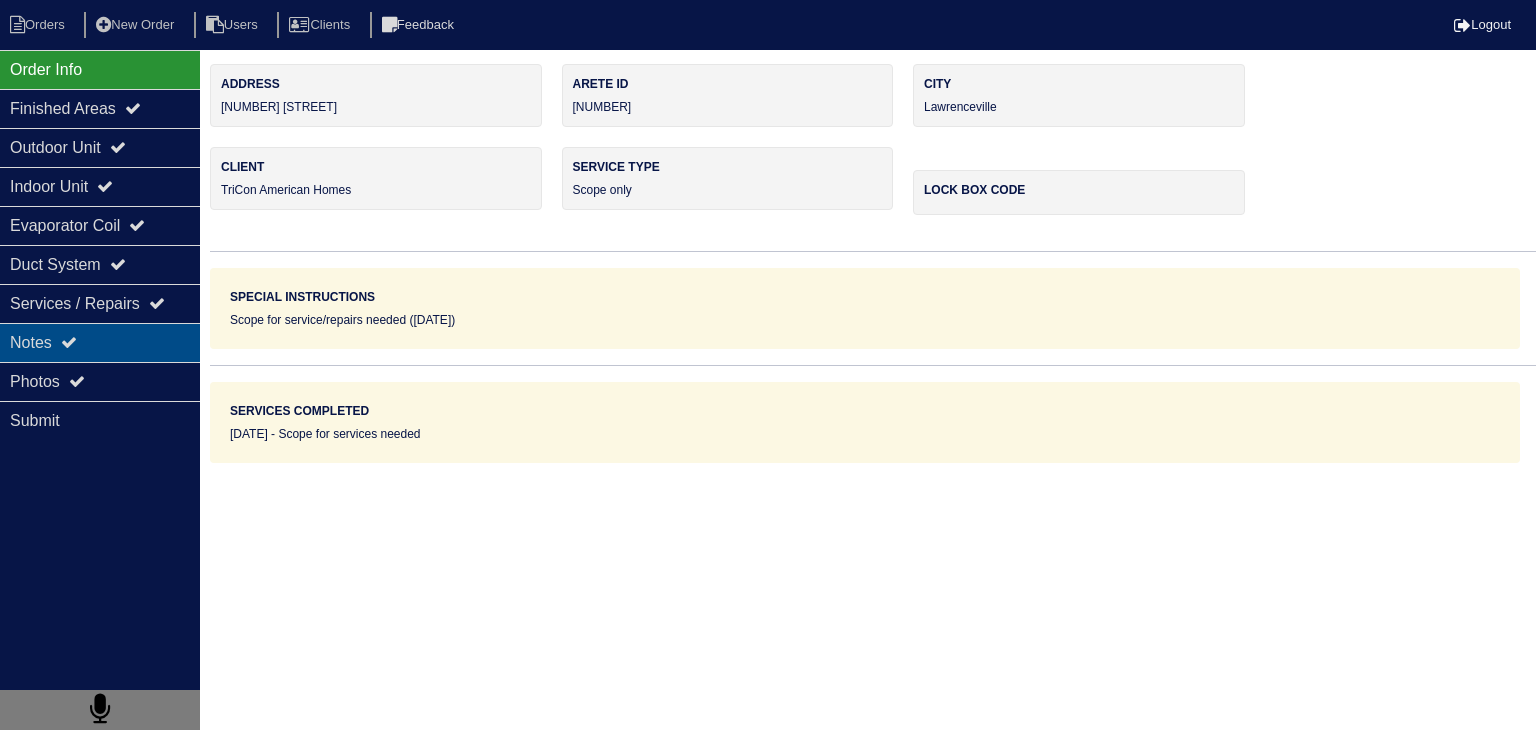 click on "Notes" at bounding box center [100, 342] 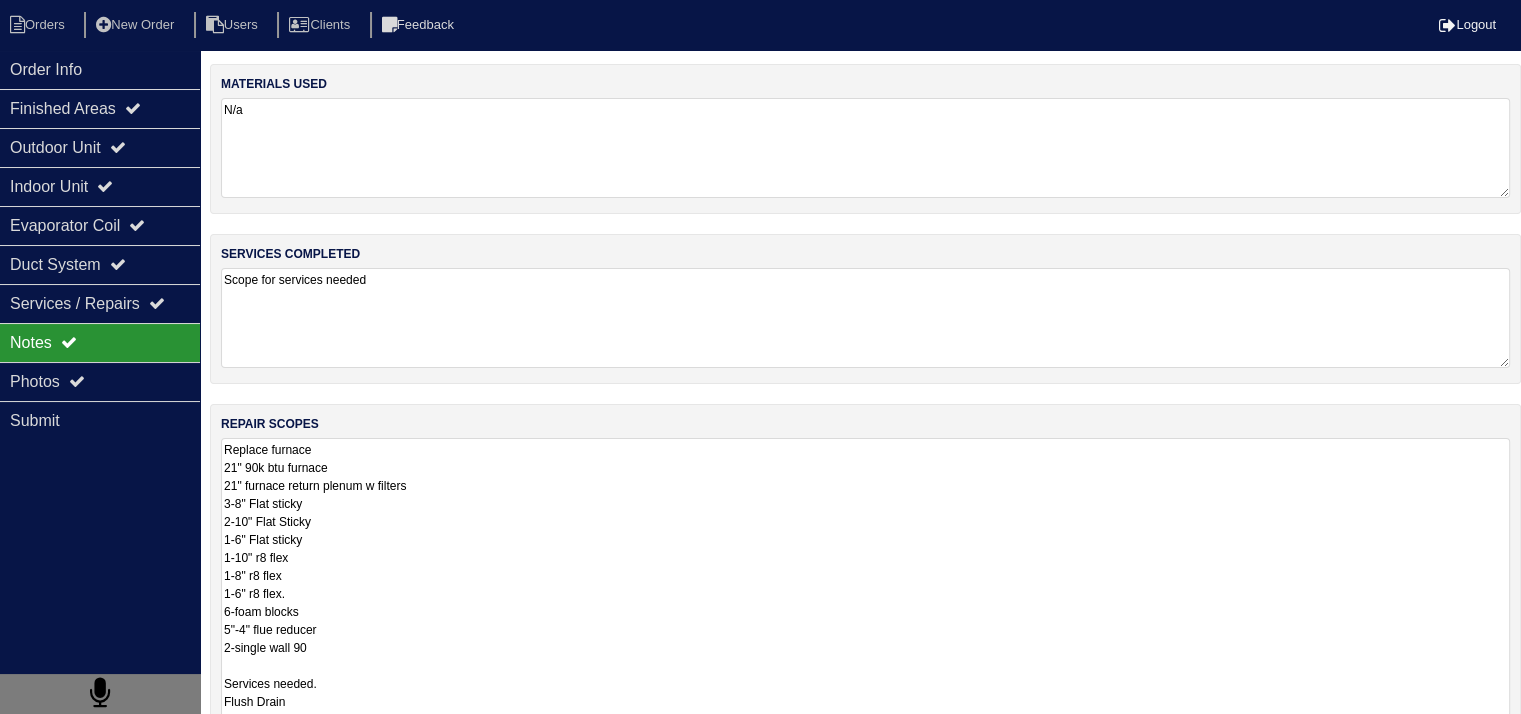 scroll, scrollTop: 179, scrollLeft: 0, axis: vertical 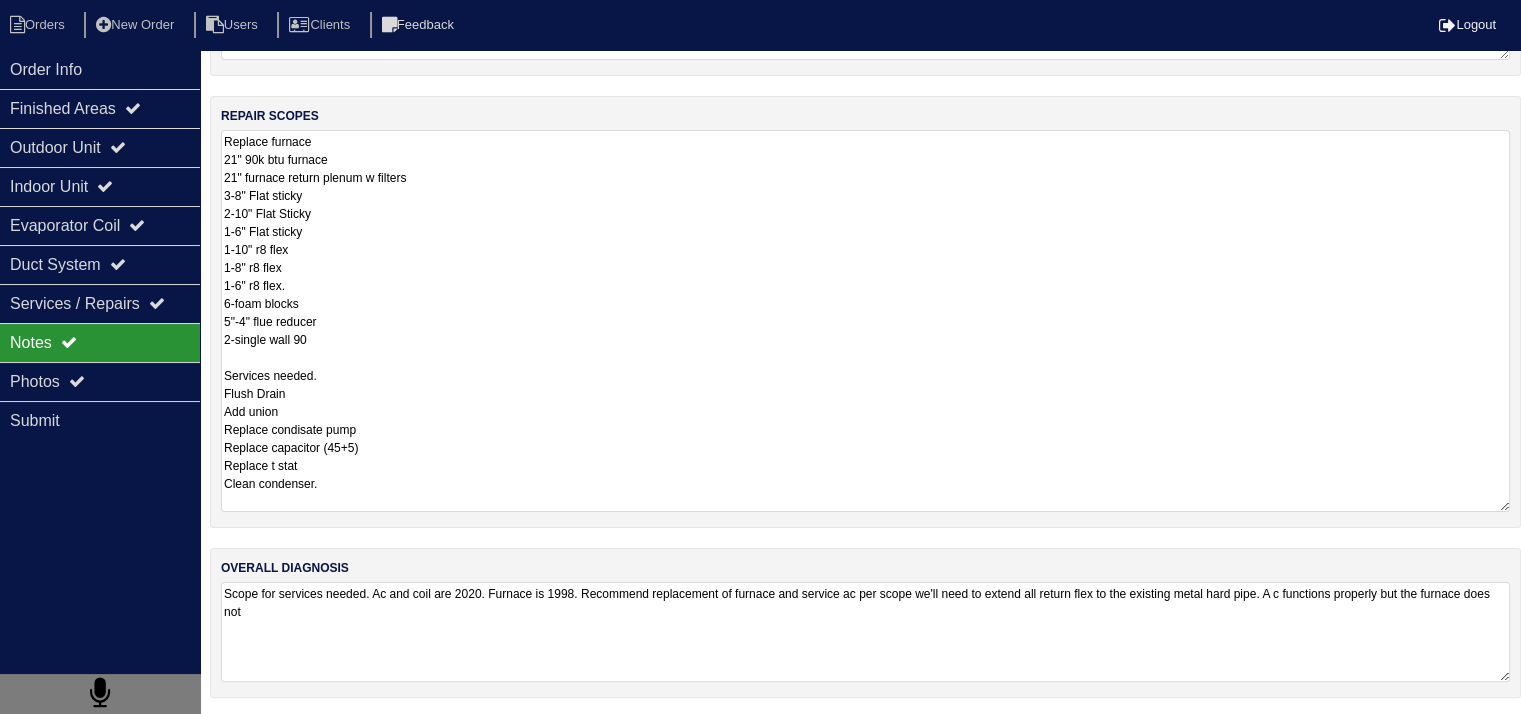 drag, startPoint x: 223, startPoint y: 449, endPoint x: 444, endPoint y: 763, distance: 383.97525 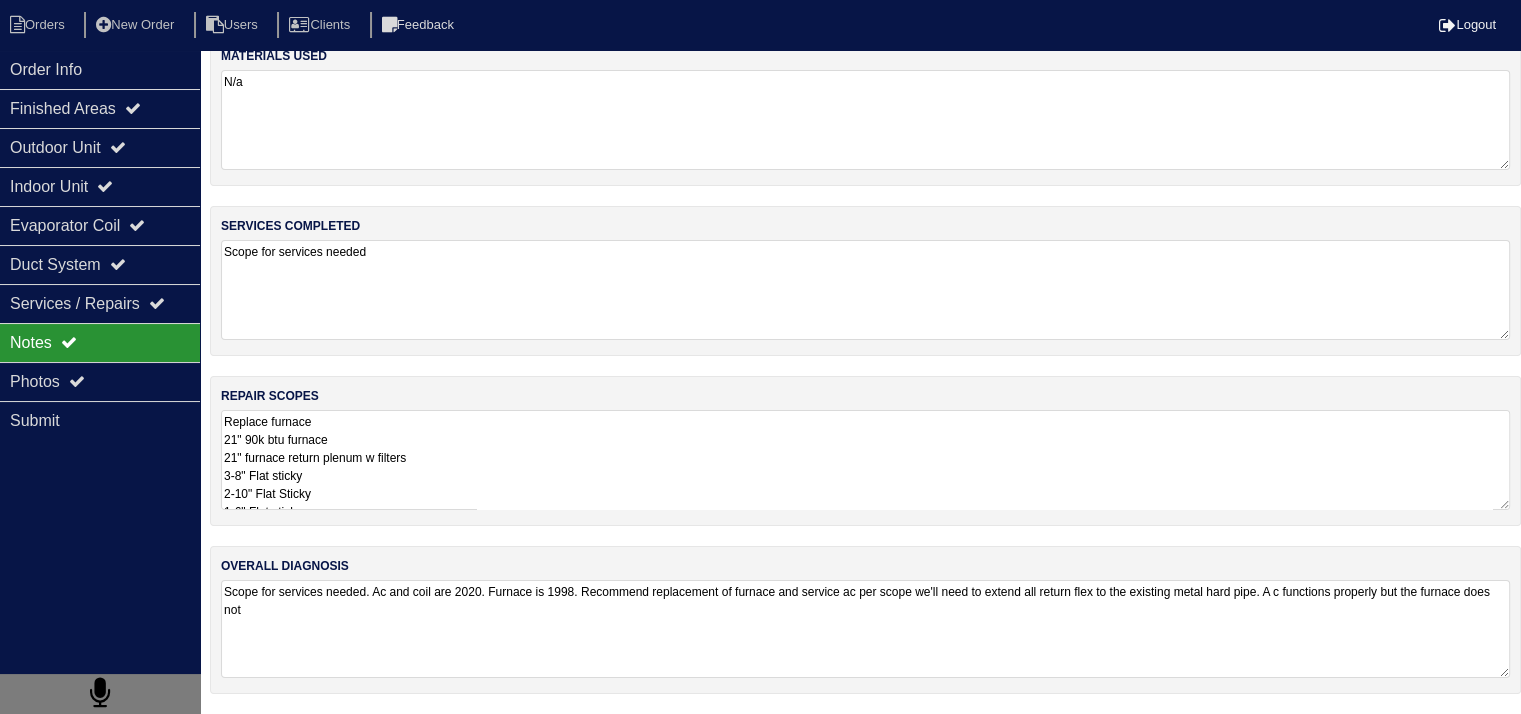 scroll, scrollTop: 24, scrollLeft: 0, axis: vertical 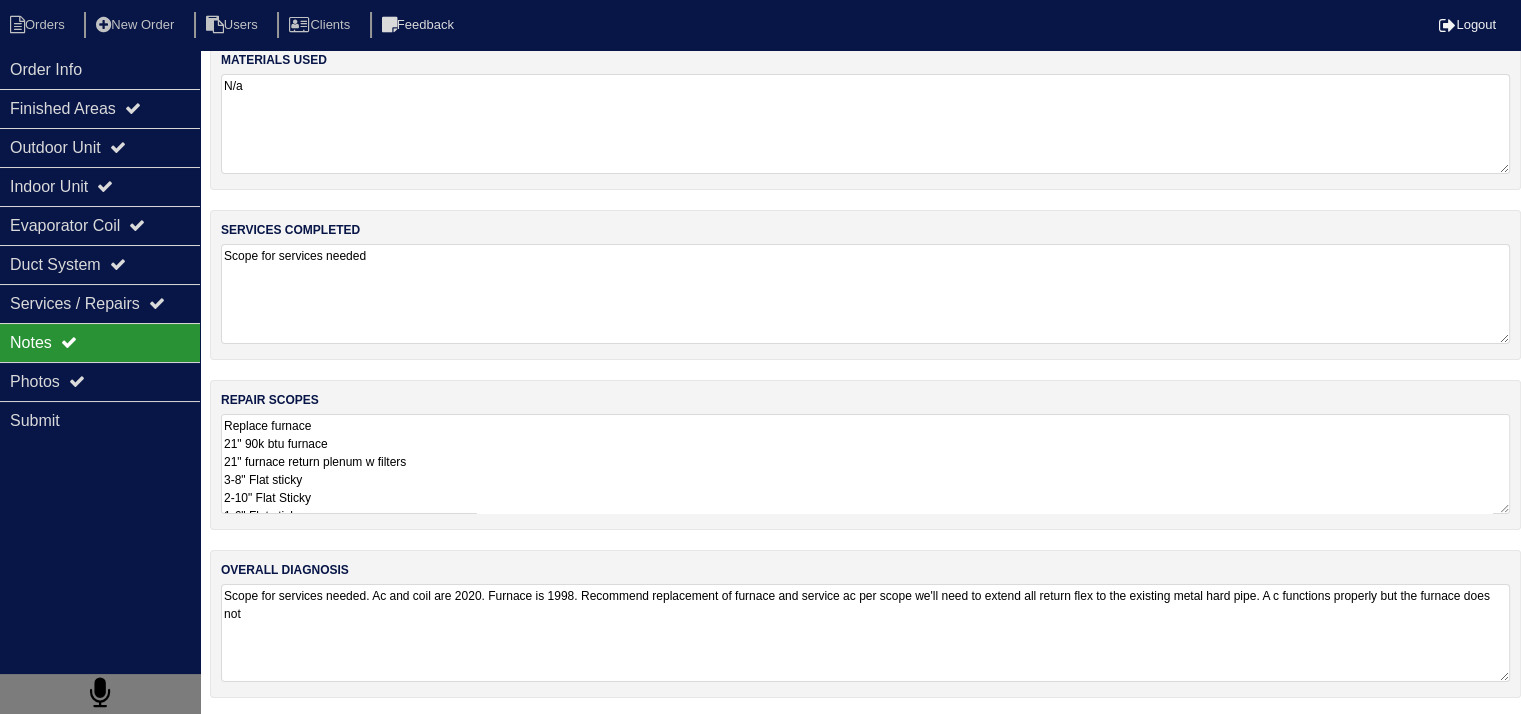 drag, startPoint x: 1036, startPoint y: 591, endPoint x: 1405, endPoint y: 596, distance: 369.03387 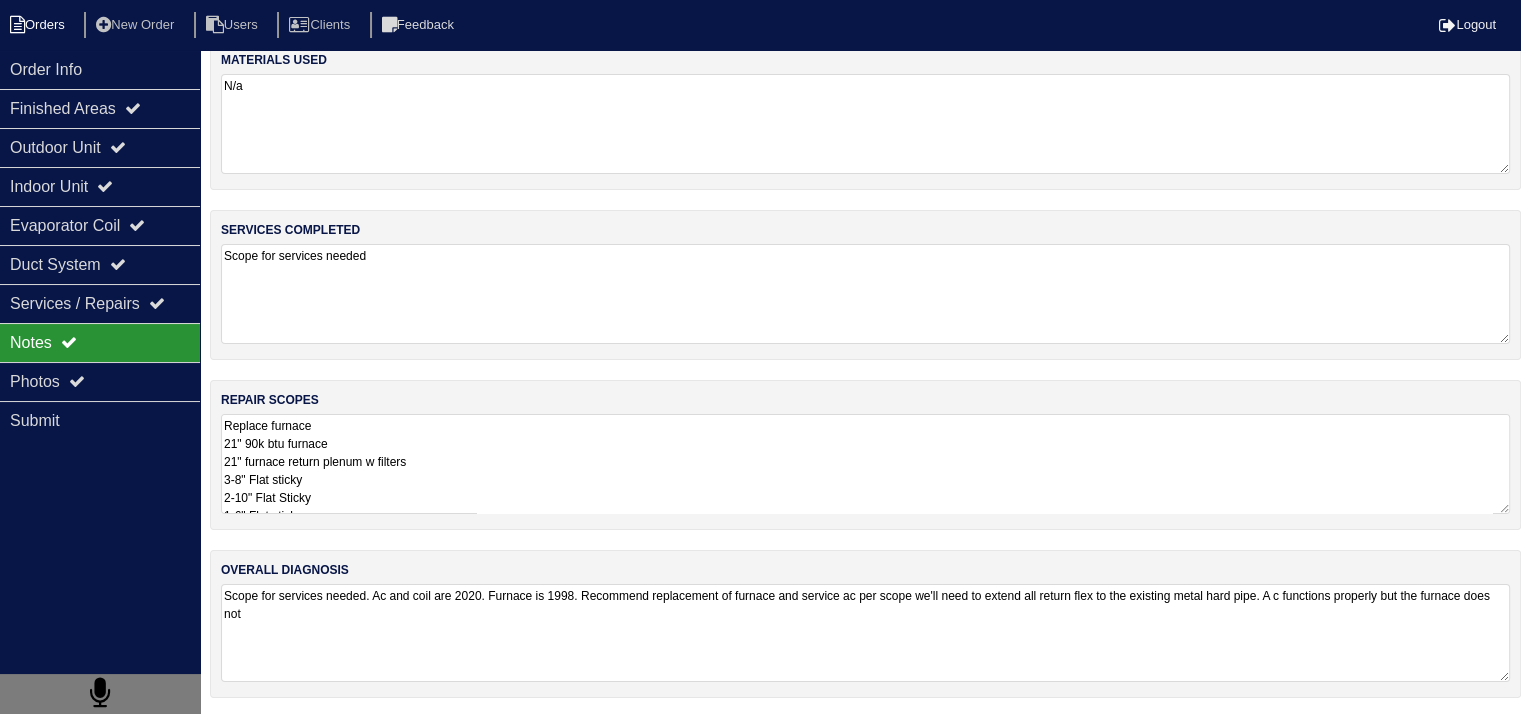 click on "Orders" at bounding box center (40, 25) 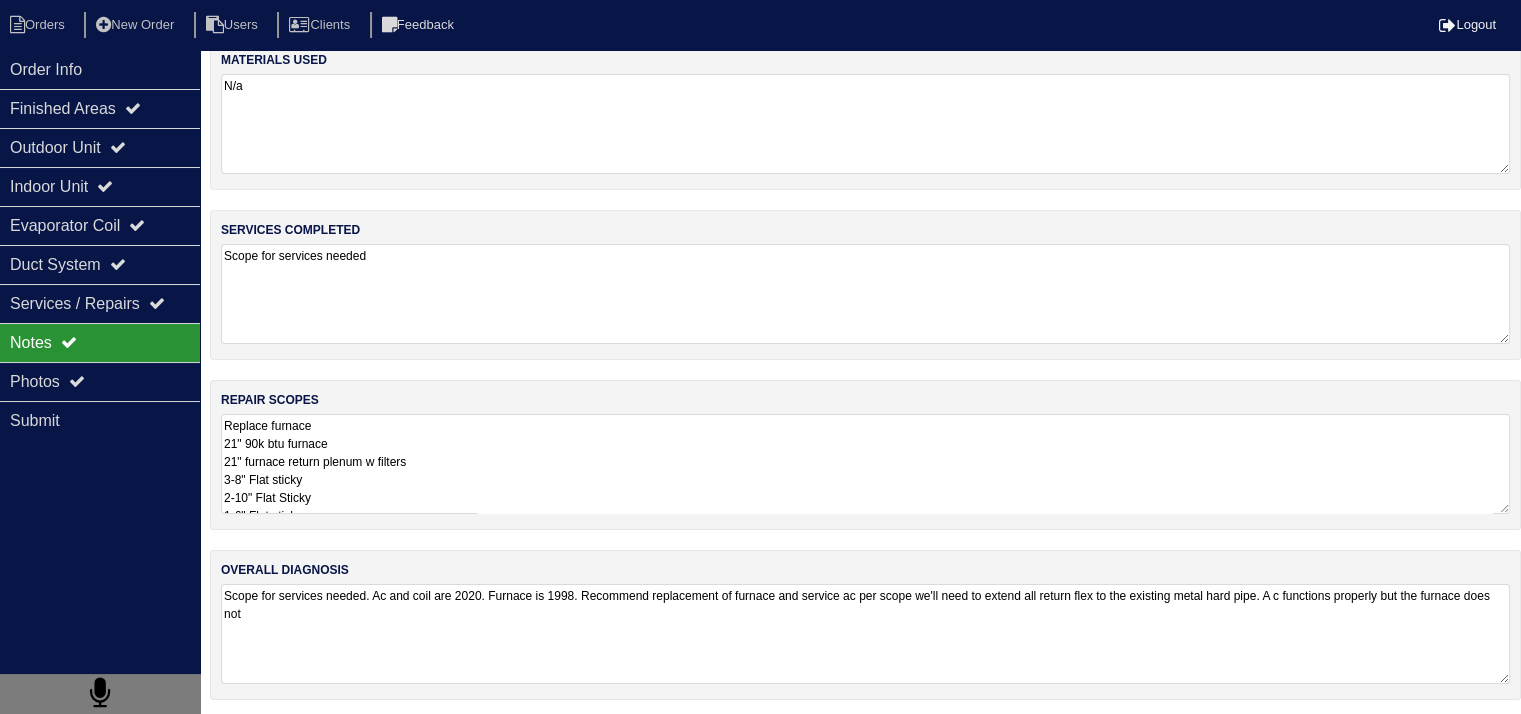 select on "15" 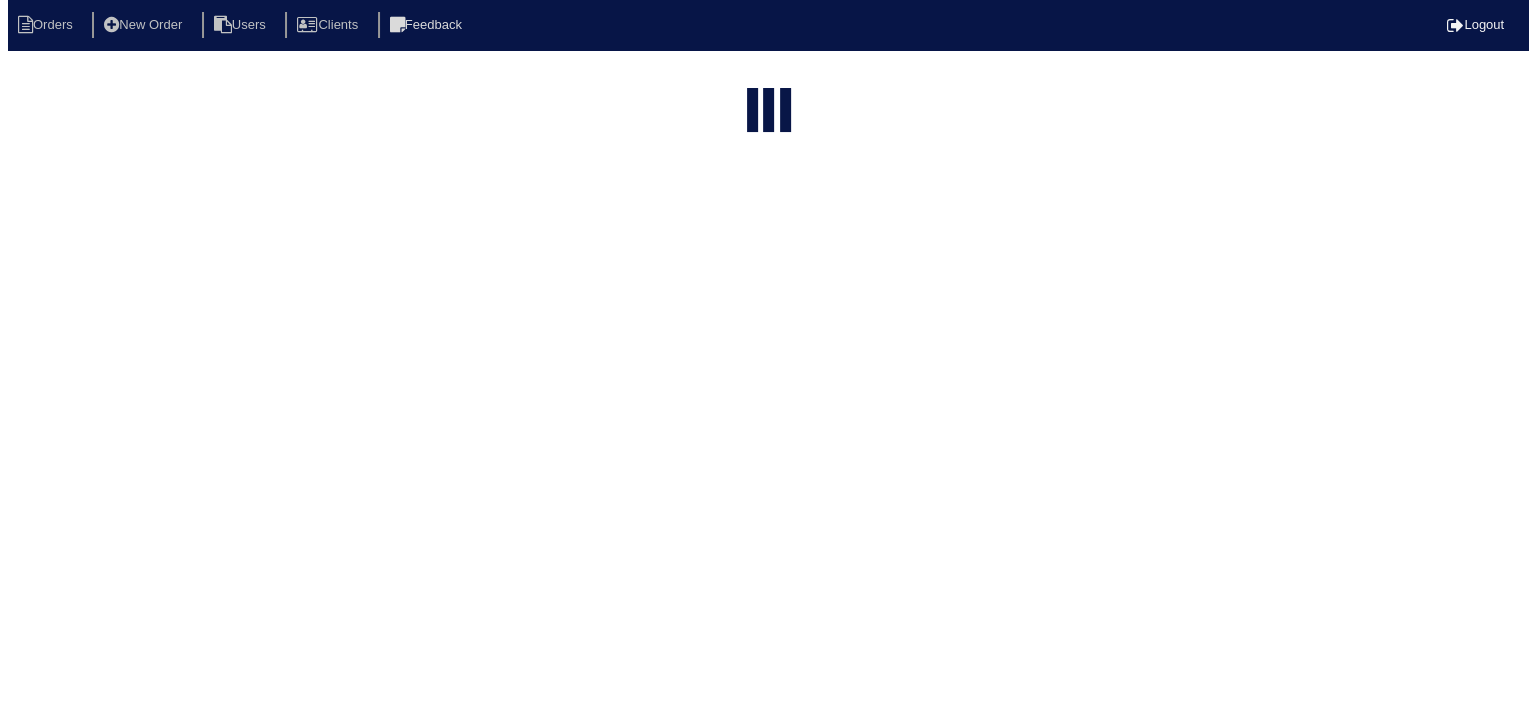 scroll, scrollTop: 0, scrollLeft: 0, axis: both 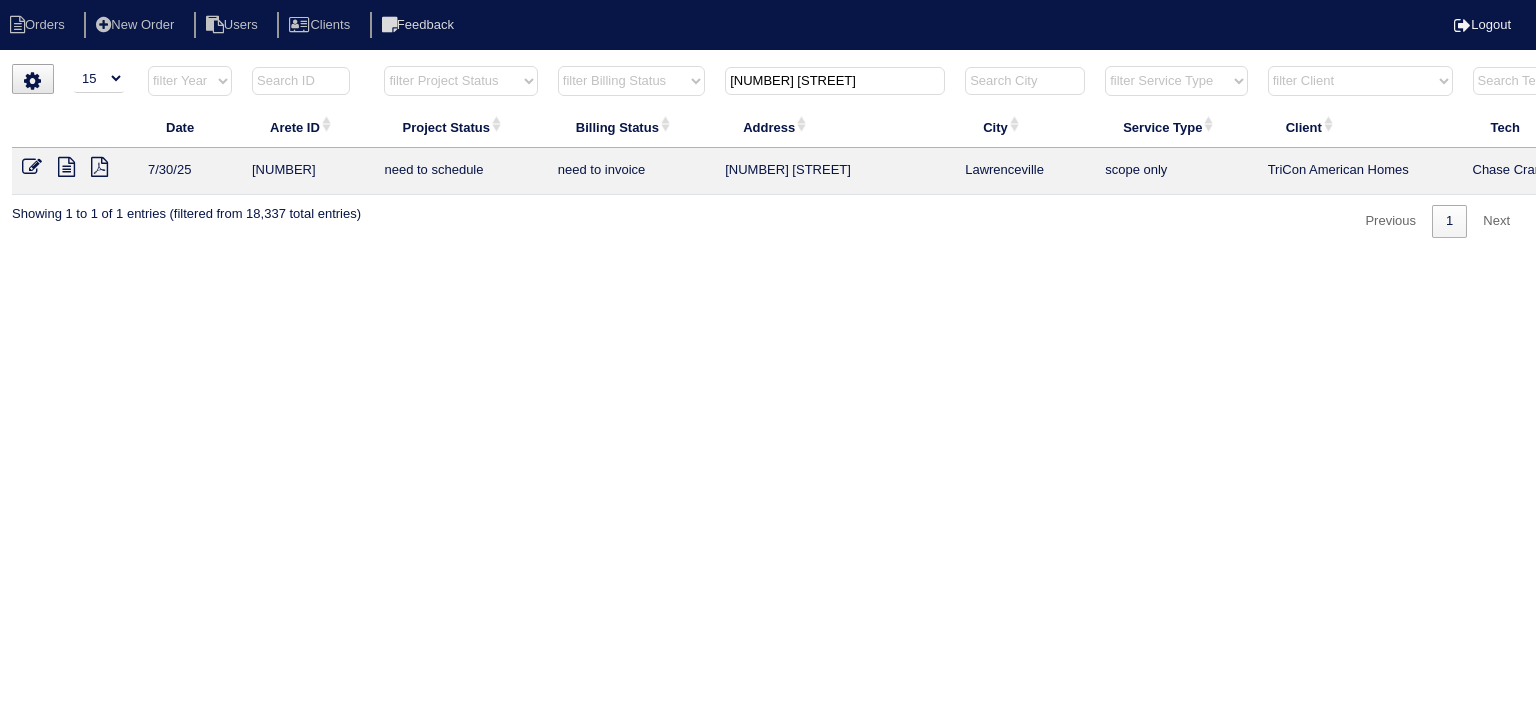 drag, startPoint x: 868, startPoint y: 84, endPoint x: 626, endPoint y: 90, distance: 242.07437 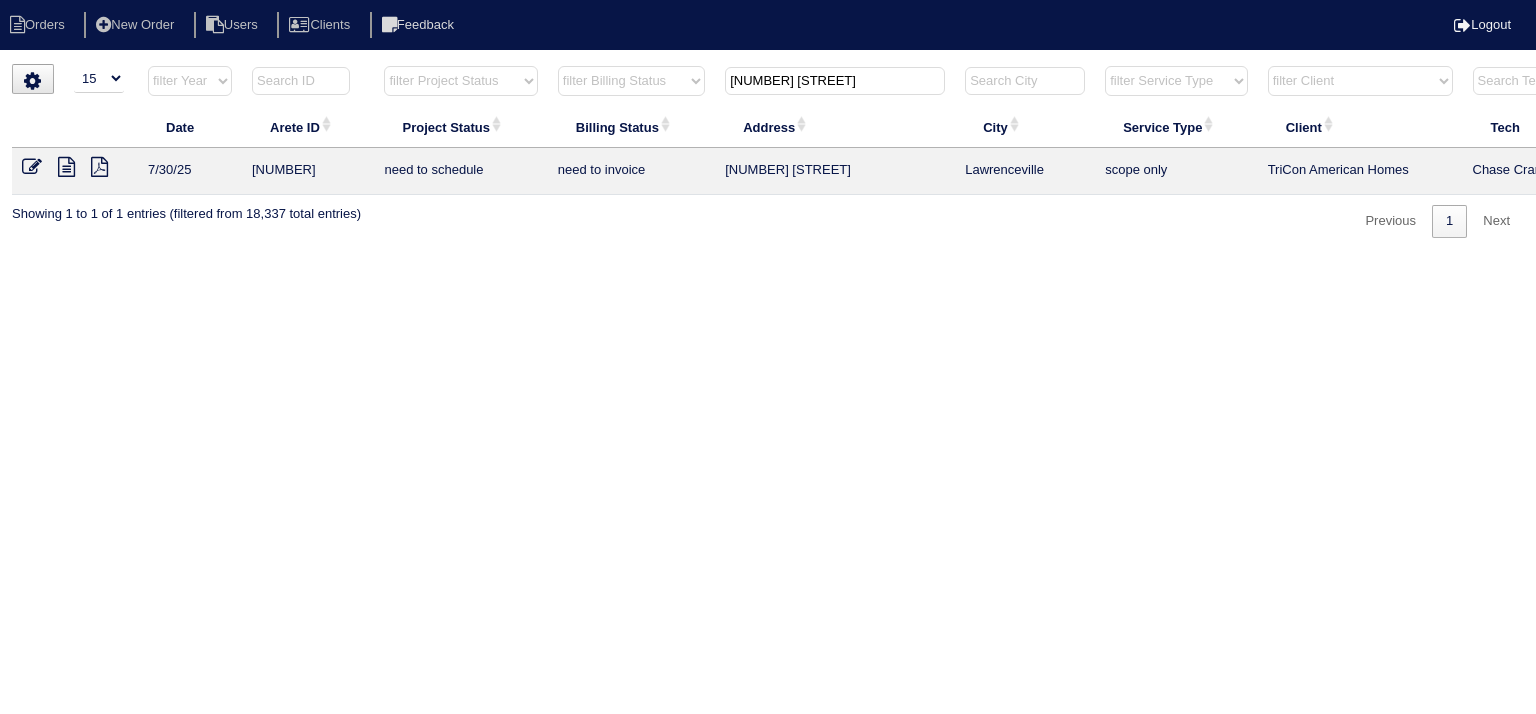 click on "filter Year -- Any Year -- 2025 2024 2023 2022 2021 2020 2019 filter Project Status -- Any Project Status -- new order assigned in progress field complete need to schedule admin review archived completed need to approve in quickbooks unknown repairs needed canceled manager review filter Billing Status -- Any Billing Status -- need to quote quoted need to invoice invoiced paid warranty purchase order needed unknown in quickbooks [NUMBER] [STREET] filter Service Type -- Any Service Type -- initial service basic service maintenance call replacement scope service call scope only filter Client -- Any Client -- [FIRST] [LAST] American Homes 4 Rent Arete Personal Arete SMG Buffalo Homes Divvy First Key Homes HomeRiver Group Maymont Homes On The Level Development Group Padly Pathway Construction Phillip Brothers Rasmus Real Estate Rave Shepard Exposition Group Stine Construction Sylvan Homes Test Client The Renovation Company Tiber Capital Tiber Realty TriCon American Homes Zillow Clear" at bounding box center [878, 85] 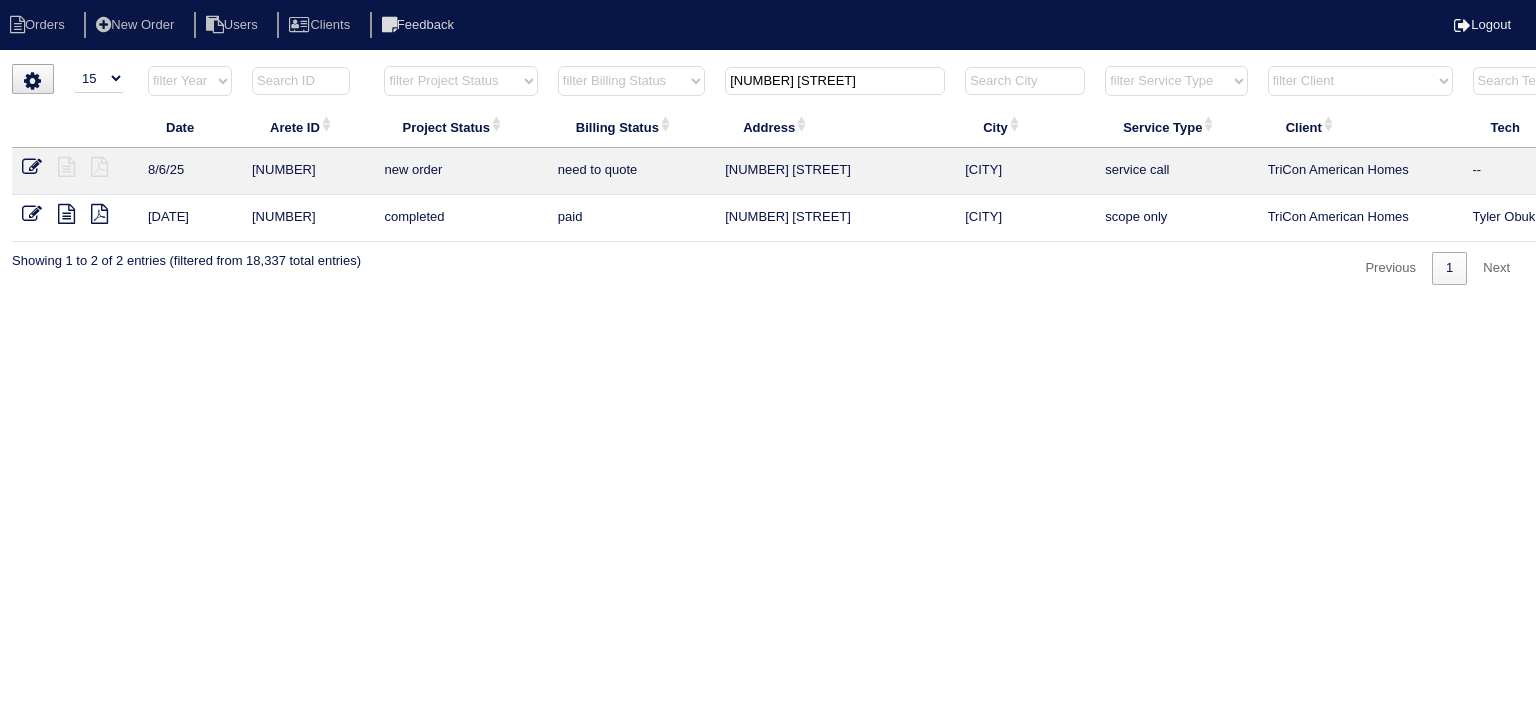 type on "[NUMBER] [STREET]" 